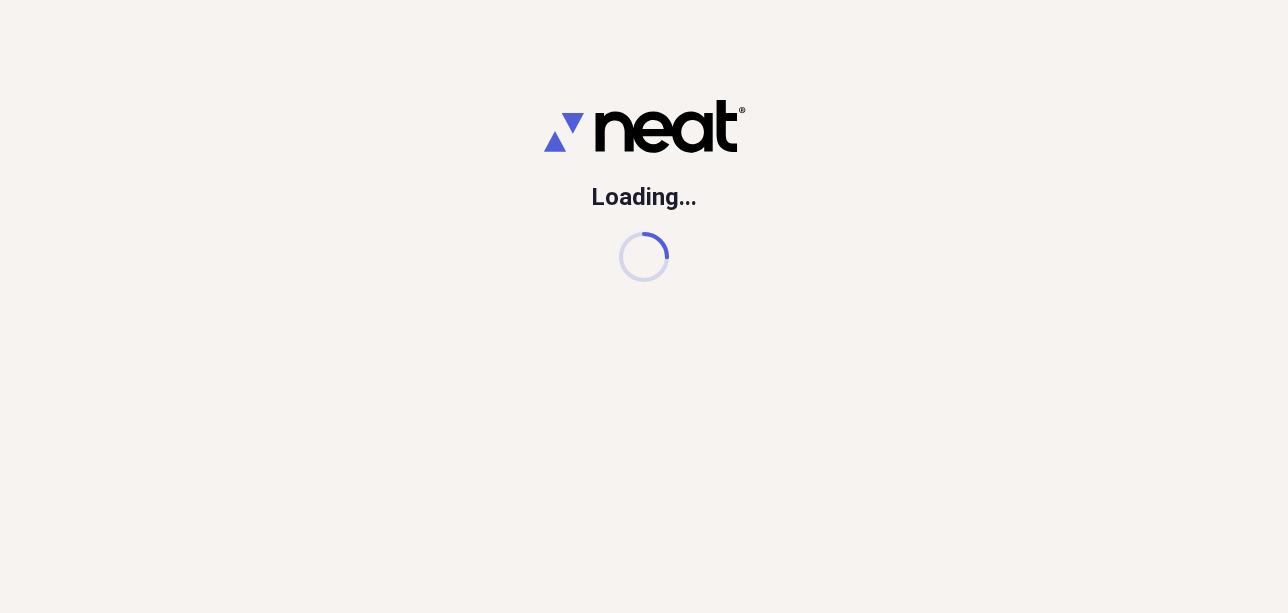 scroll, scrollTop: 0, scrollLeft: 0, axis: both 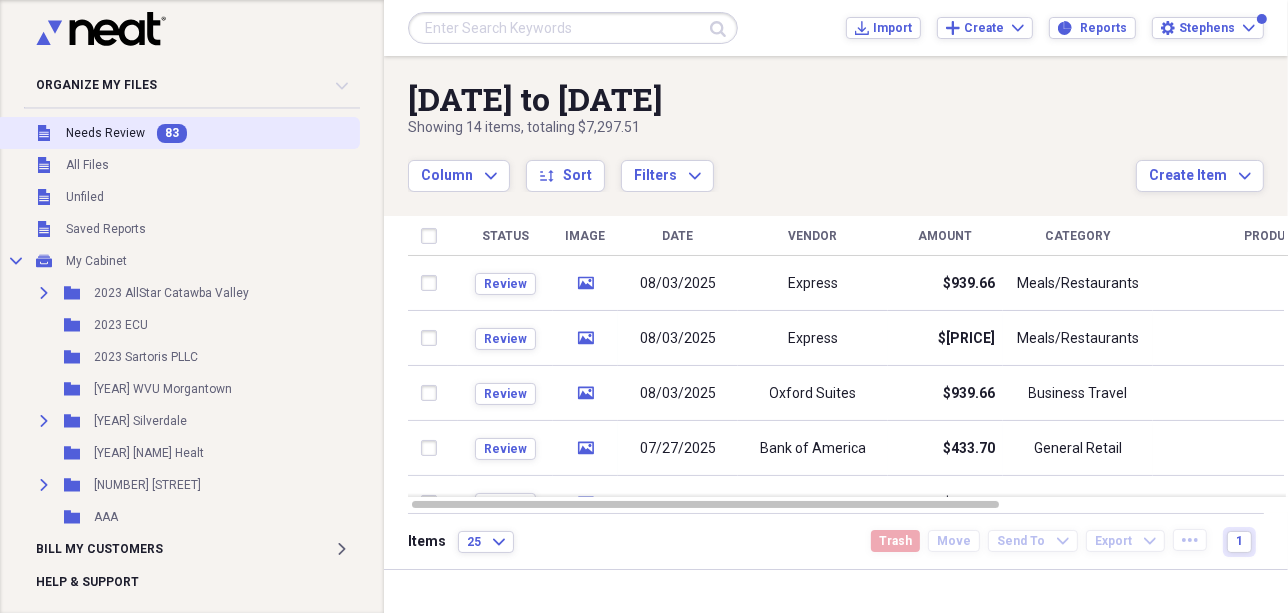 click on "Needs Review" at bounding box center (105, 133) 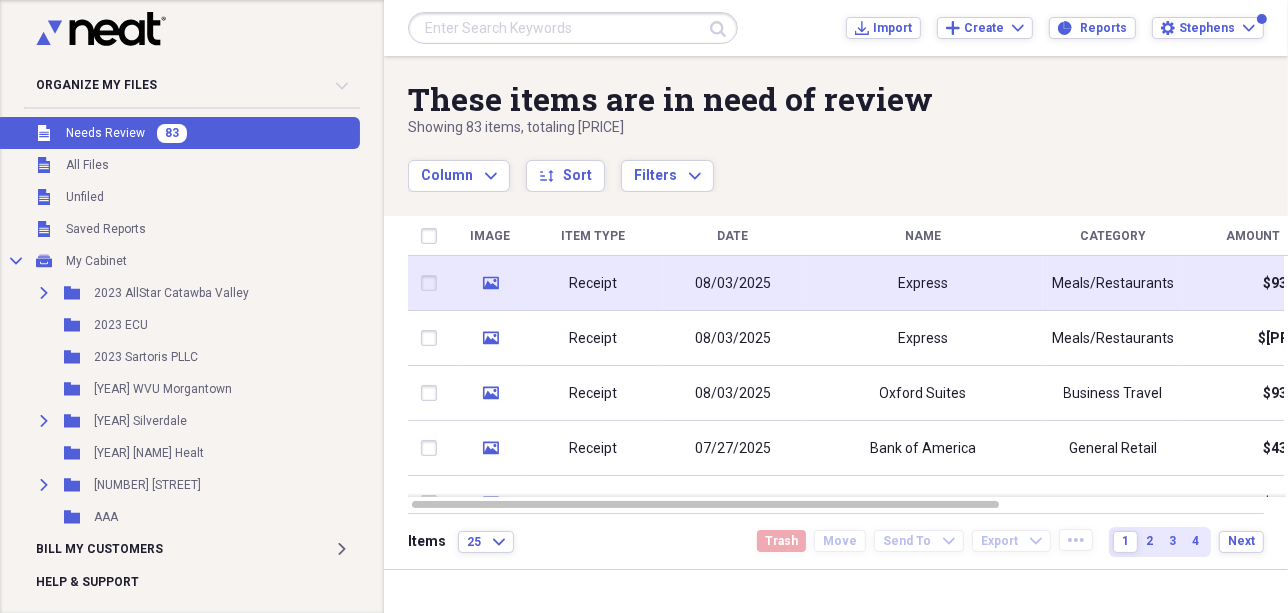 click on "08/03/2025" at bounding box center [733, 284] 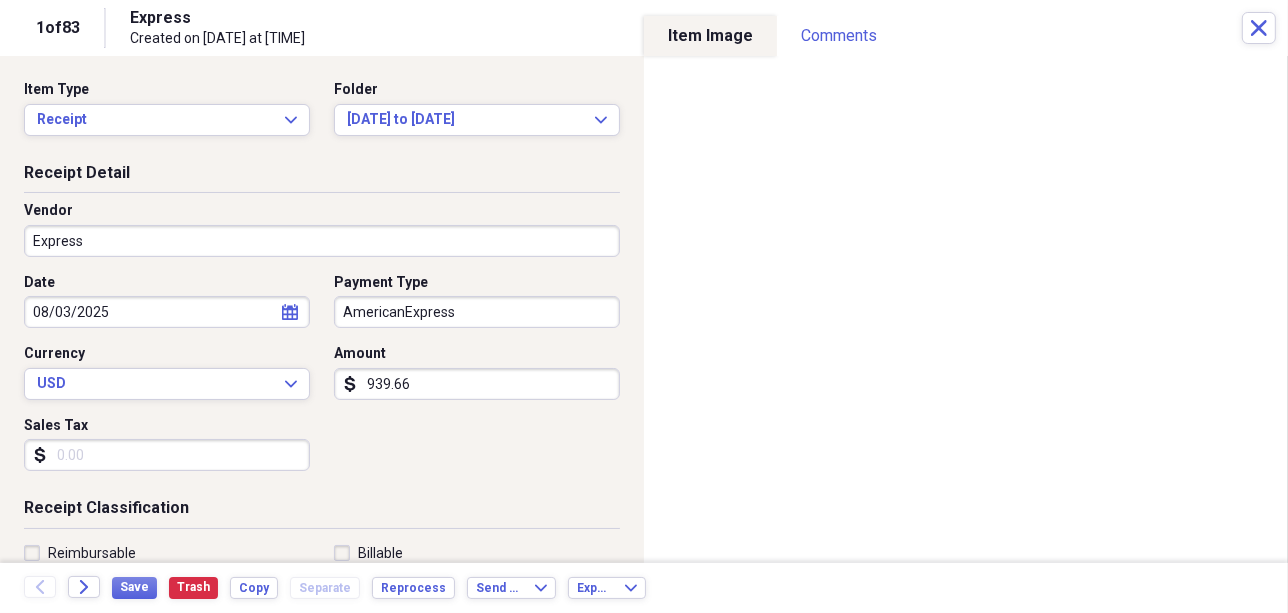 click on "Express" at bounding box center [322, 241] 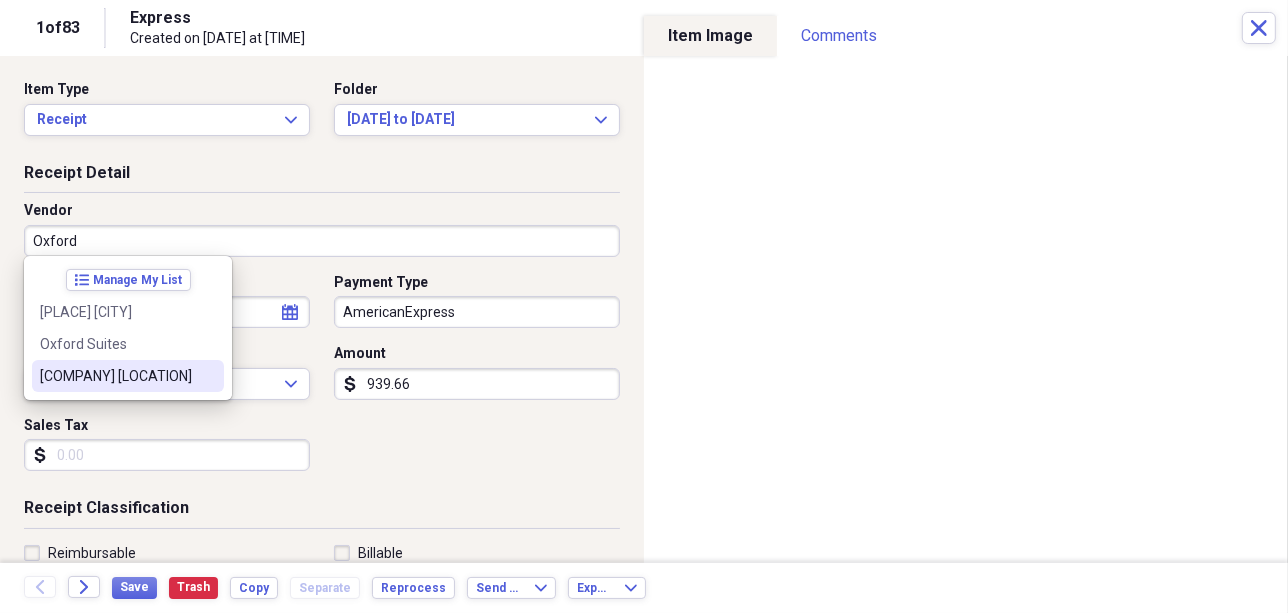 click on "[COMPANY] [LOCATION]" at bounding box center [116, 376] 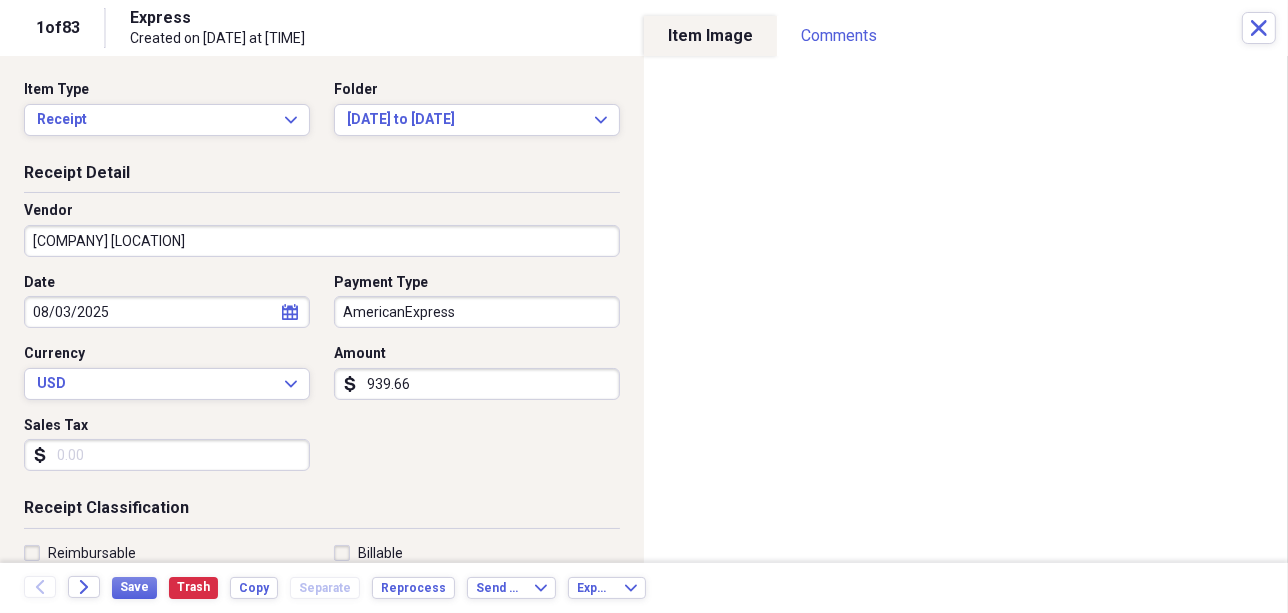 type on "Lodging/Hotel" 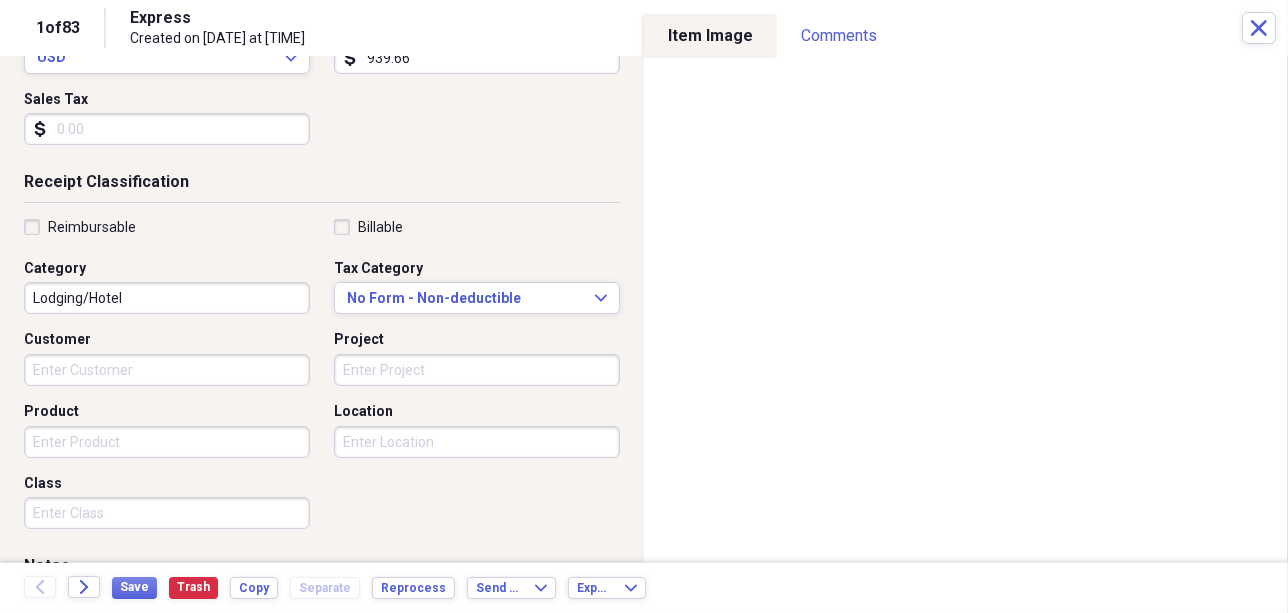 scroll, scrollTop: 327, scrollLeft: 0, axis: vertical 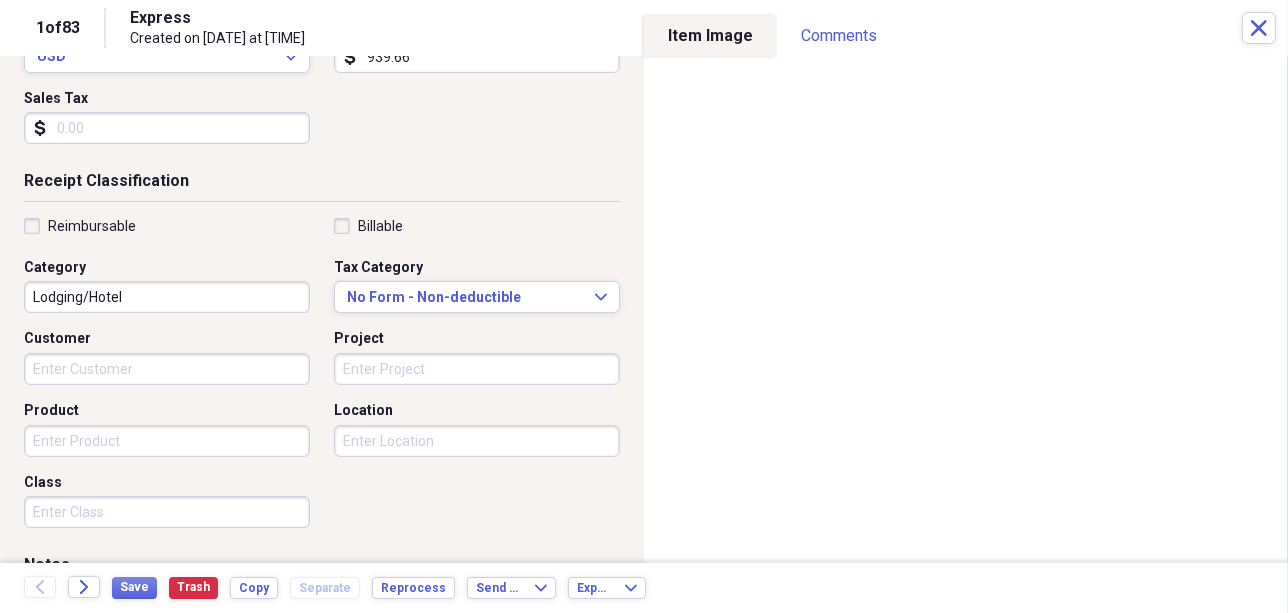 click on "Customer" at bounding box center (167, 369) 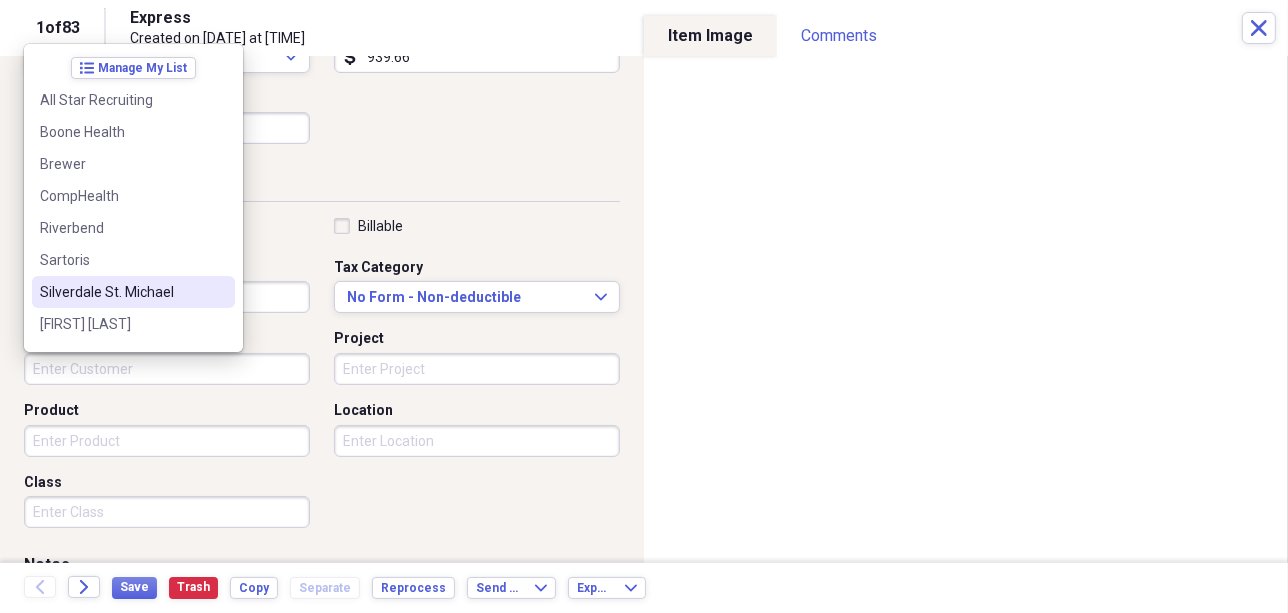 click on "Silverdale St. Michael" at bounding box center [121, 292] 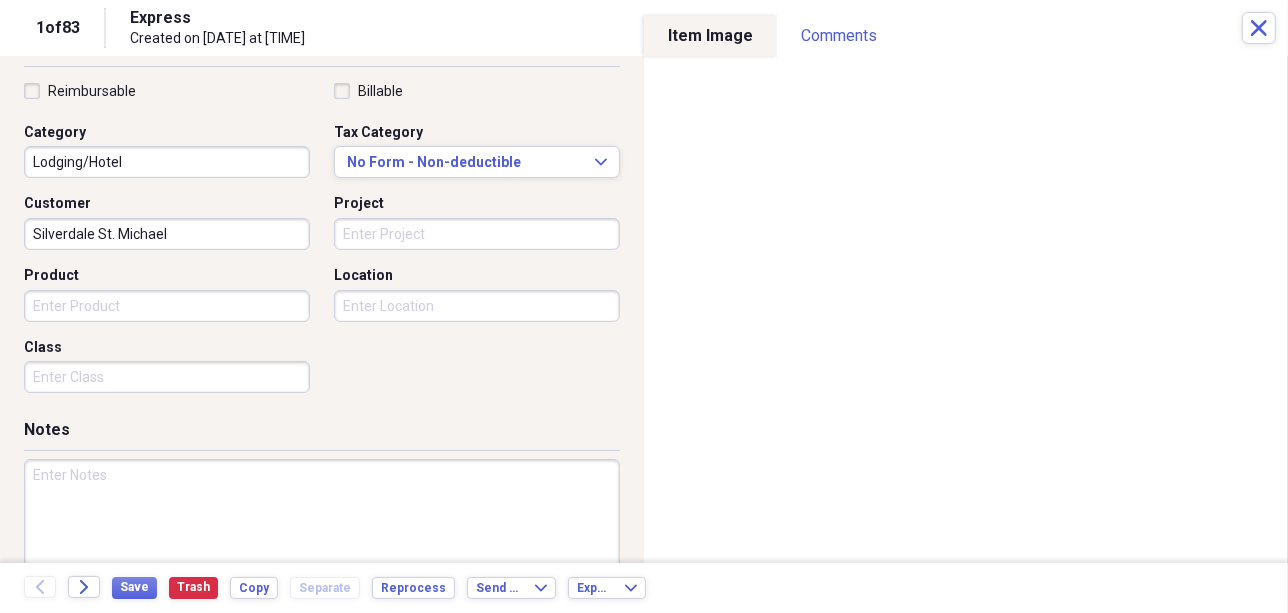 scroll, scrollTop: 512, scrollLeft: 0, axis: vertical 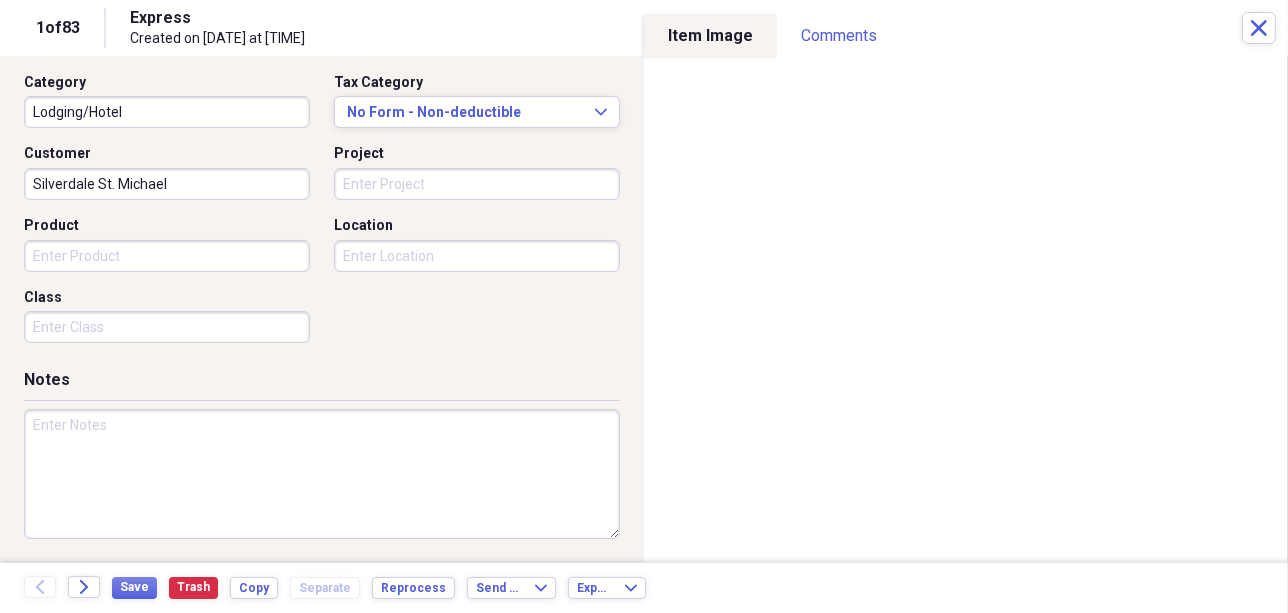 click on "Project" at bounding box center (477, 184) 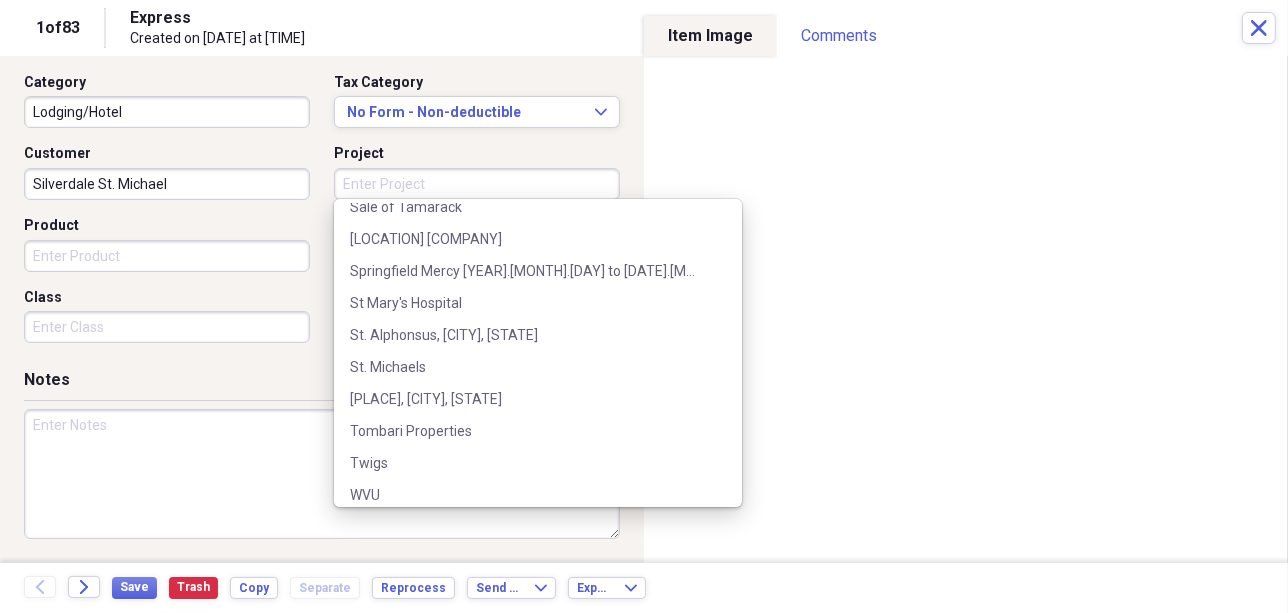 scroll, scrollTop: 603, scrollLeft: 0, axis: vertical 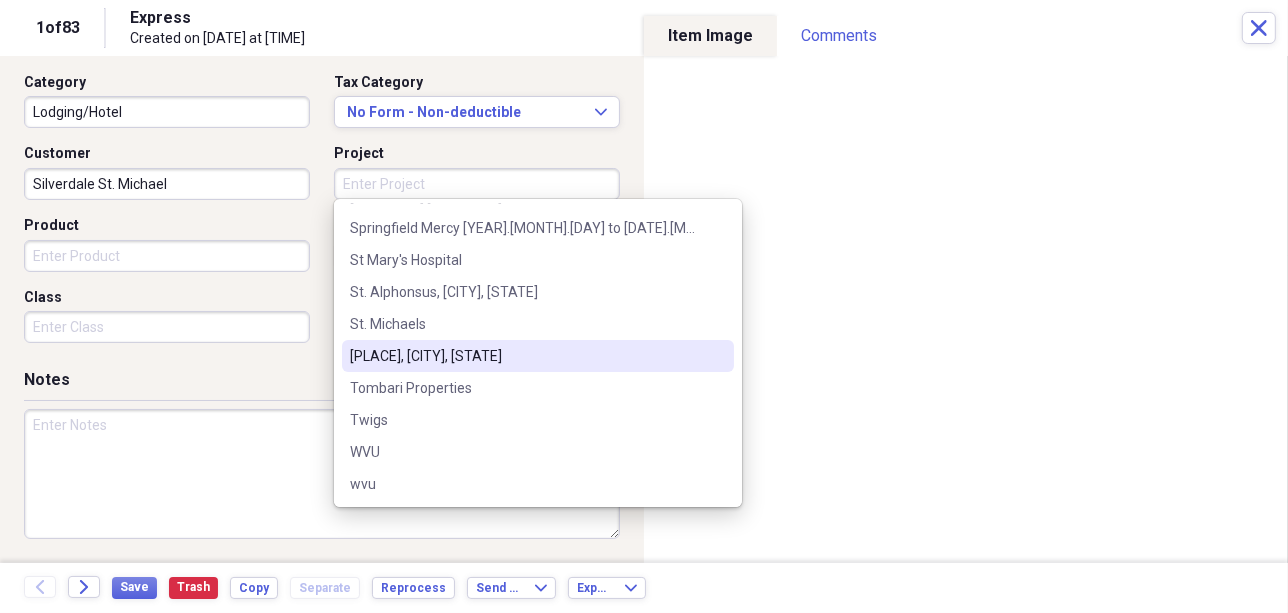click on "[PLACE], [CITY], [STATE]" at bounding box center [526, 356] 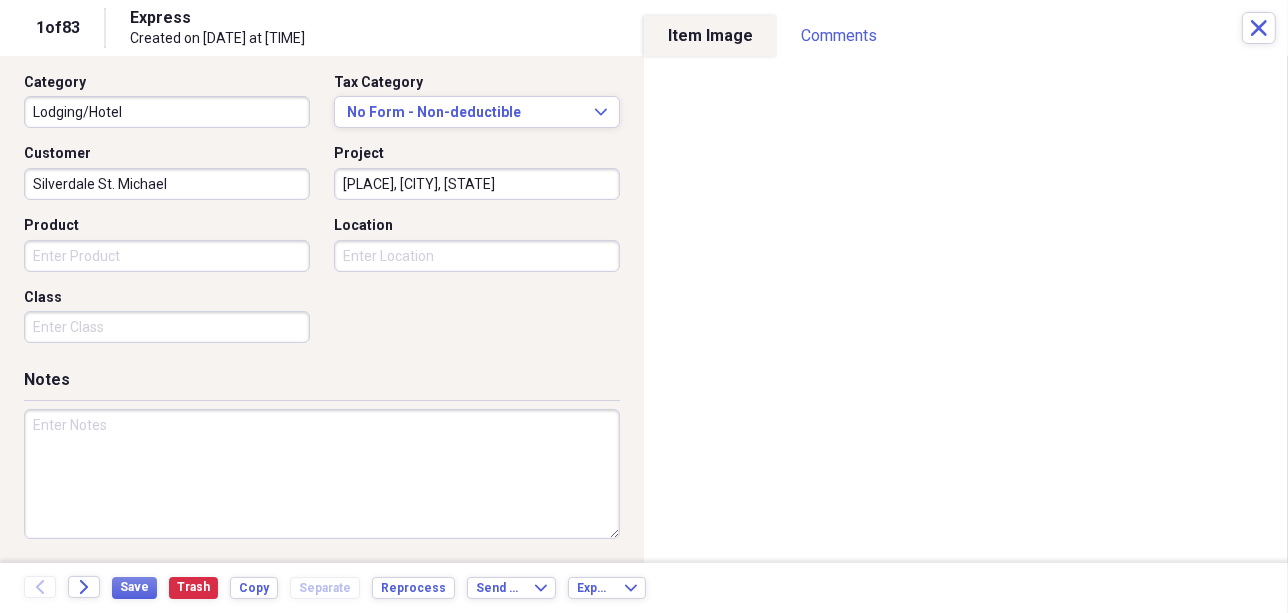 click on "[PLACE], [CITY], [STATE]" at bounding box center (477, 184) 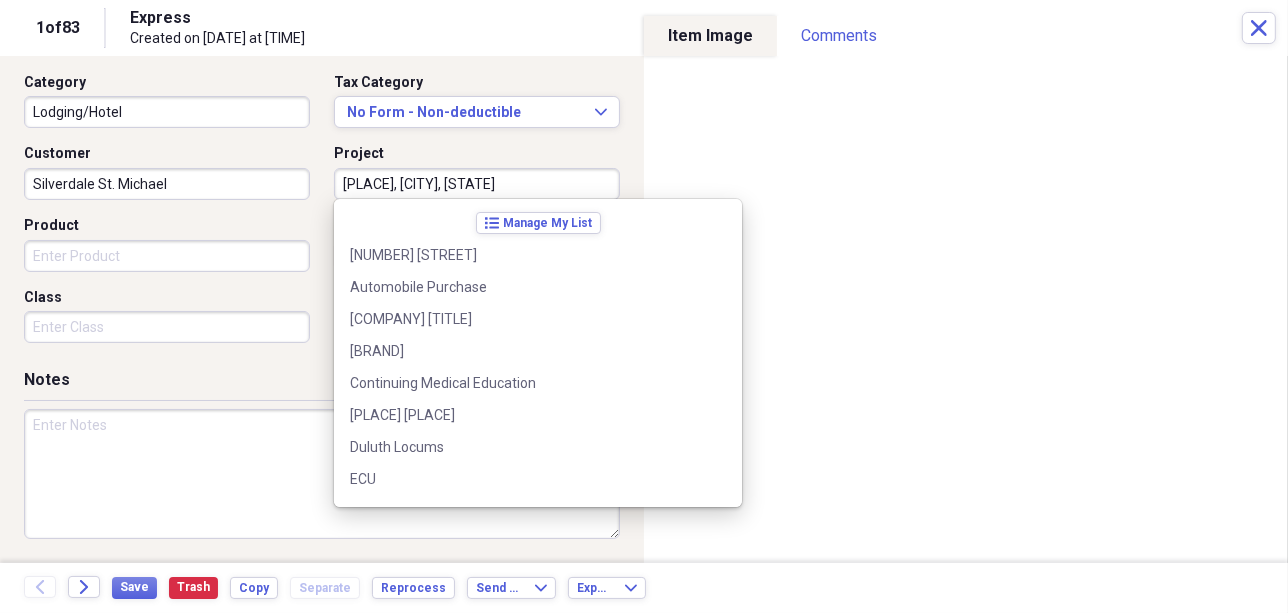scroll, scrollTop: 508, scrollLeft: 0, axis: vertical 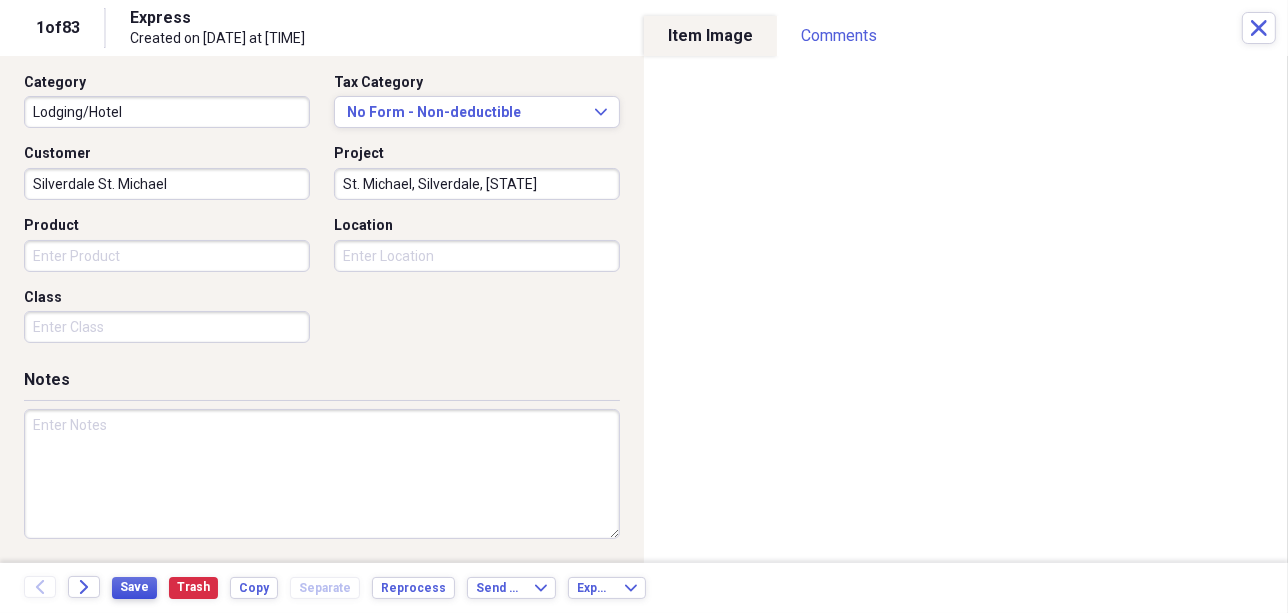 type on "St. Michael, Silverdale, [STATE]" 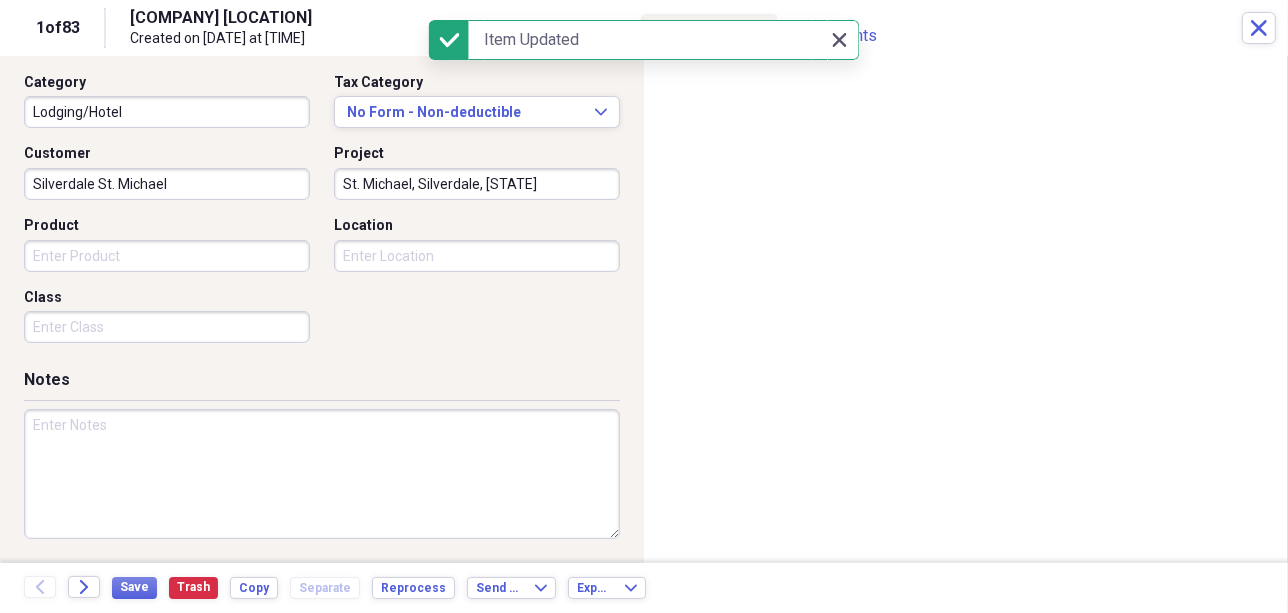 click on "Close" 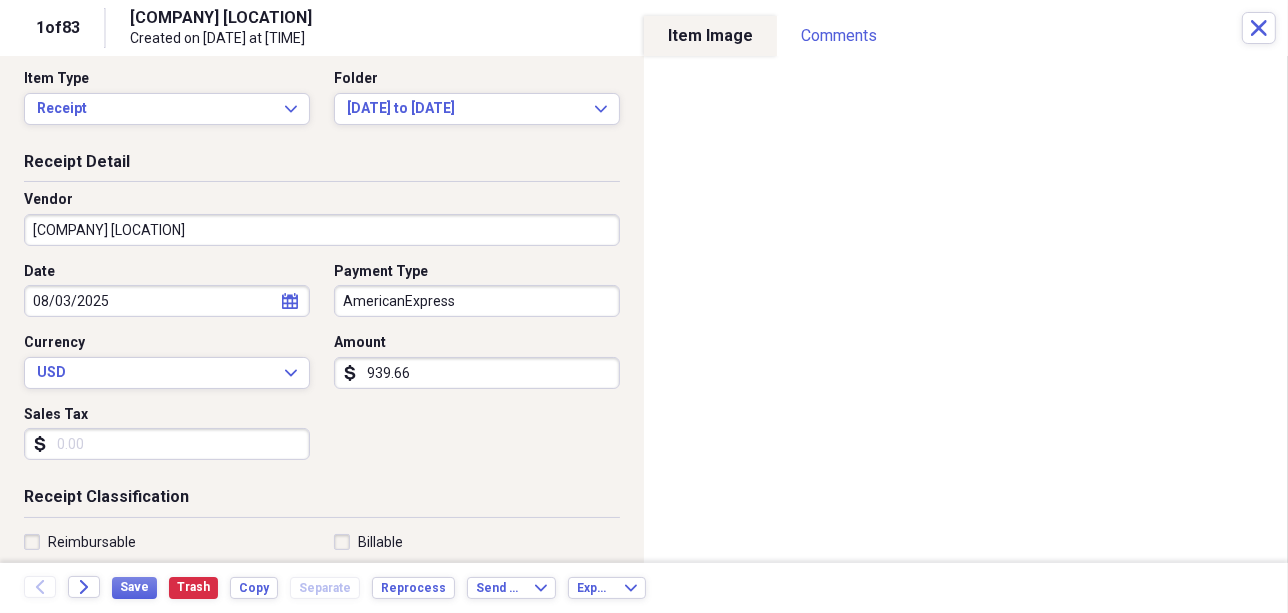 scroll, scrollTop: 0, scrollLeft: 0, axis: both 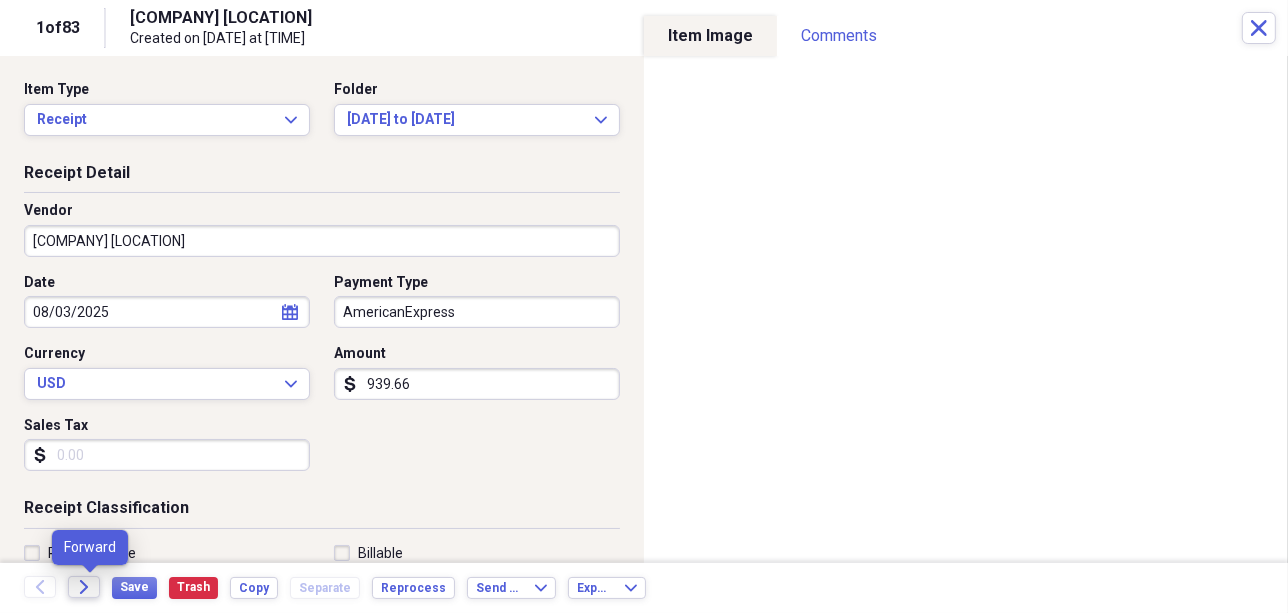 click on "Forward" 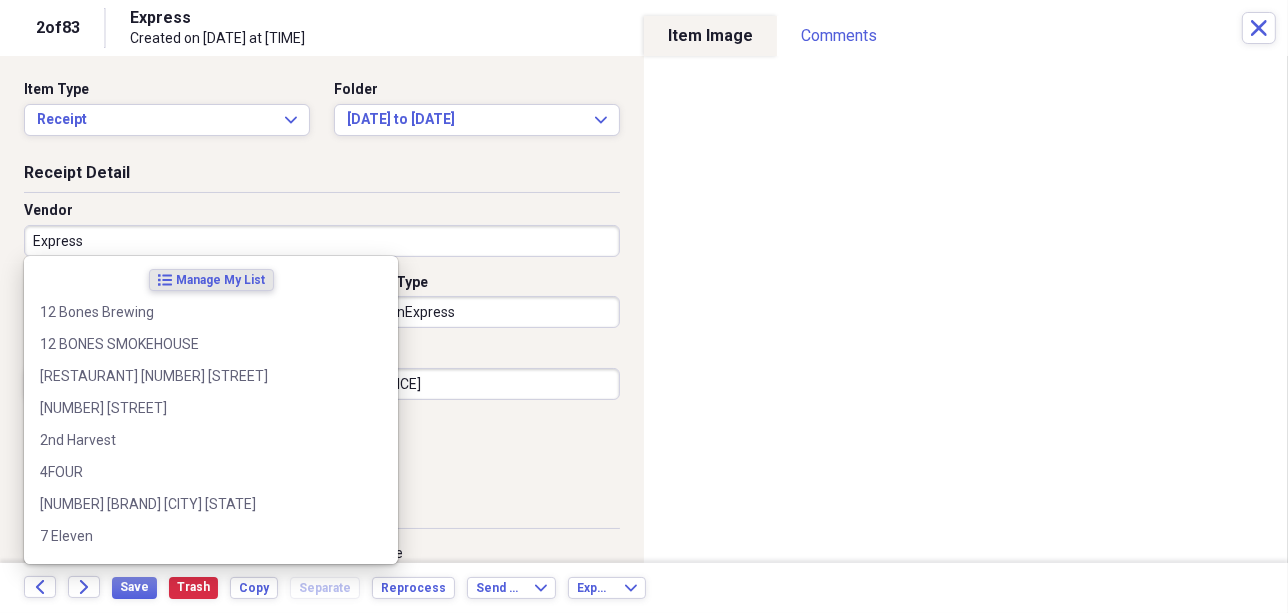 click on "Express" at bounding box center (322, 241) 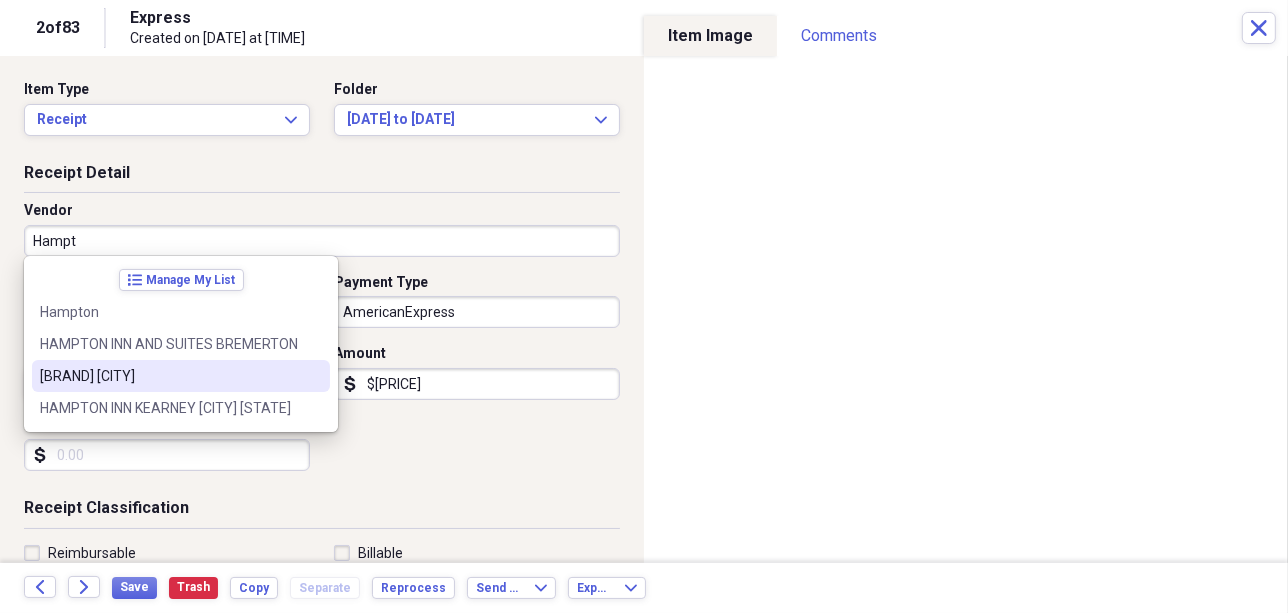 click on "[BRAND] [CITY]" at bounding box center [169, 376] 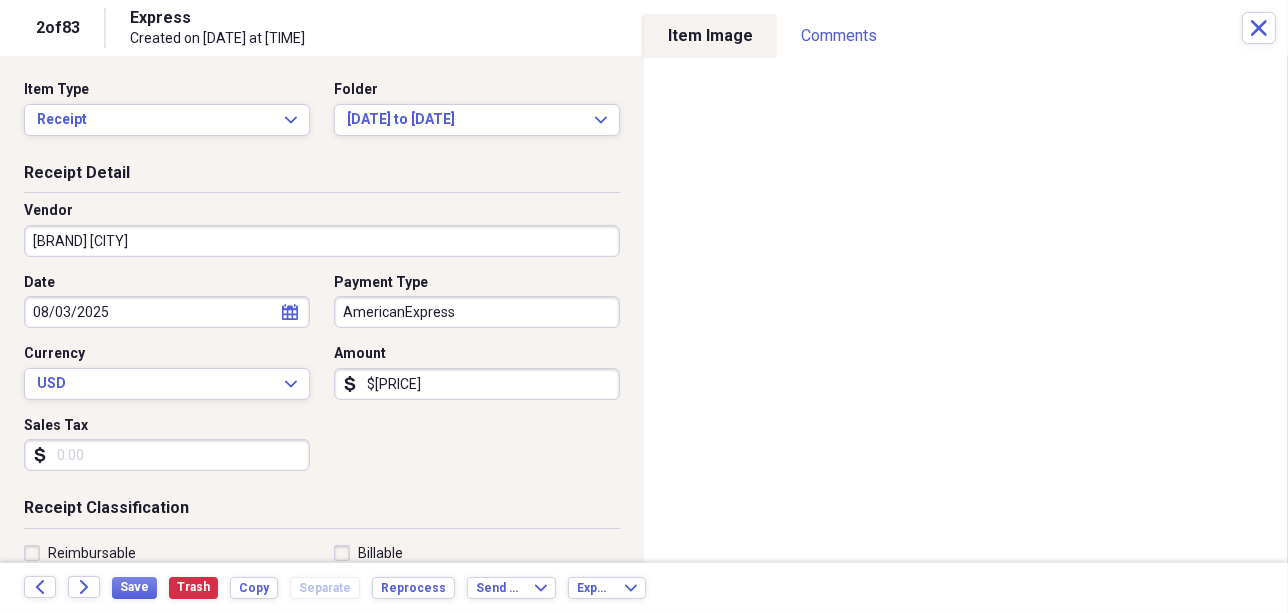 type on "Lodging/Hotel" 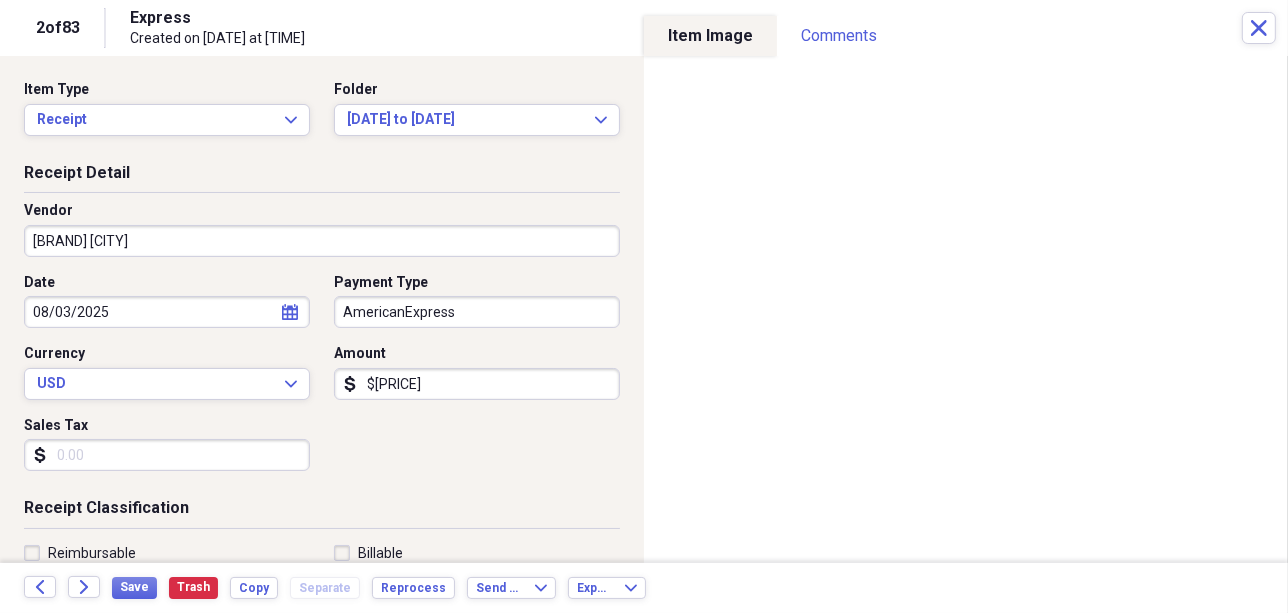 click 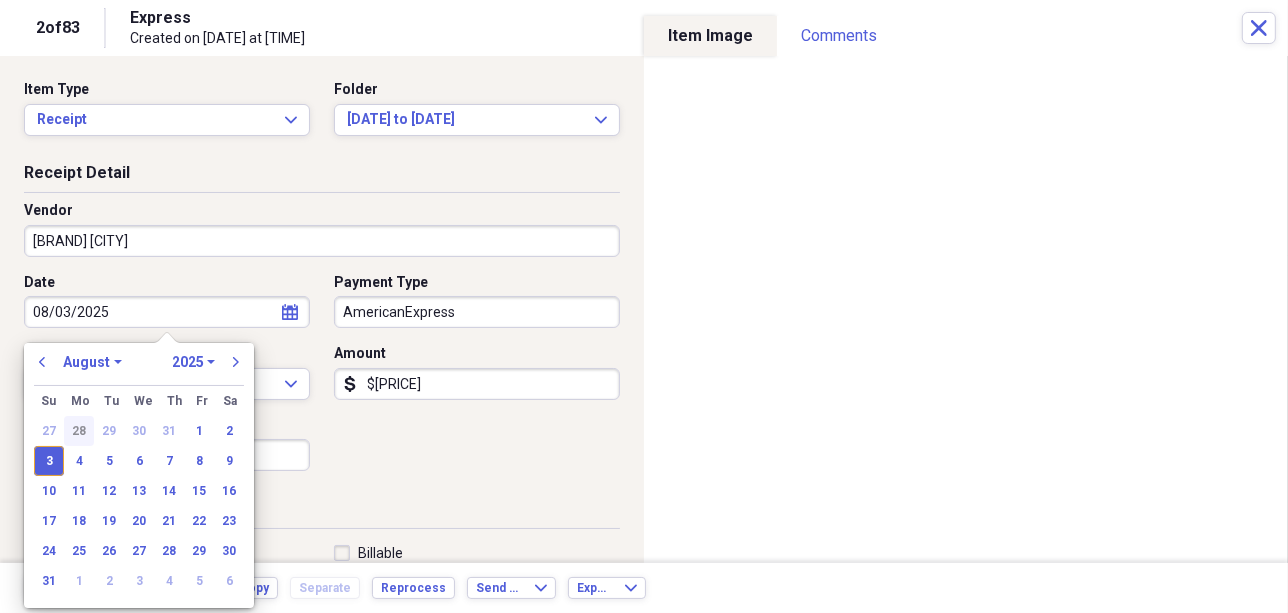 click on "28" at bounding box center [79, 431] 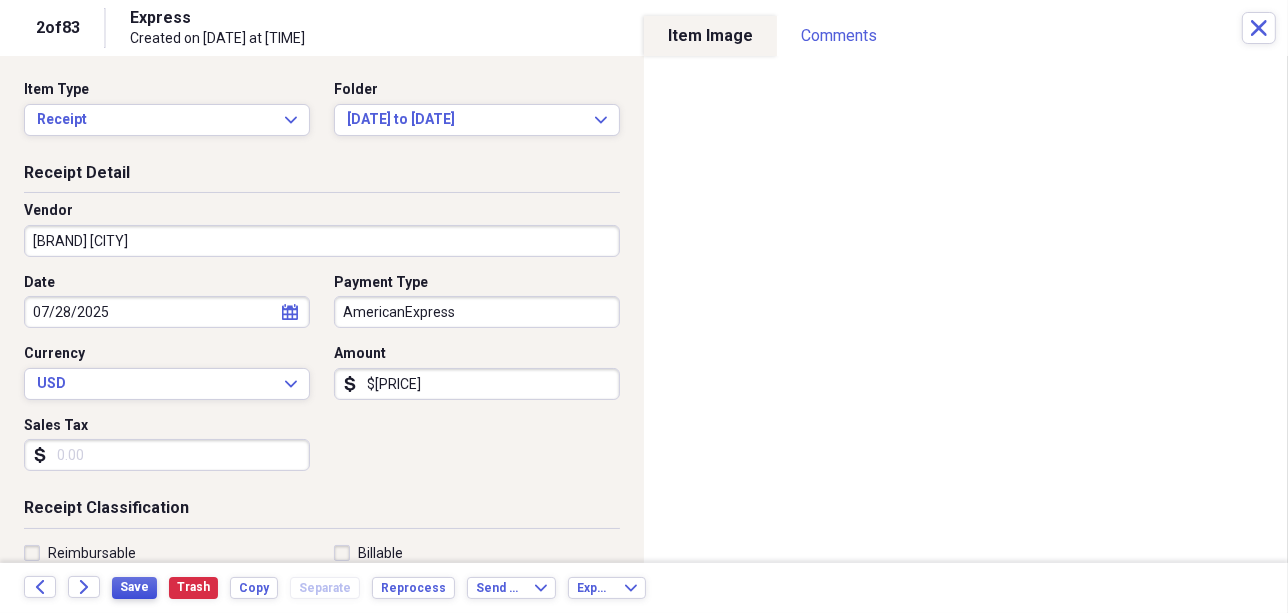 click on "Save" at bounding box center (134, 587) 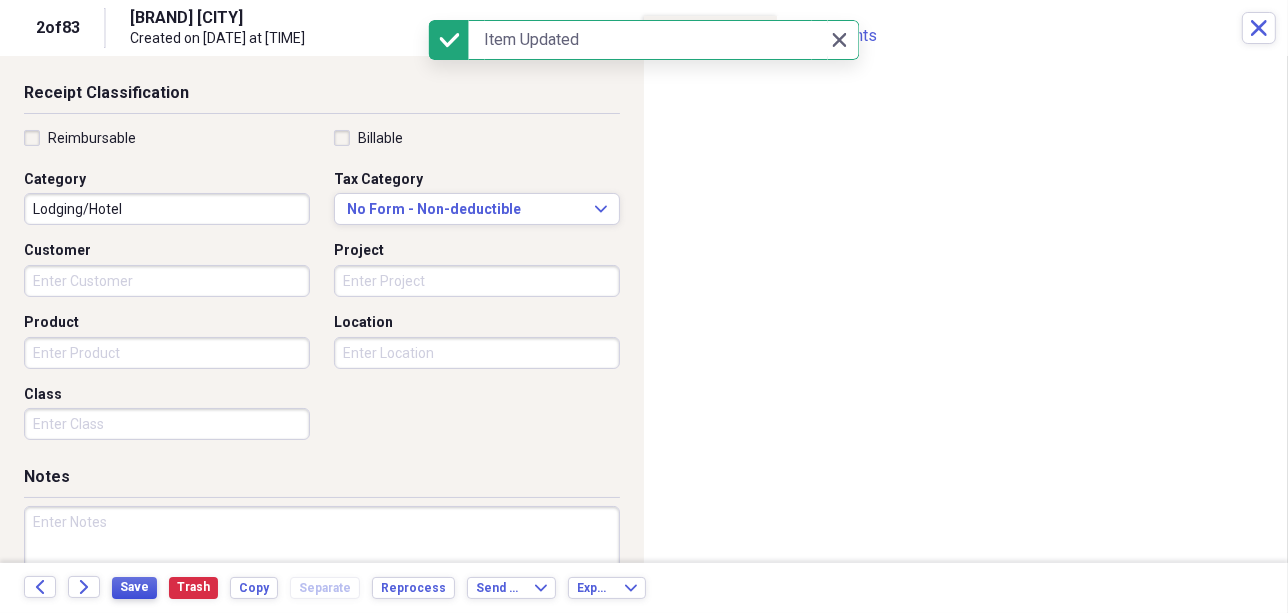 scroll, scrollTop: 440, scrollLeft: 0, axis: vertical 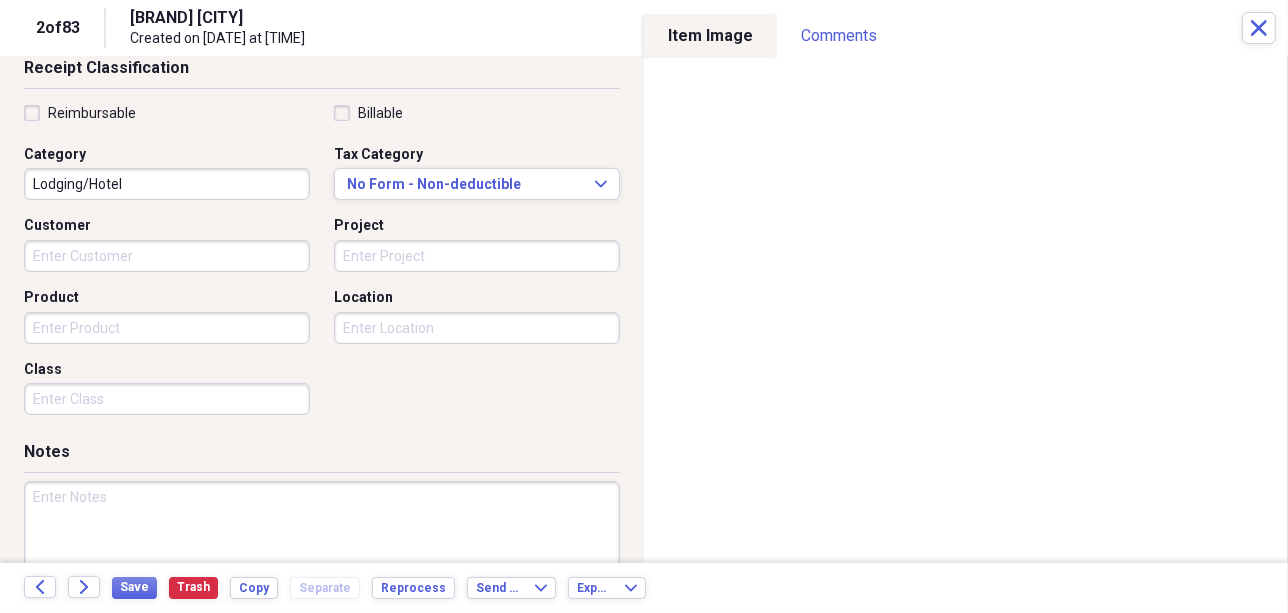 click on "Customer" at bounding box center [167, 256] 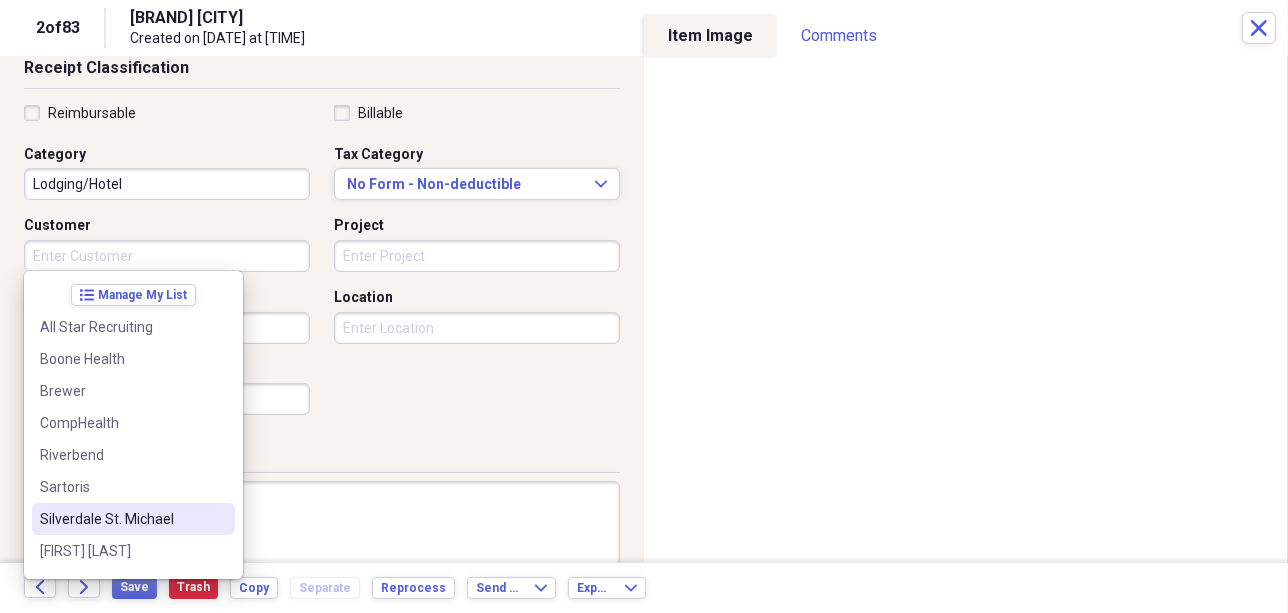 click on "Silverdale St. Michael" at bounding box center (121, 519) 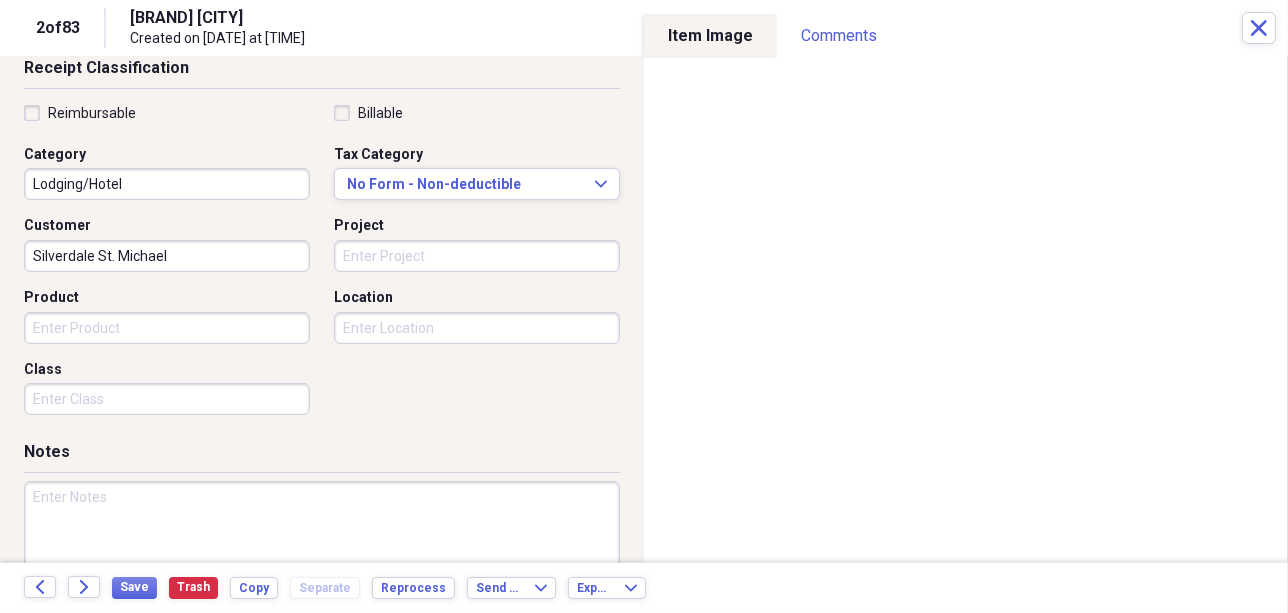 click on "Project" at bounding box center (477, 256) 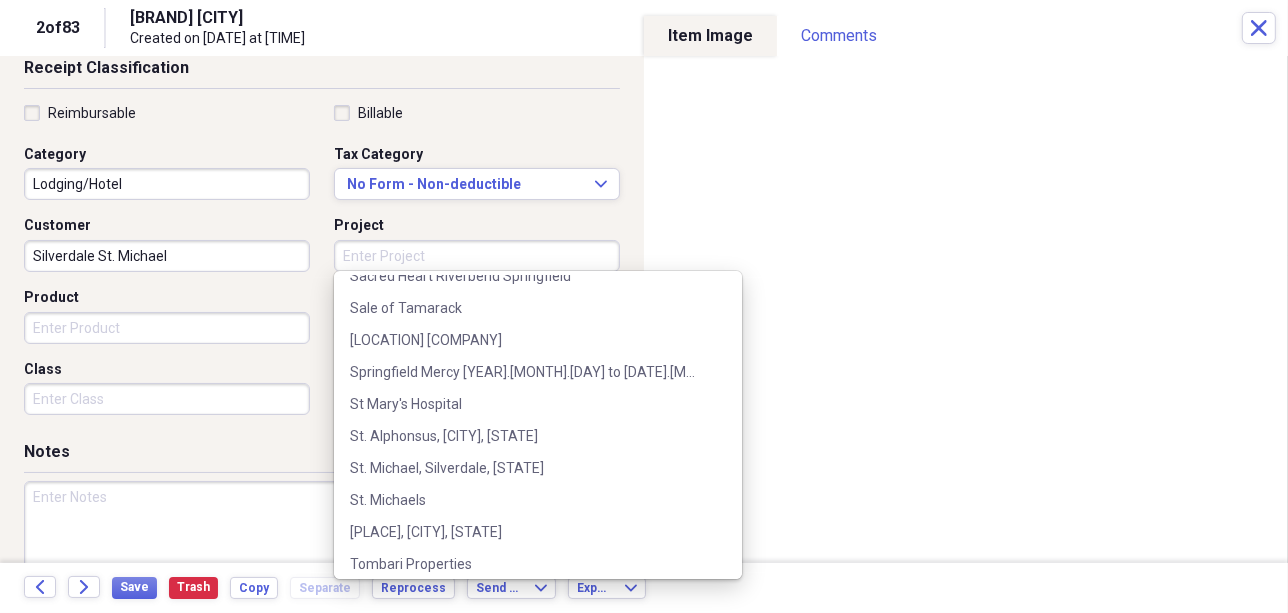 scroll, scrollTop: 533, scrollLeft: 0, axis: vertical 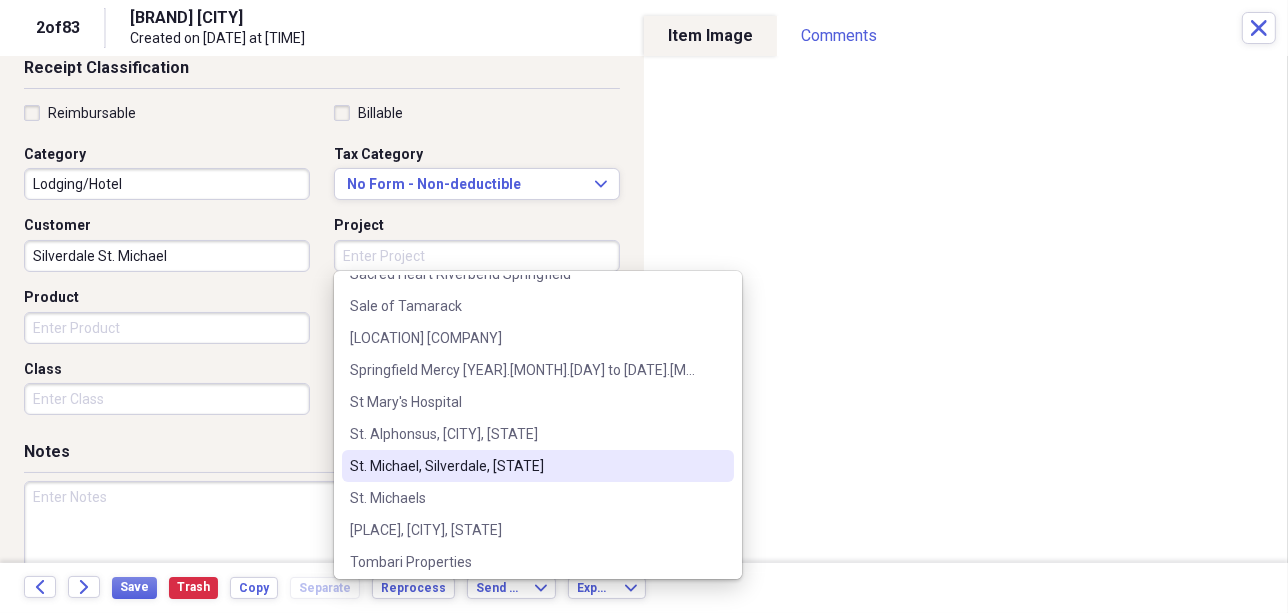 click on "St. Michael, Silverdale, [STATE]" at bounding box center [526, 466] 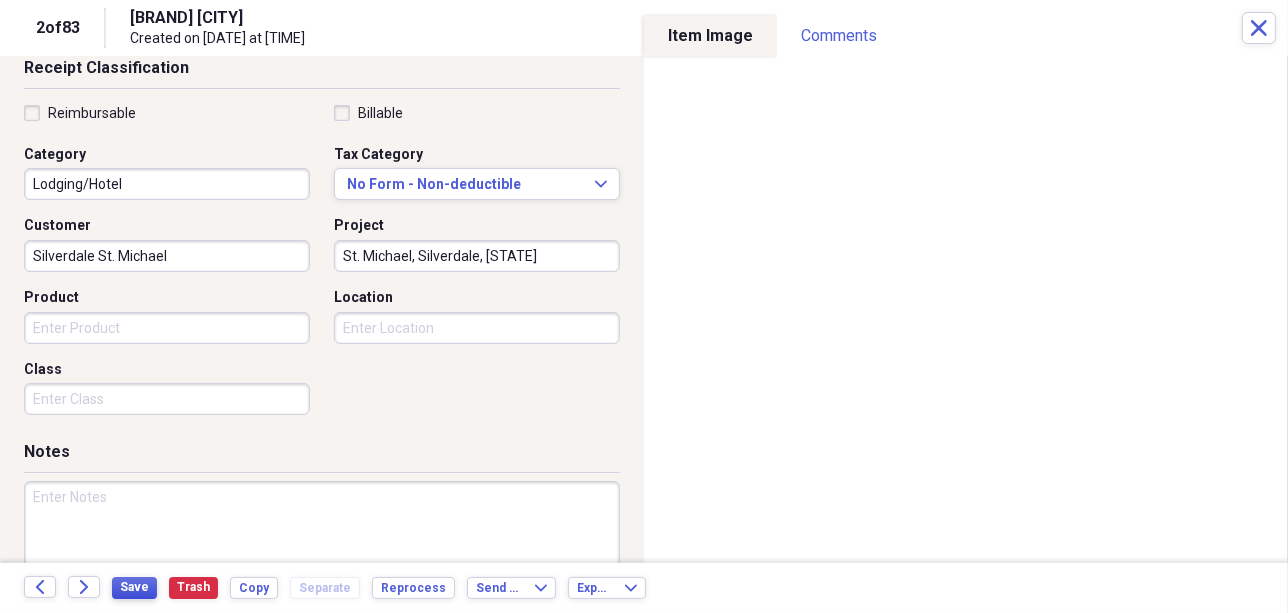 click on "Save" at bounding box center (134, 587) 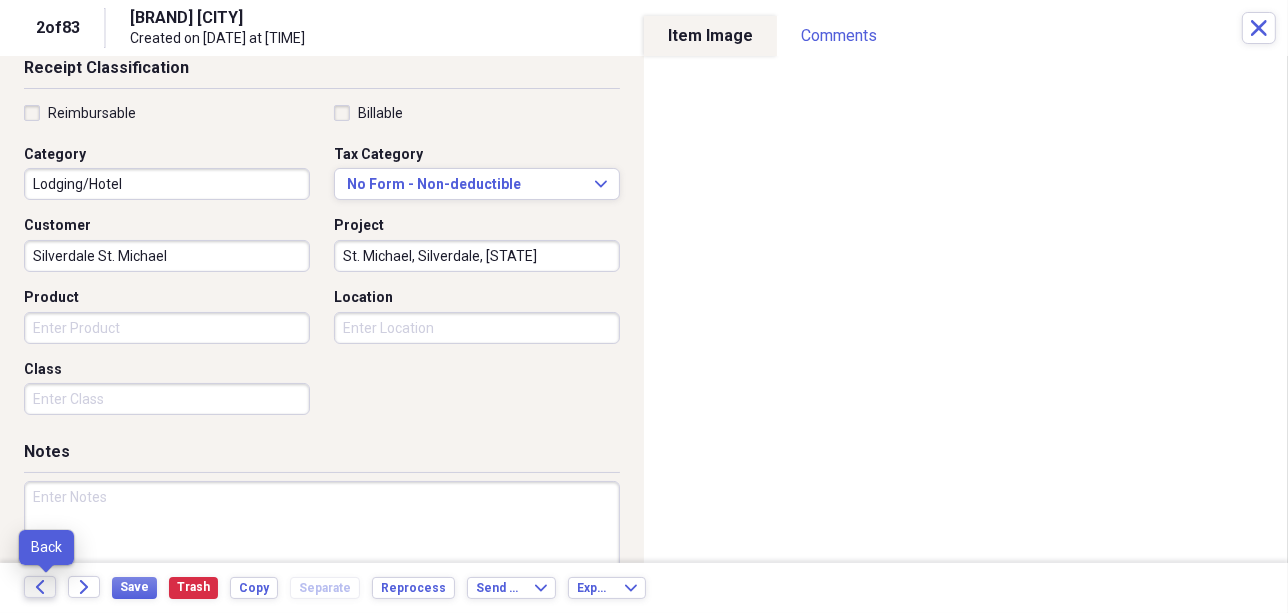 click on "Back" 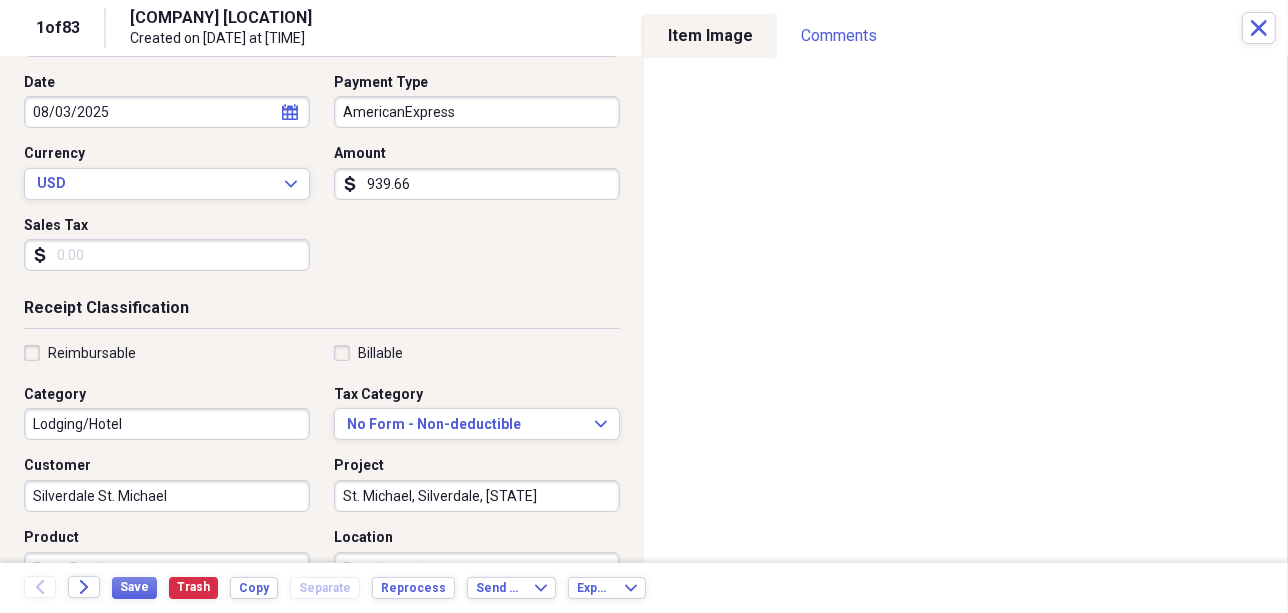 scroll, scrollTop: 0, scrollLeft: 0, axis: both 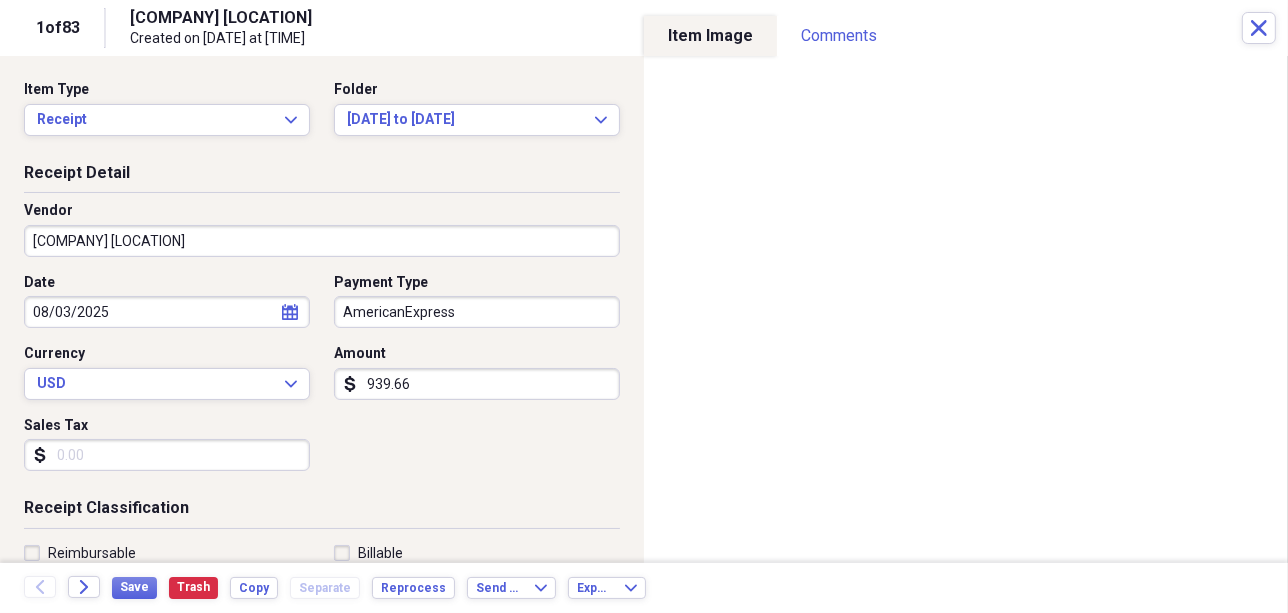 click 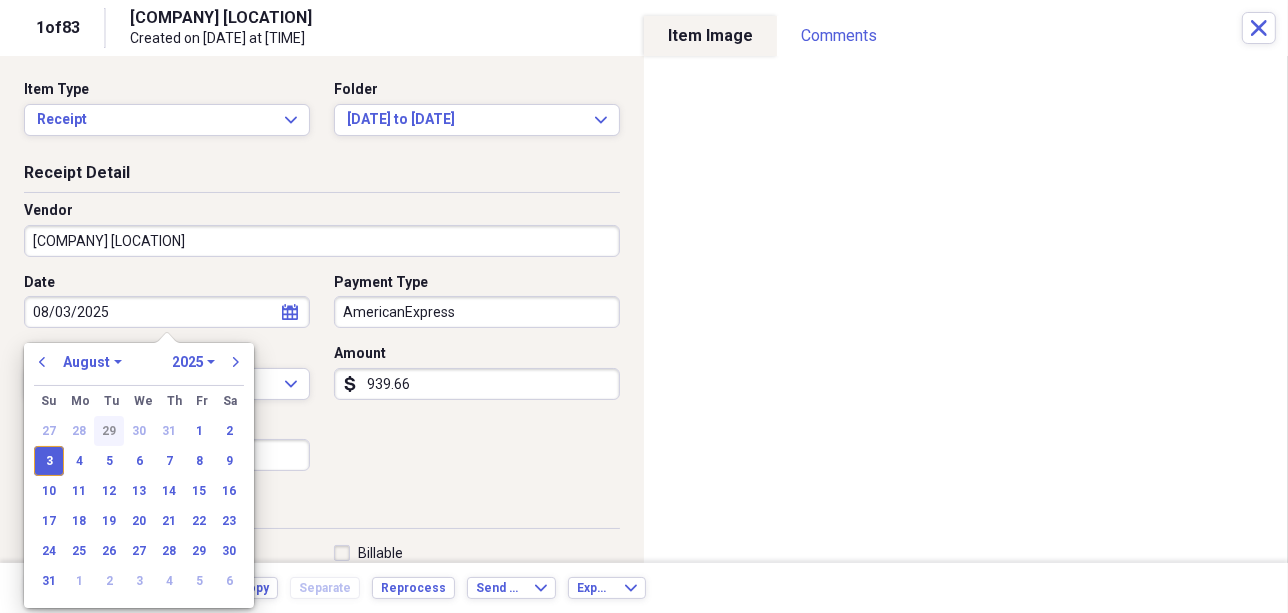 click on "29" at bounding box center [109, 431] 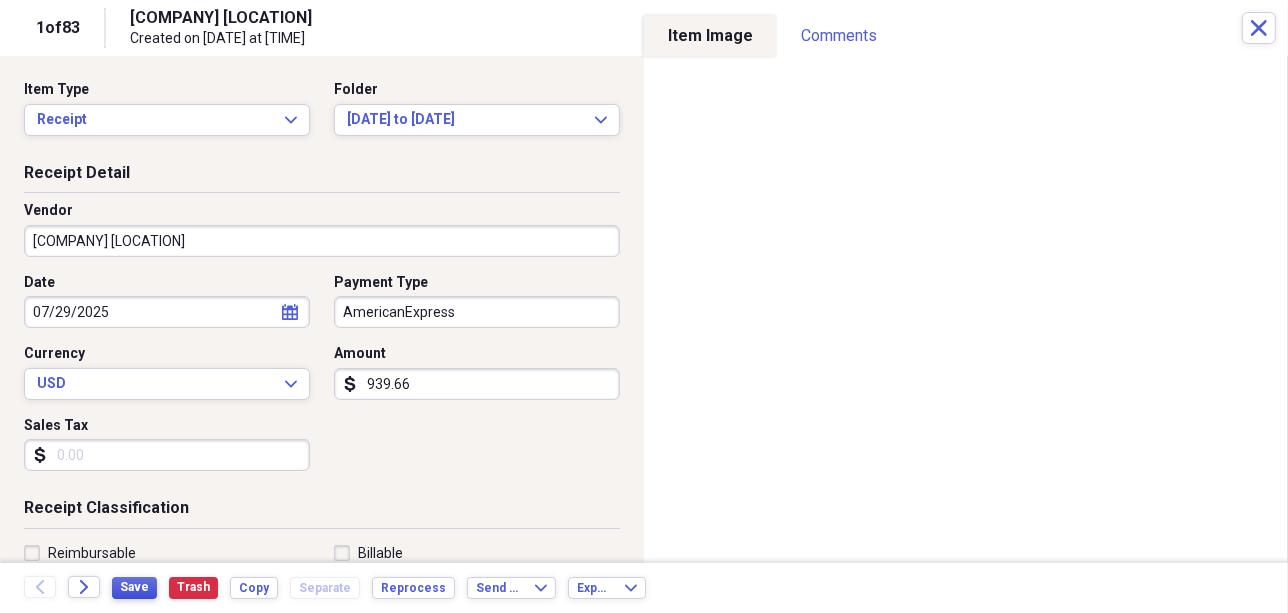 click on "Save" at bounding box center [134, 587] 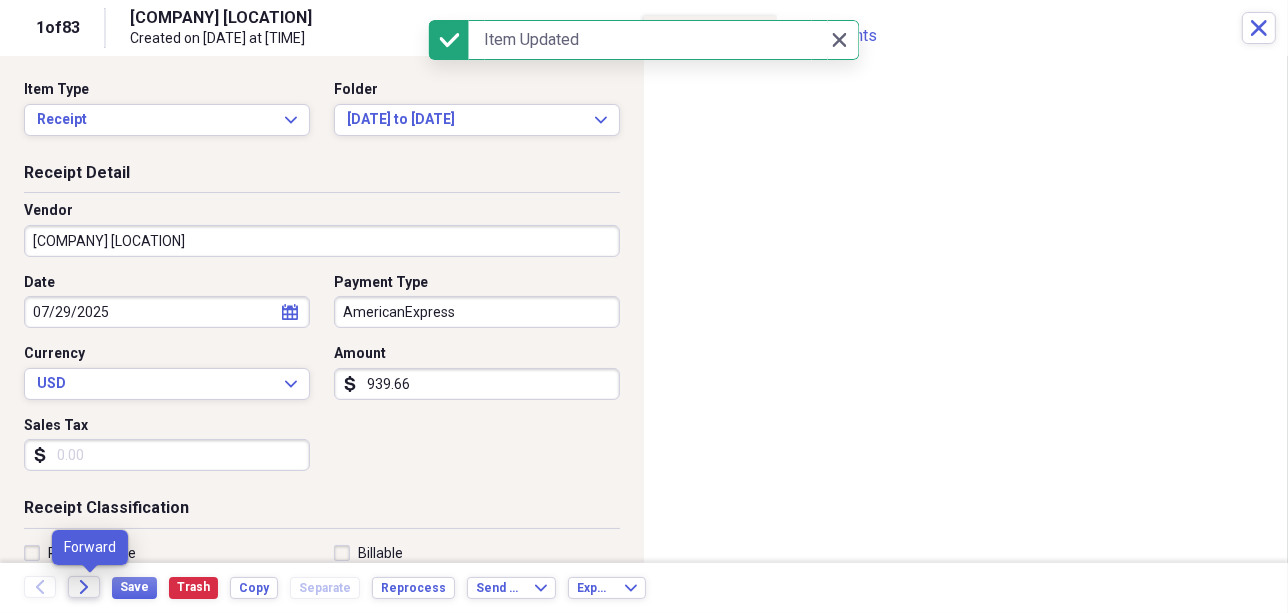 click 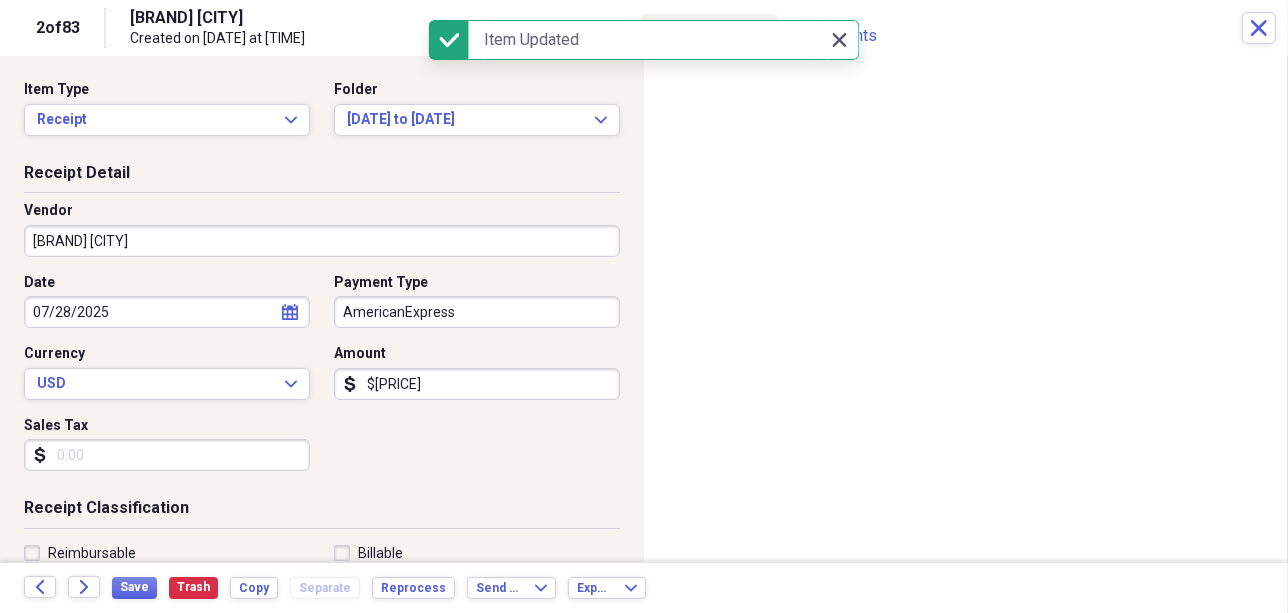 click 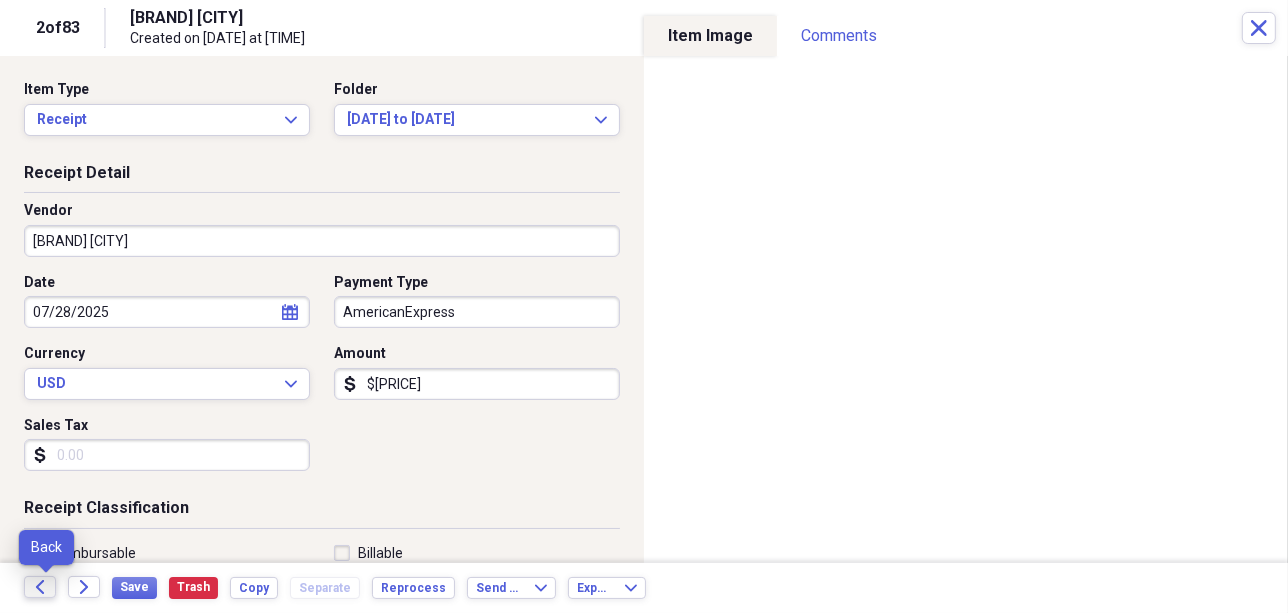 click 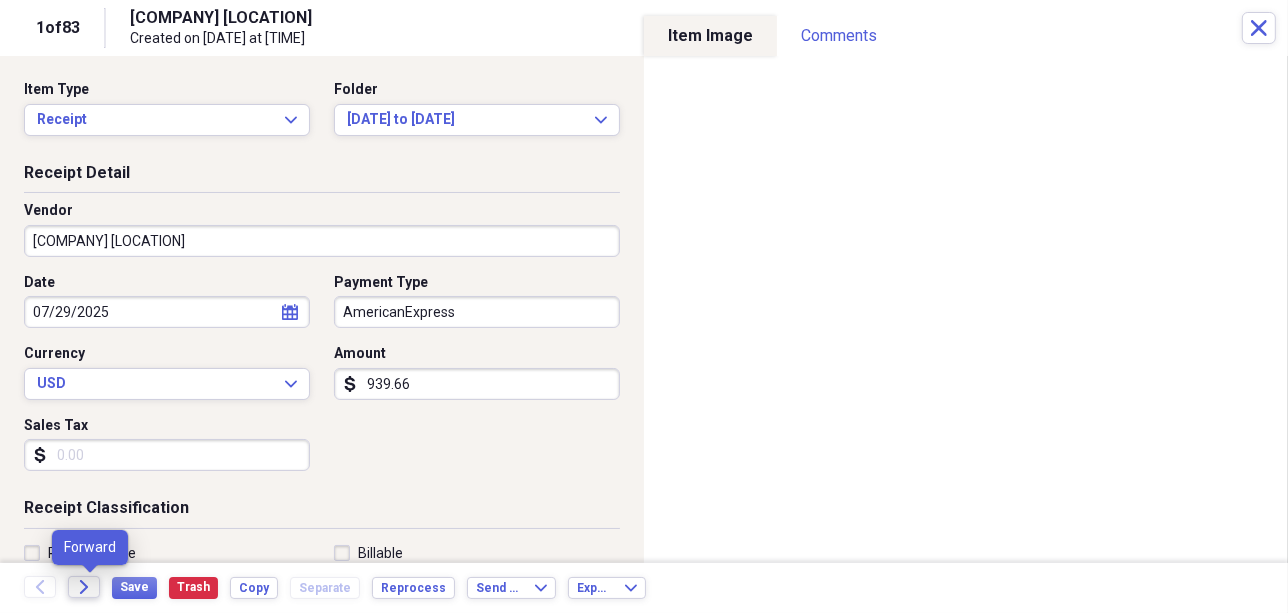 click 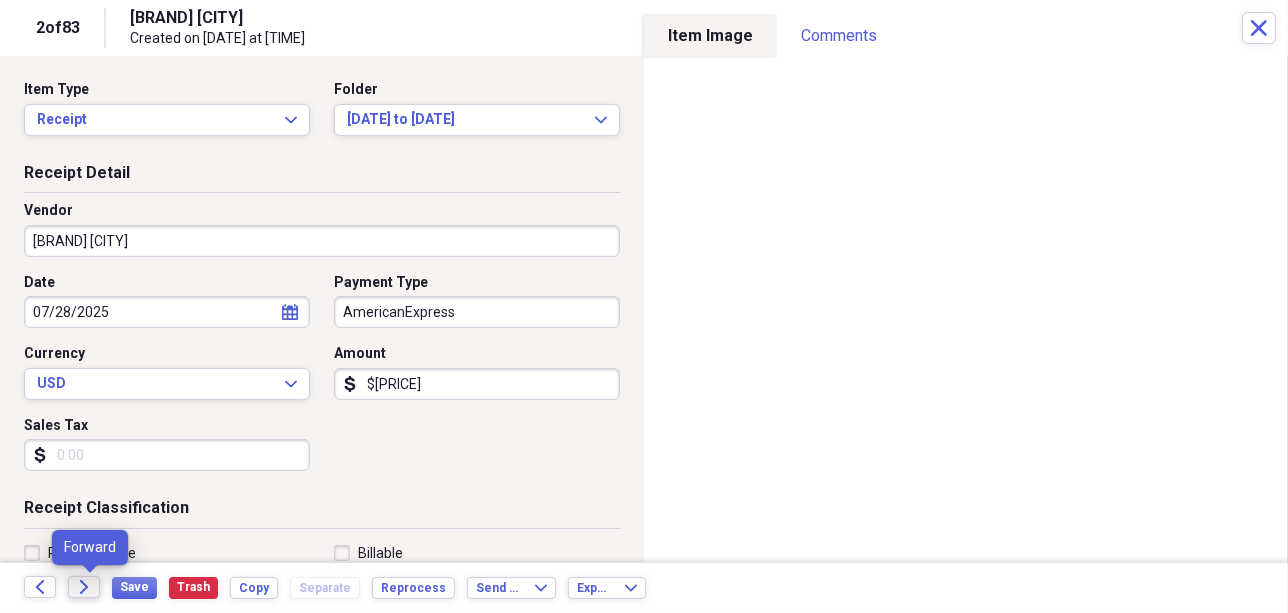 click 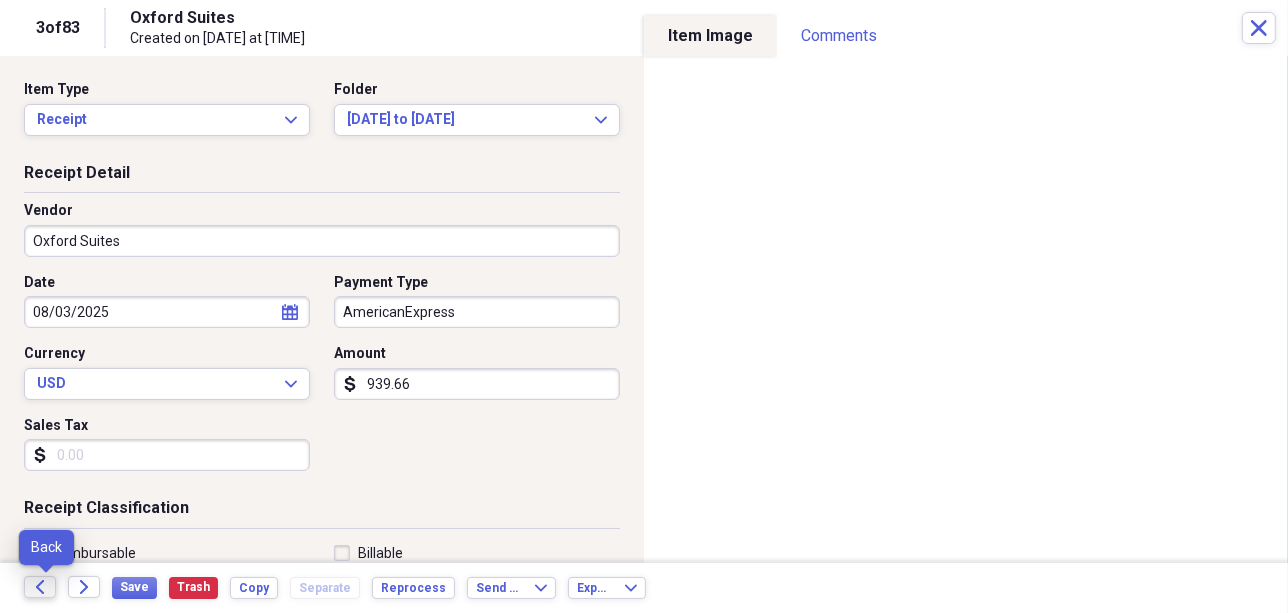 click 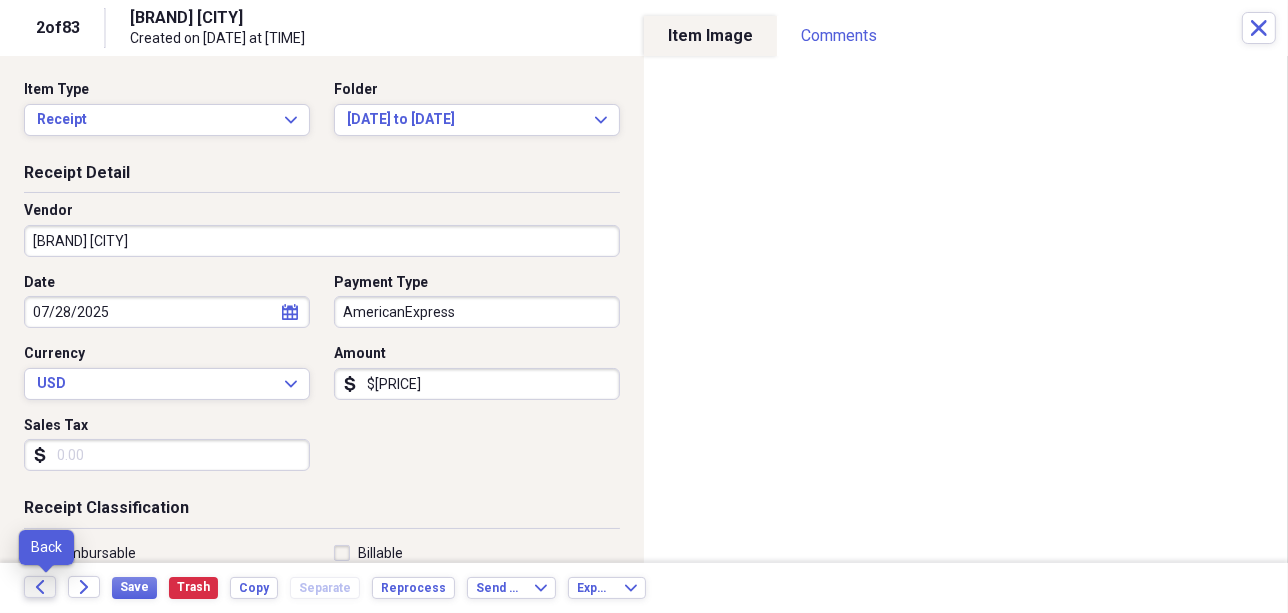 click 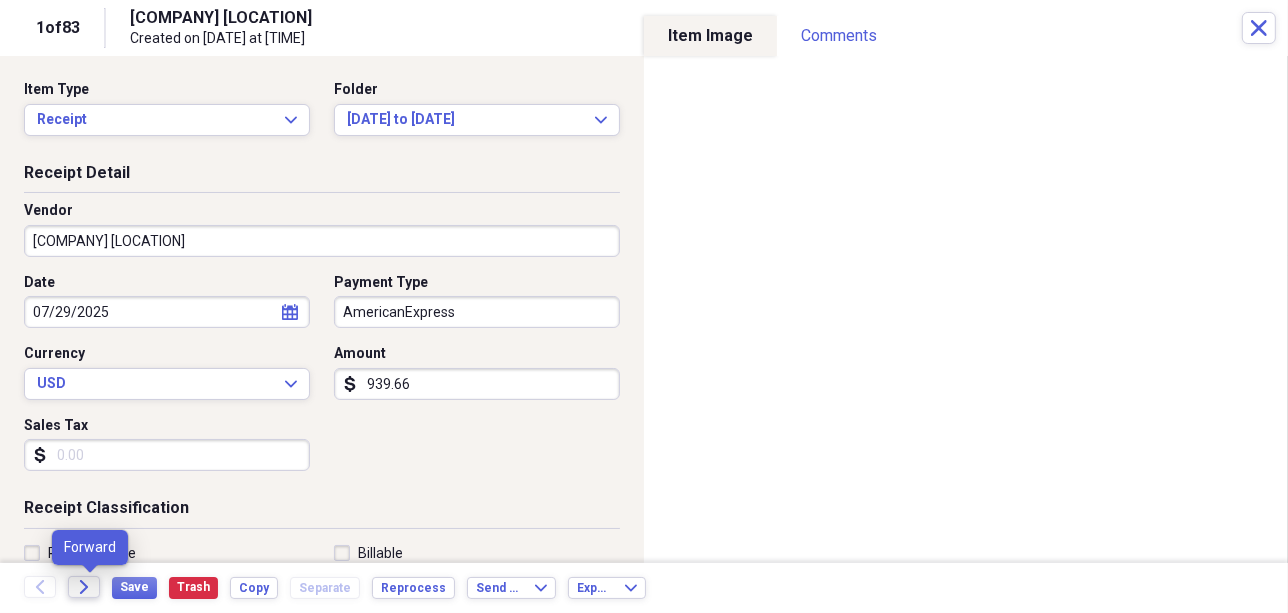 click on "Forward" 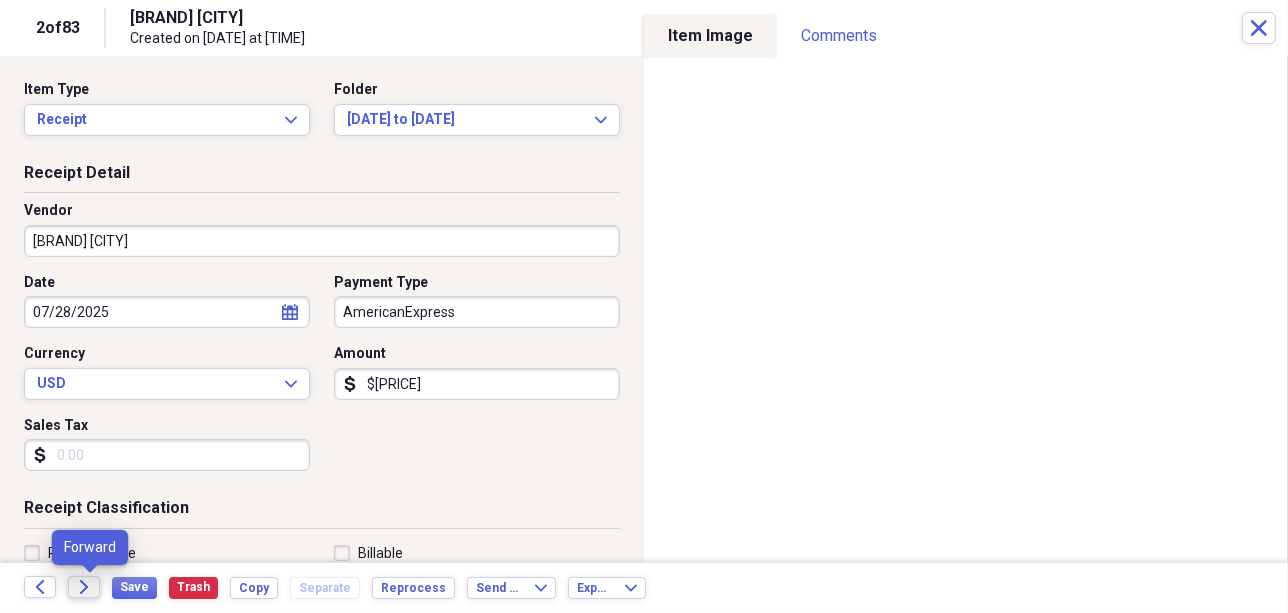 click on "Forward" 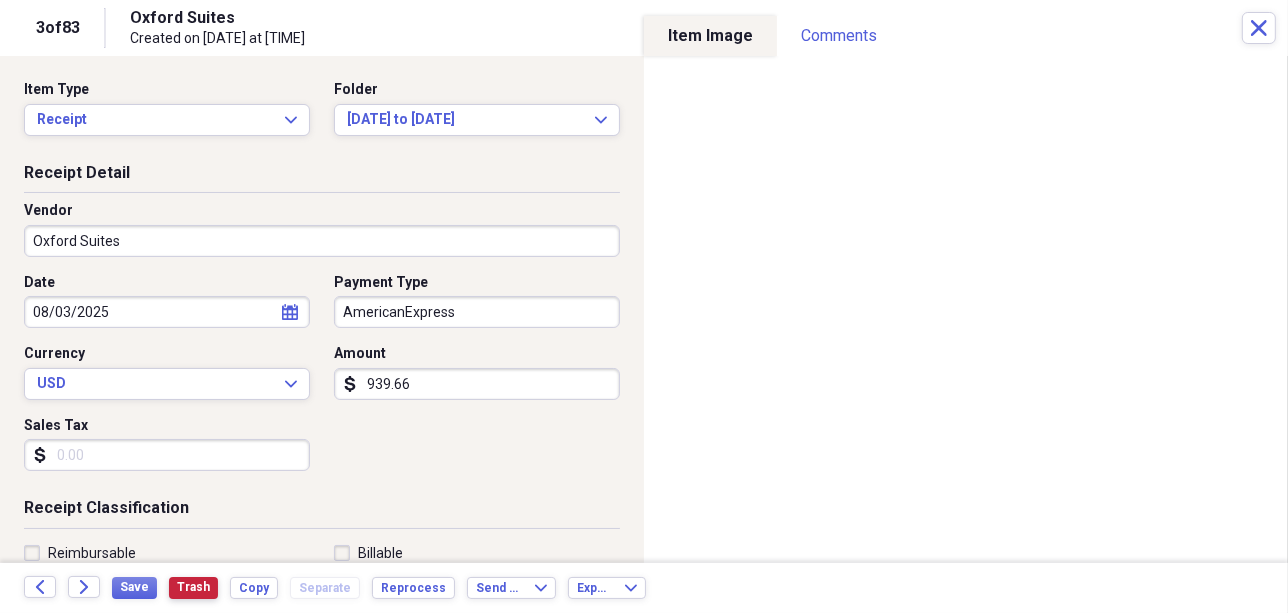 click on "Trash" at bounding box center (193, 587) 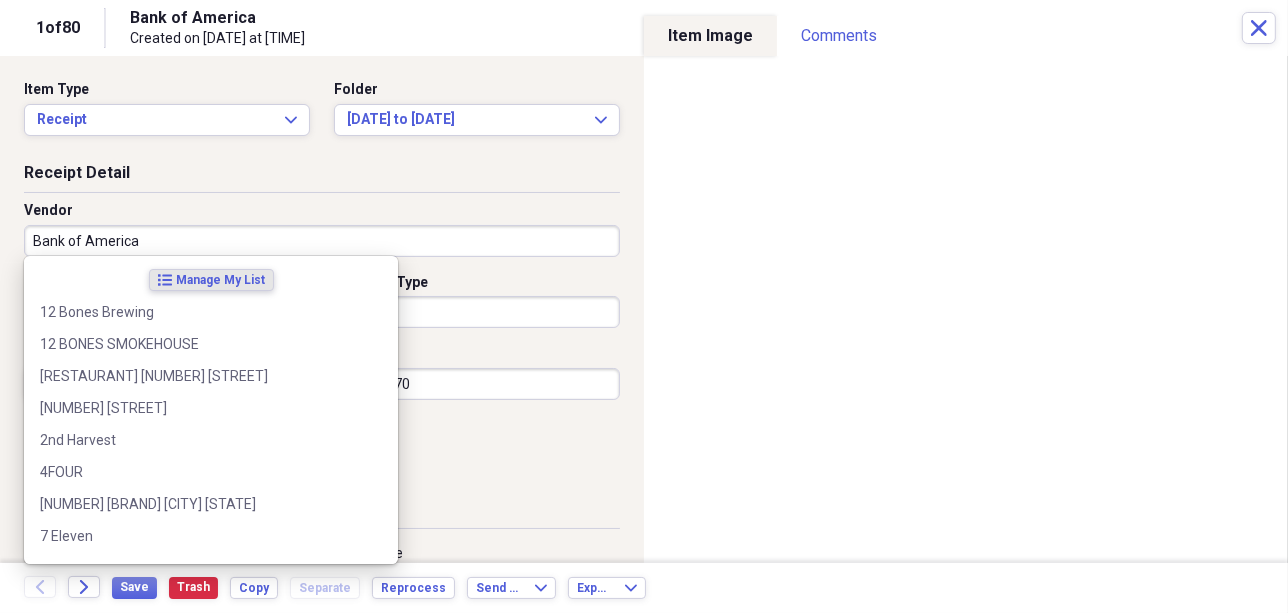 click on "Bank of America" at bounding box center (322, 241) 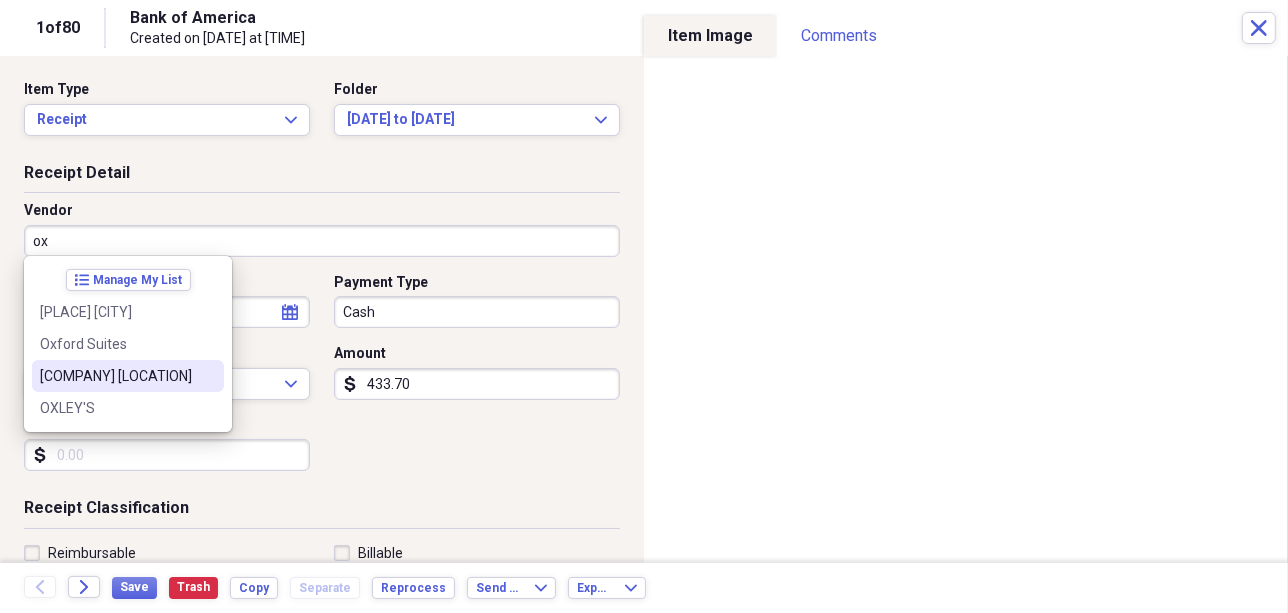 click on "[COMPANY] [LOCATION]" at bounding box center (116, 376) 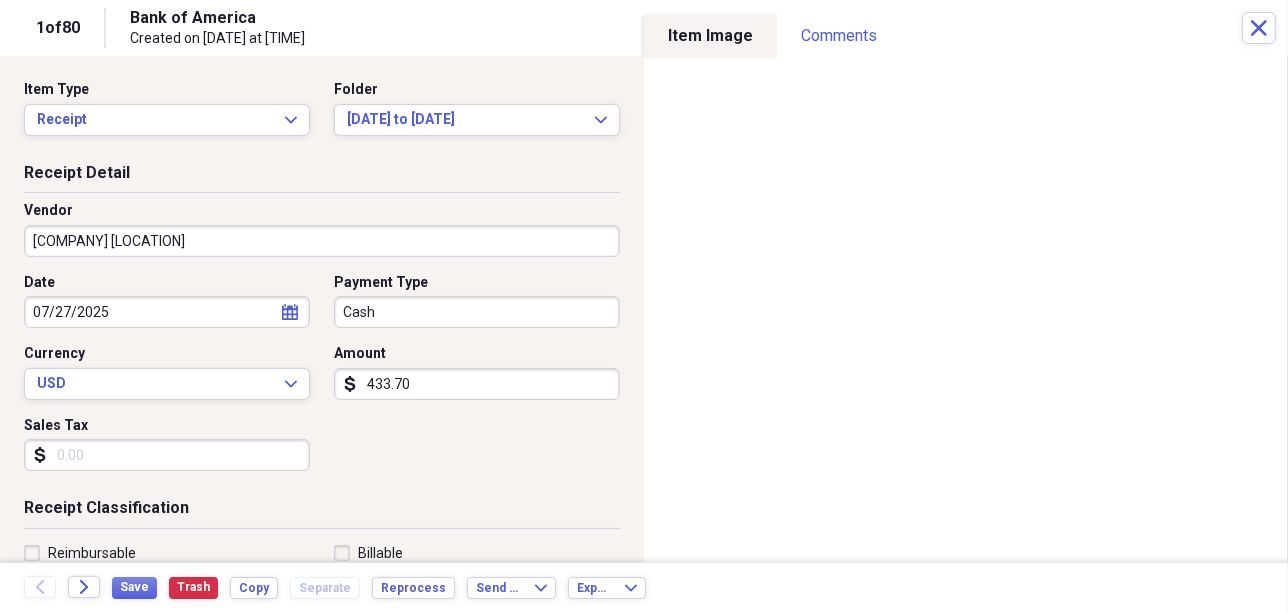 type on "Lodging/Hotel" 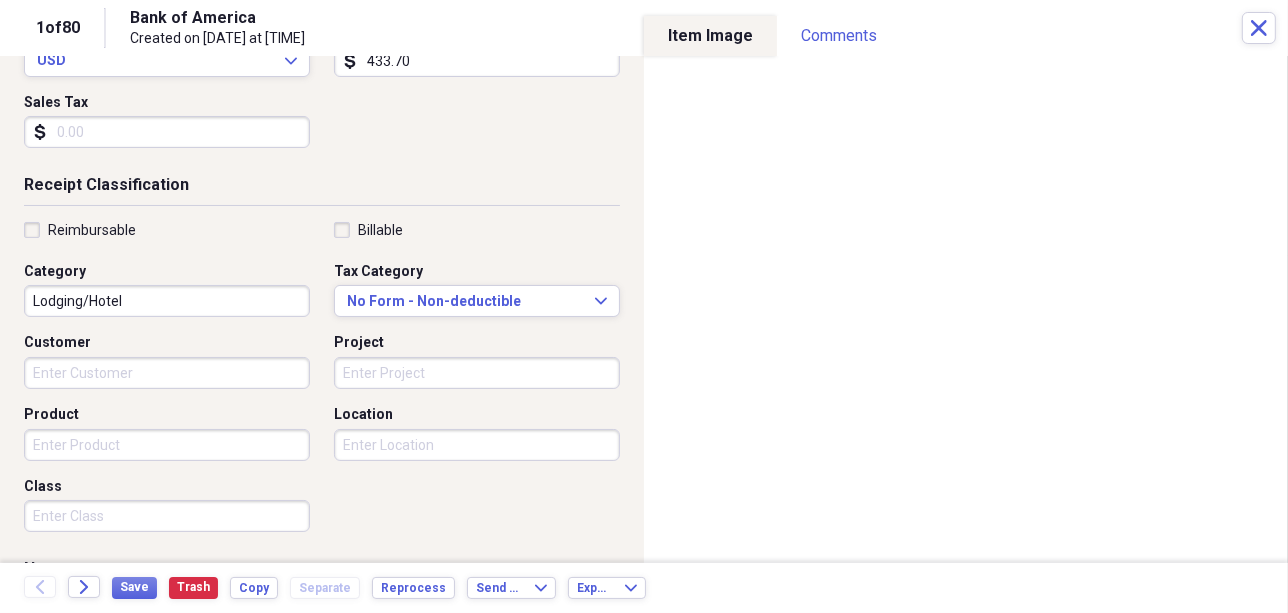 scroll, scrollTop: 324, scrollLeft: 0, axis: vertical 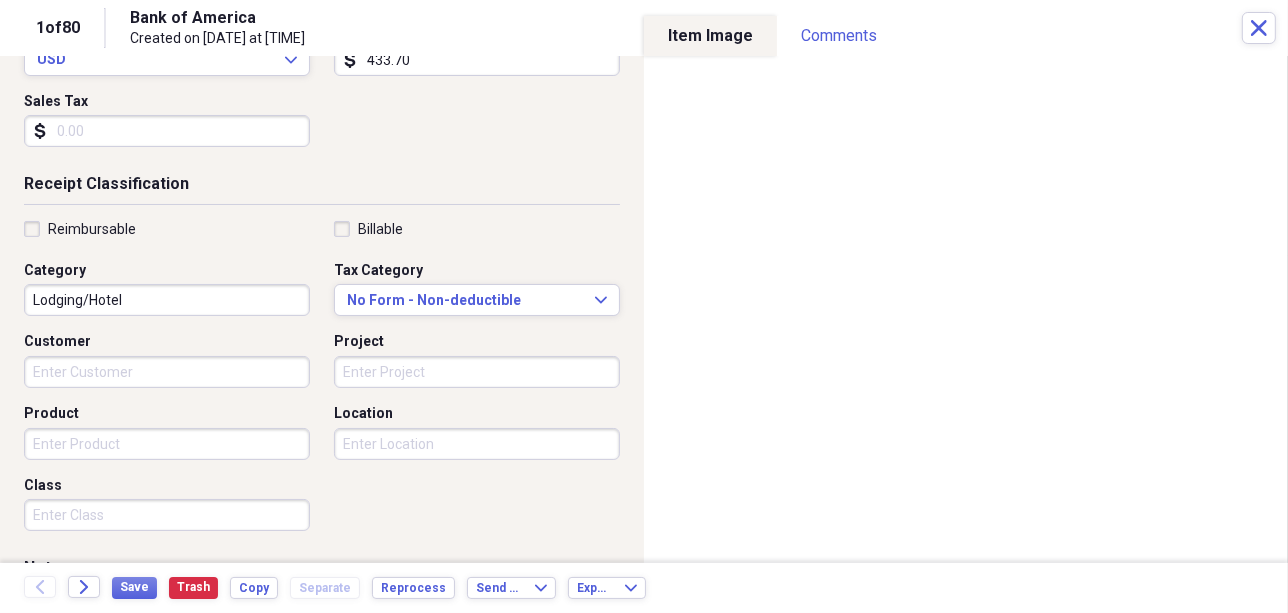click on "Customer" at bounding box center (167, 372) 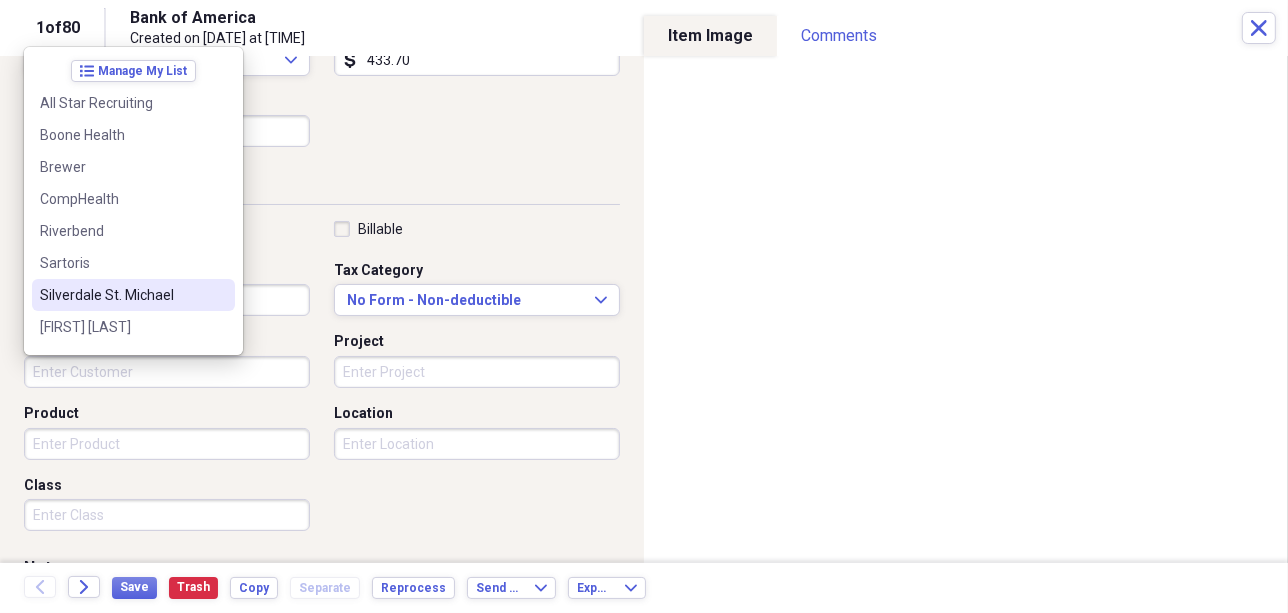 click on "Silverdale St. Michael" at bounding box center [121, 295] 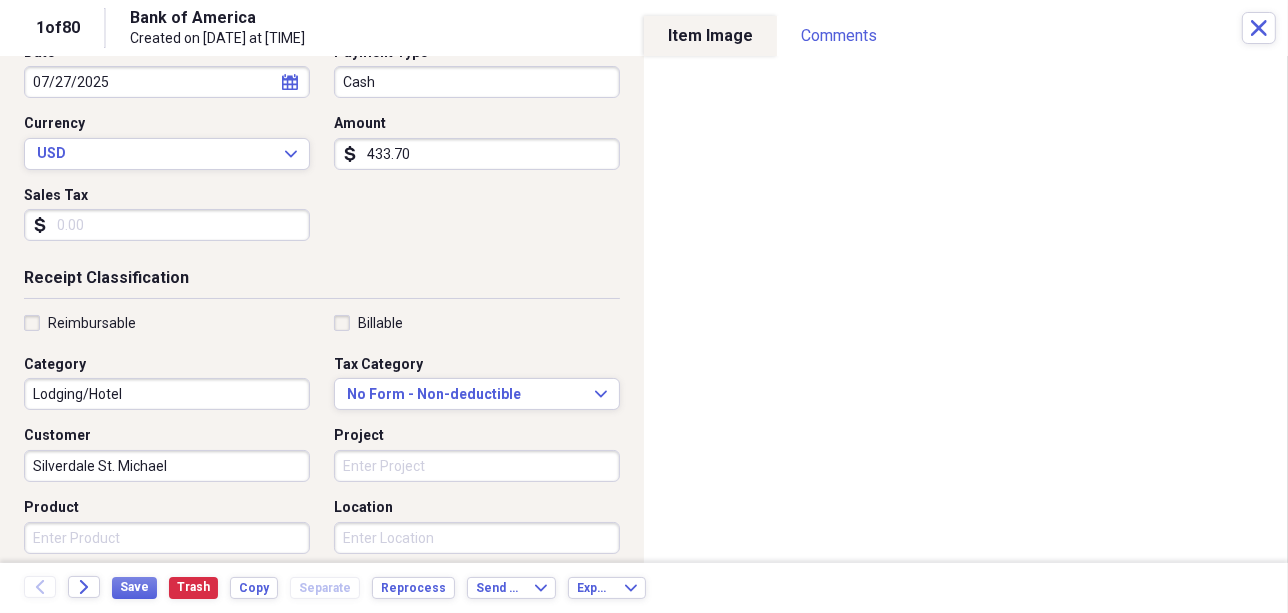 scroll, scrollTop: 512, scrollLeft: 0, axis: vertical 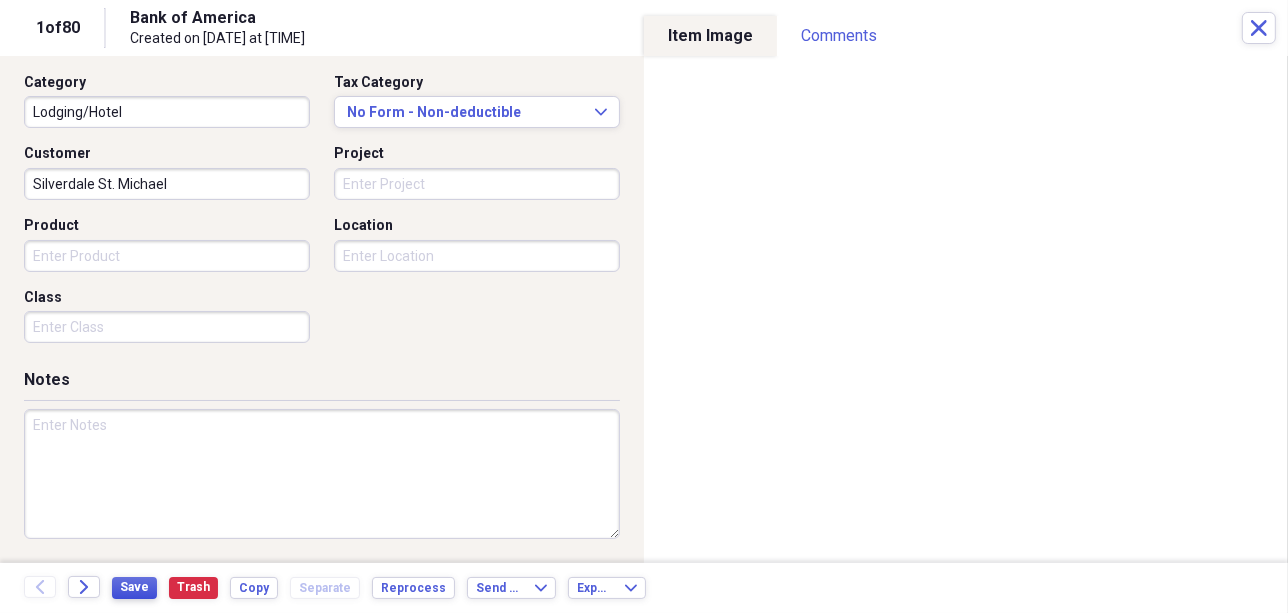 click on "Save" at bounding box center (134, 587) 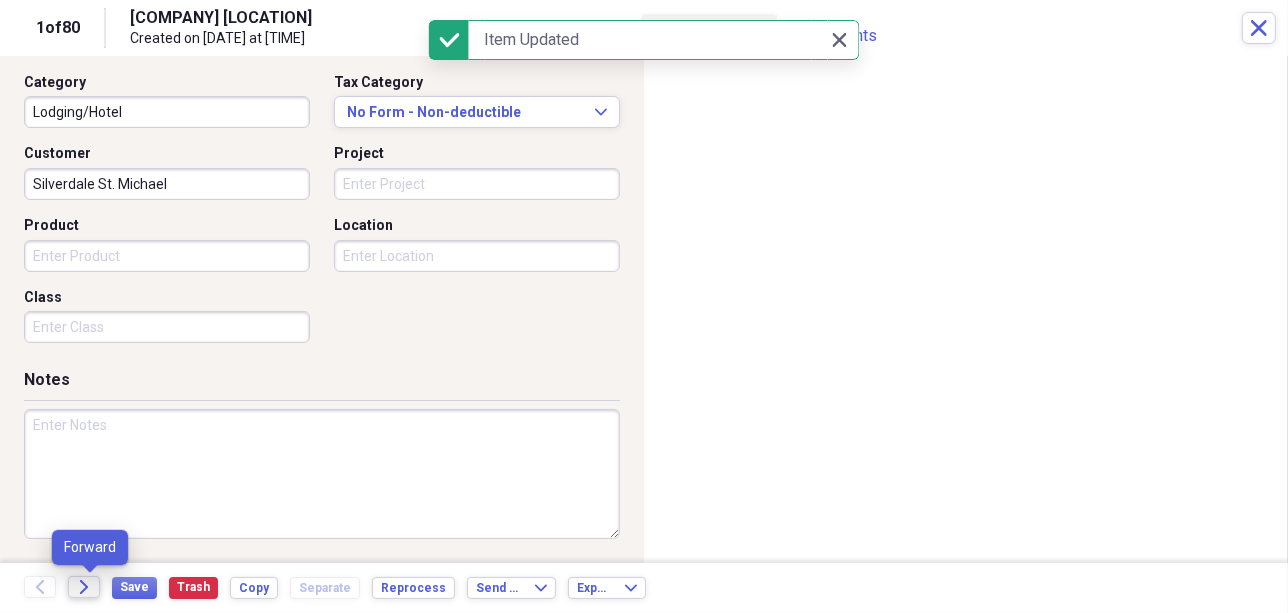 click on "Forward" 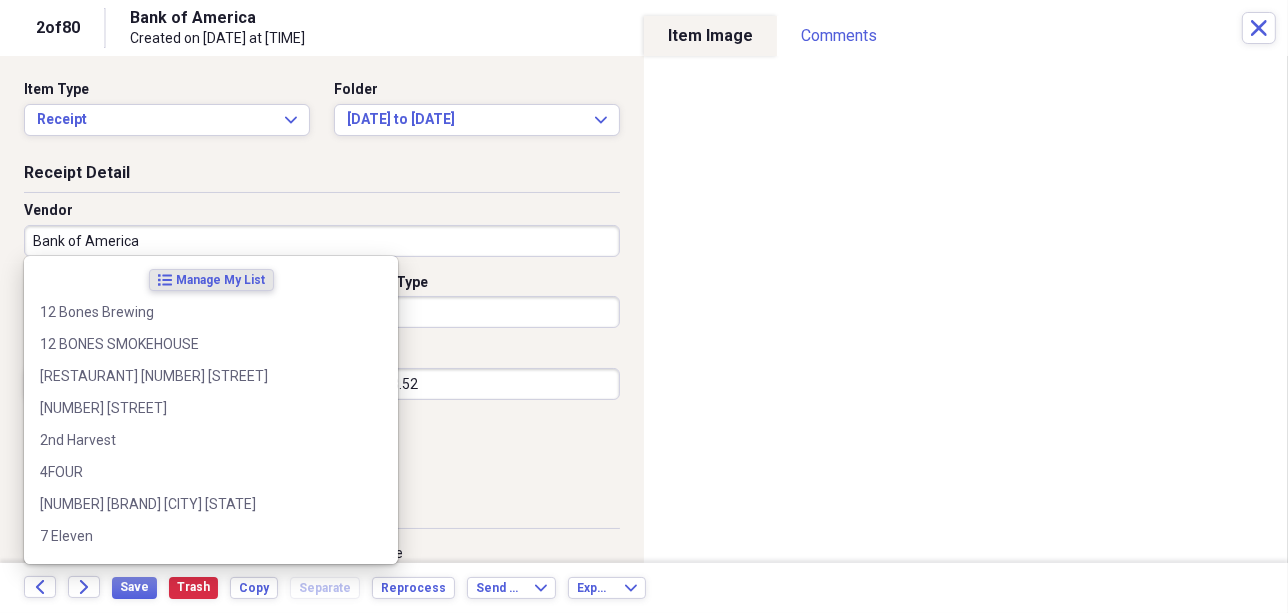 click on "Bank of America" at bounding box center [322, 241] 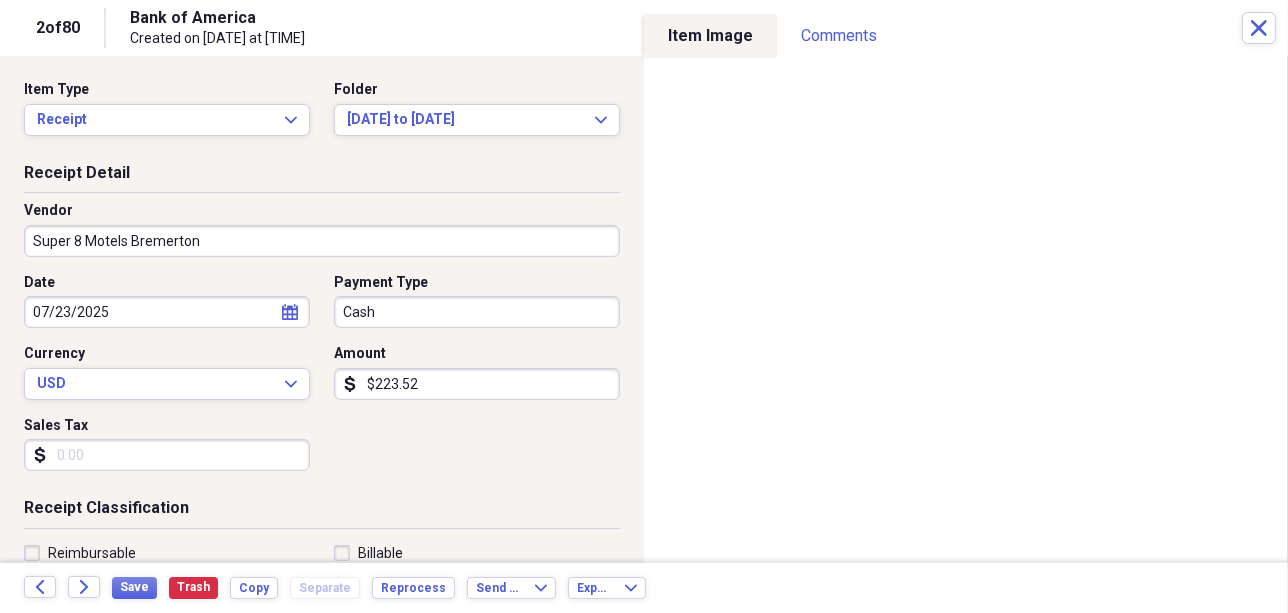 type on "Super 8 Motels Bremerton" 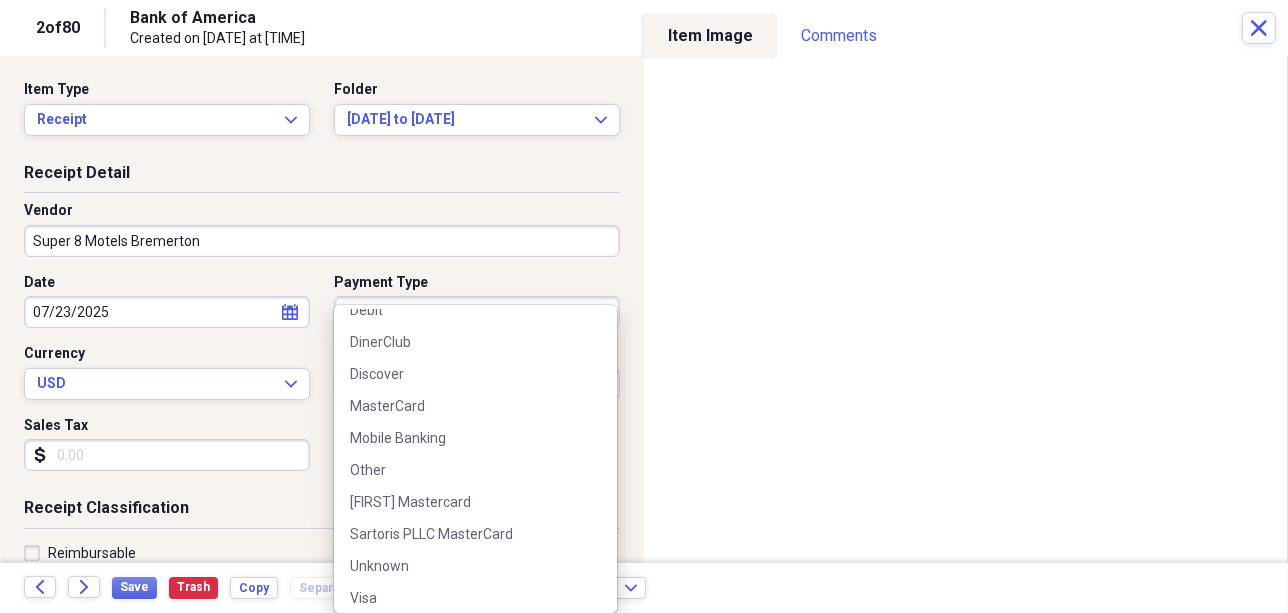 scroll, scrollTop: 283, scrollLeft: 0, axis: vertical 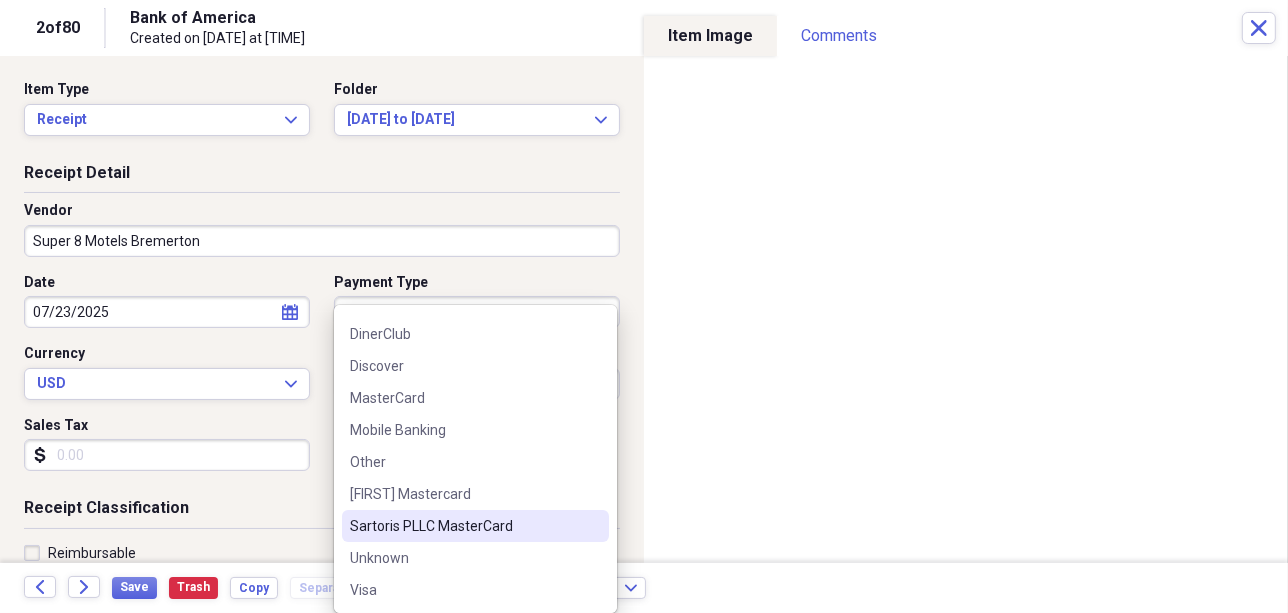 click on "Sartoris PLLC MasterCard" at bounding box center (463, 526) 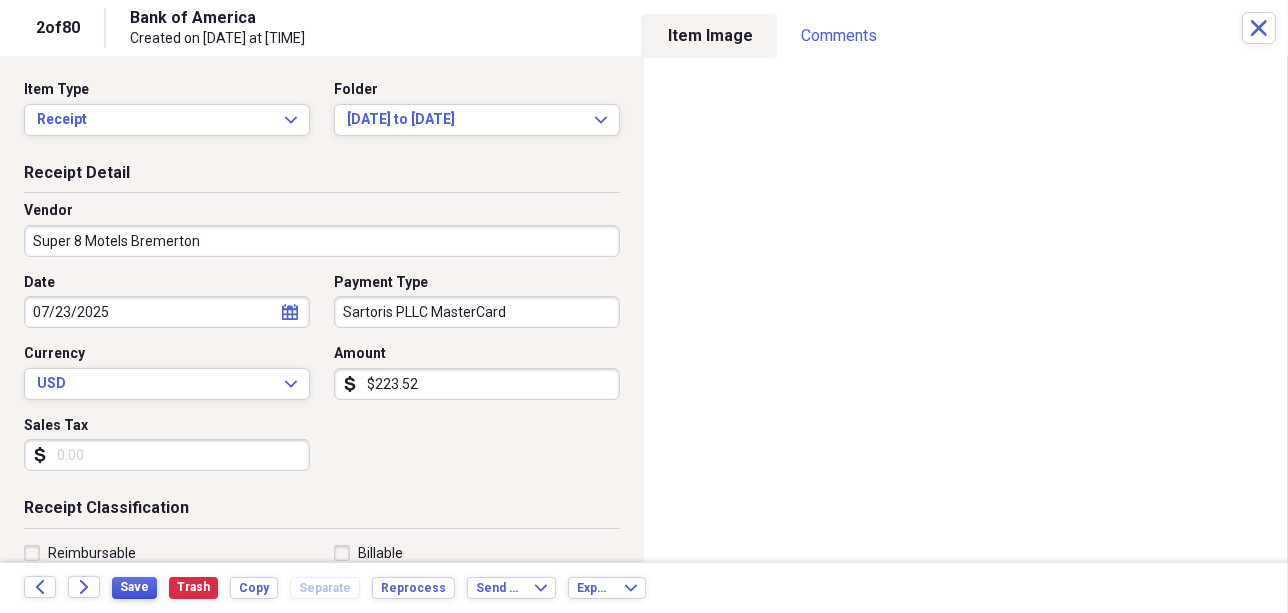 click on "Save" at bounding box center [134, 587] 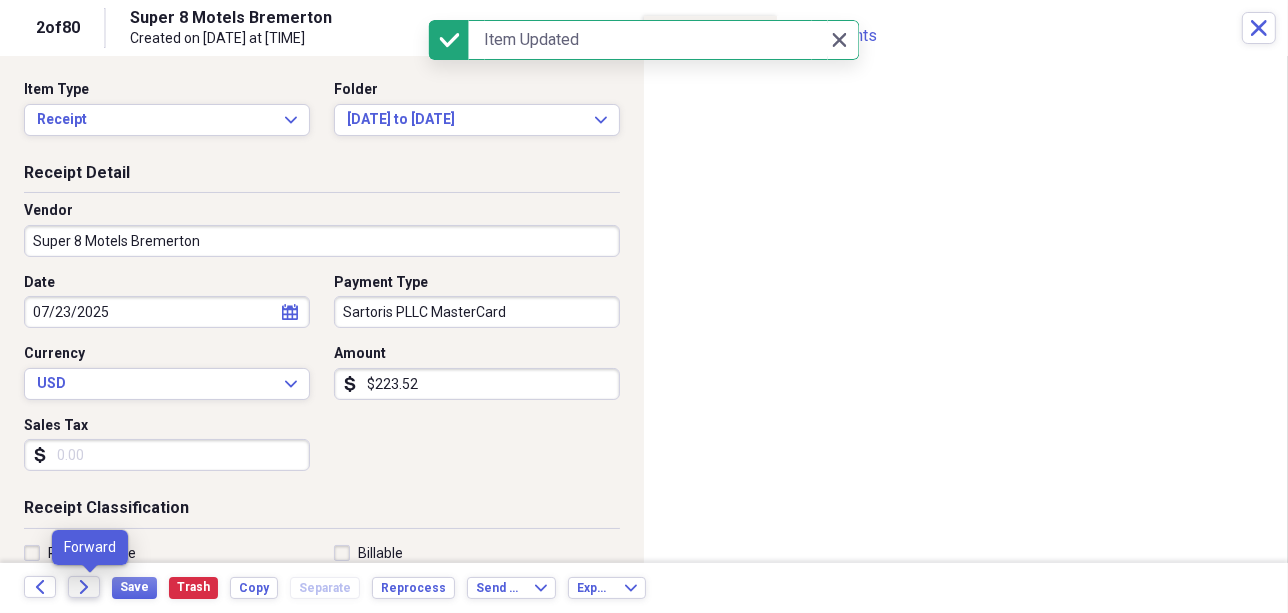 click 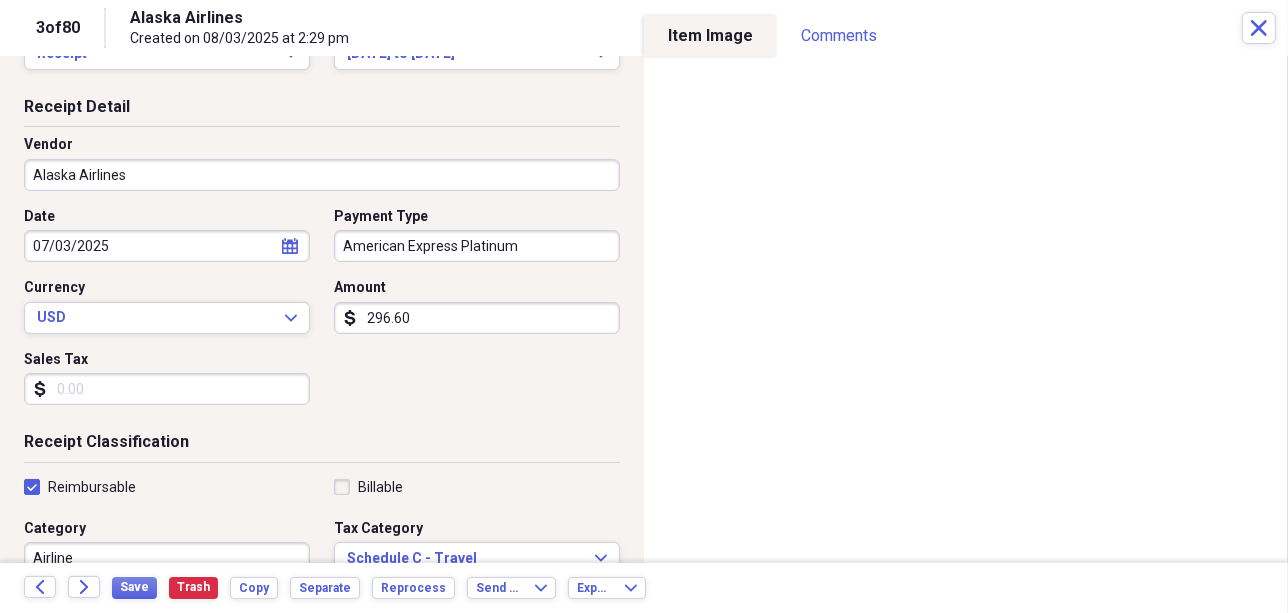 scroll, scrollTop: 73, scrollLeft: 0, axis: vertical 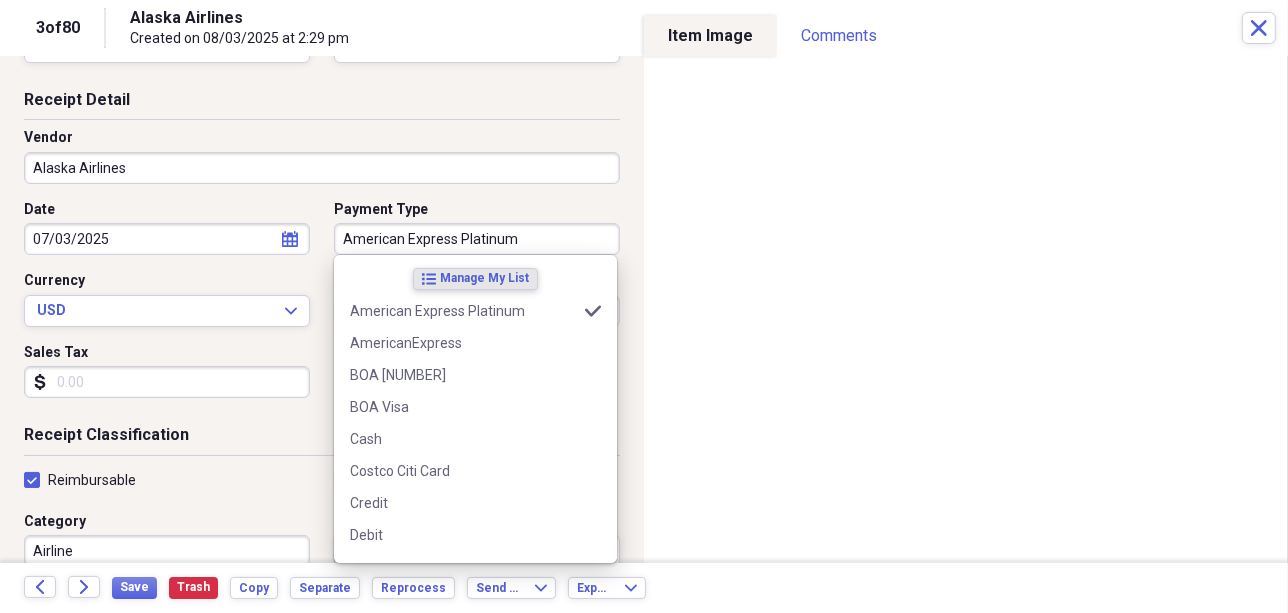 click on "American Express Platinum" at bounding box center (477, 239) 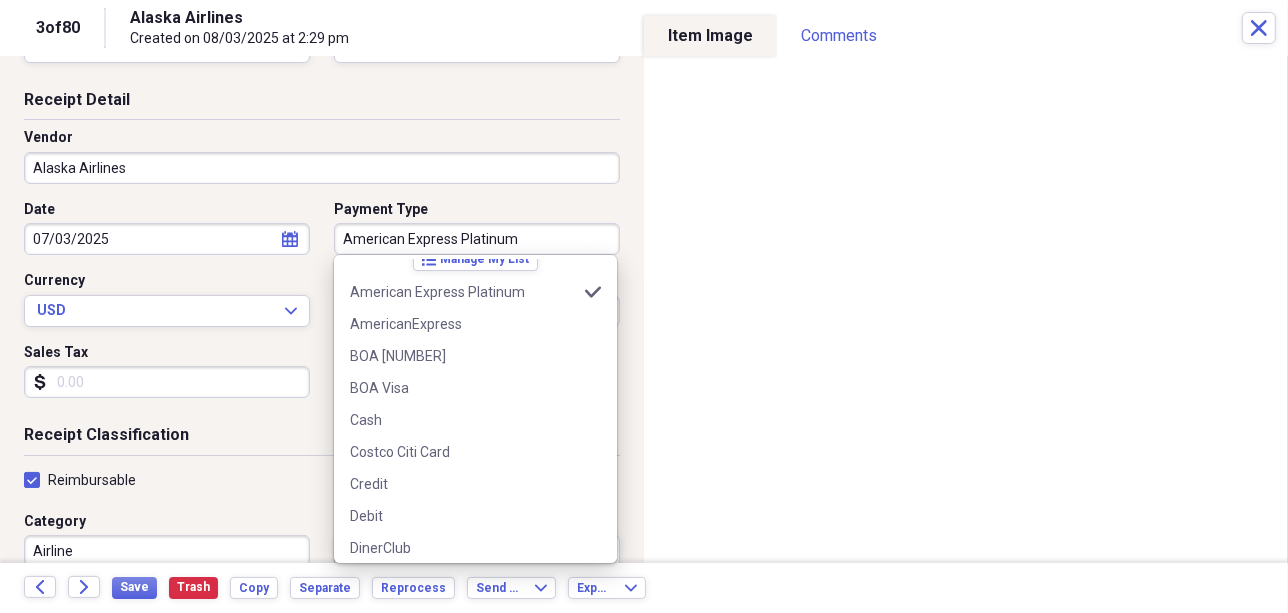 scroll, scrollTop: 9, scrollLeft: 0, axis: vertical 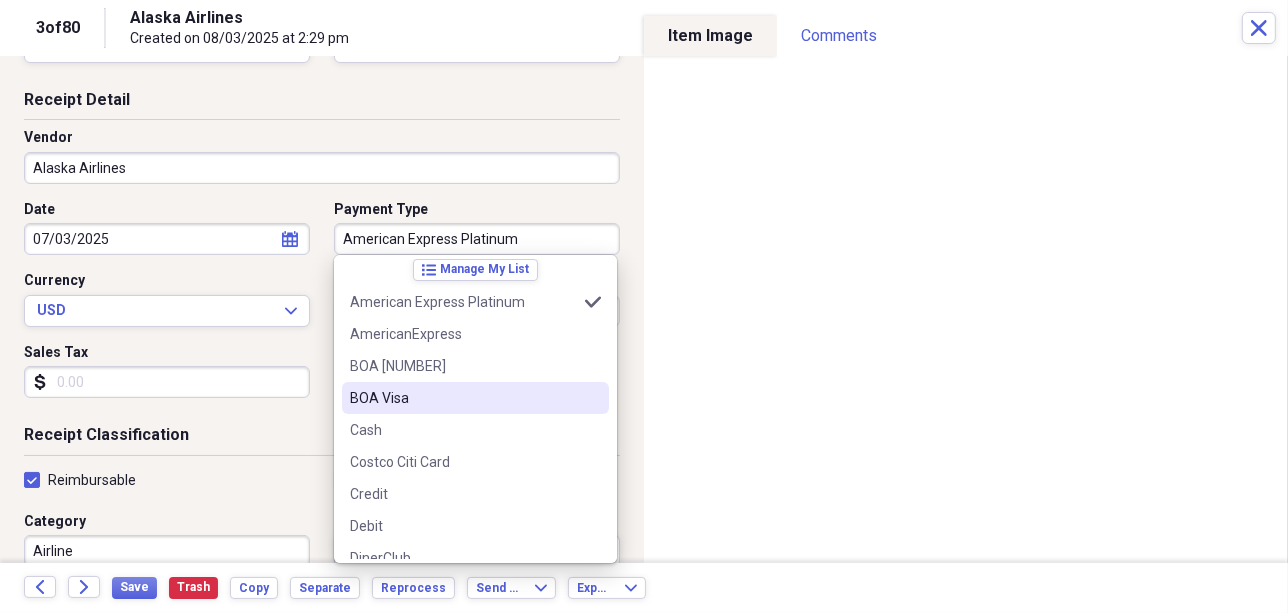 click on "BOA Visa" at bounding box center [463, 398] 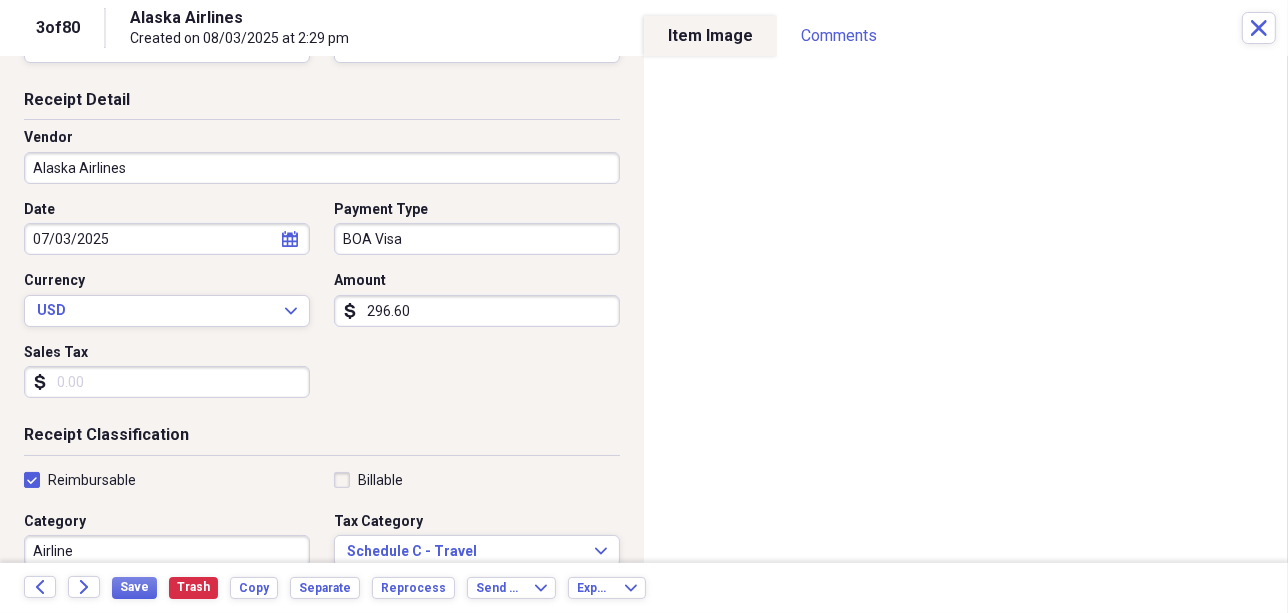 click on "BOA Visa" at bounding box center (477, 239) 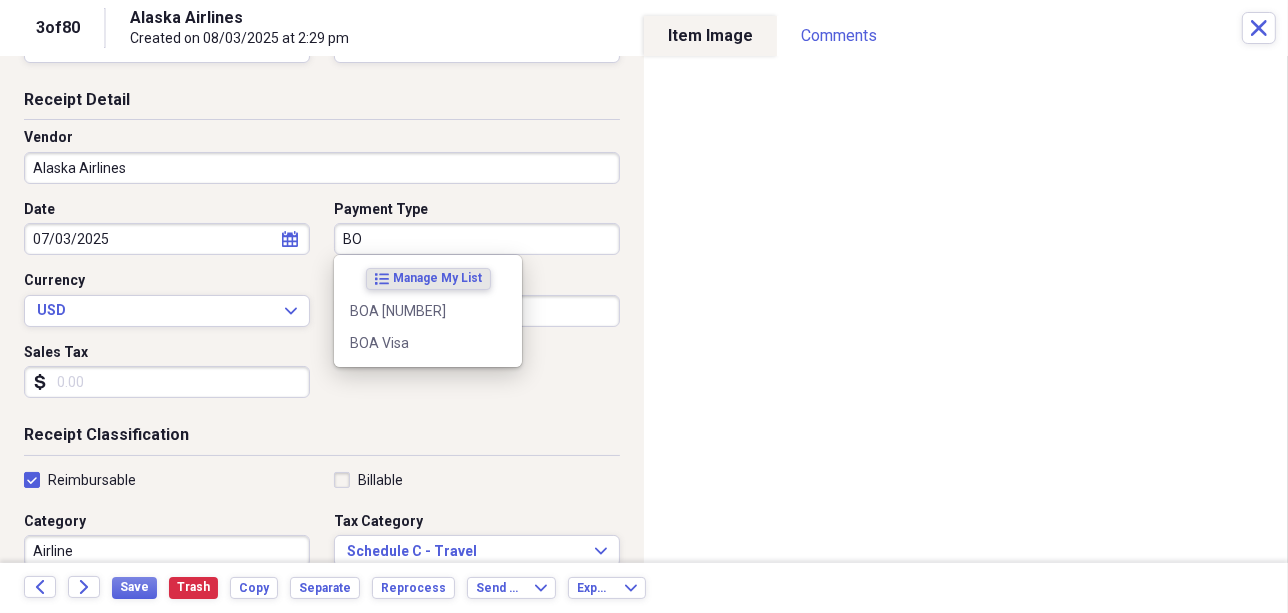 type on "B" 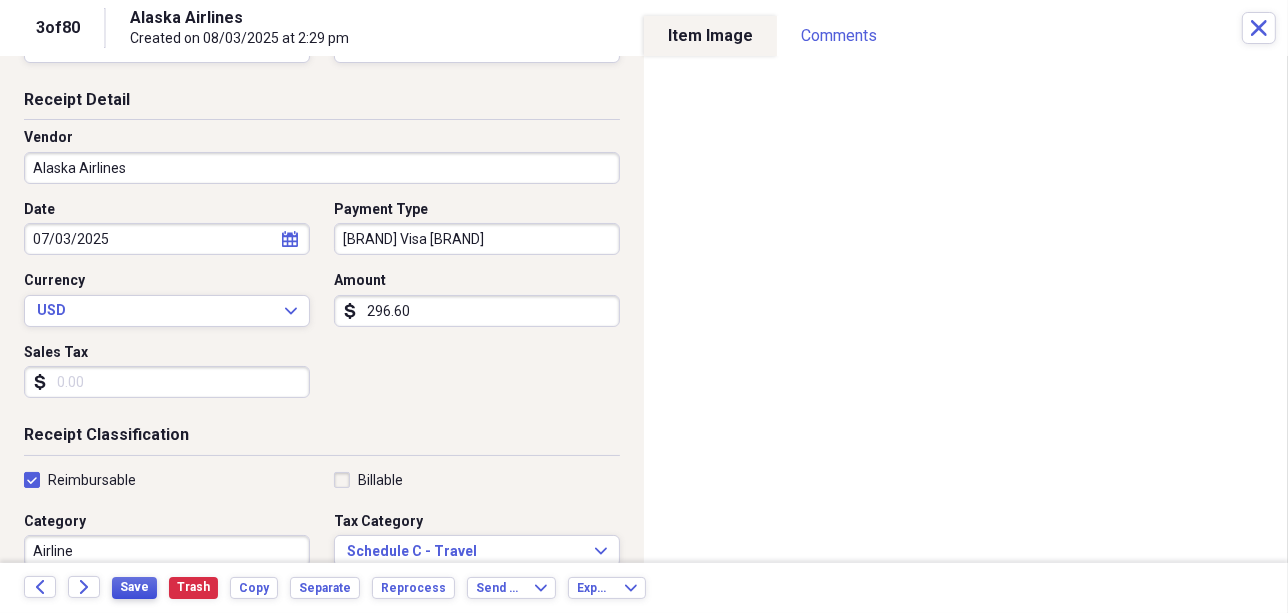 type on "[BRAND] Visa [BRAND]" 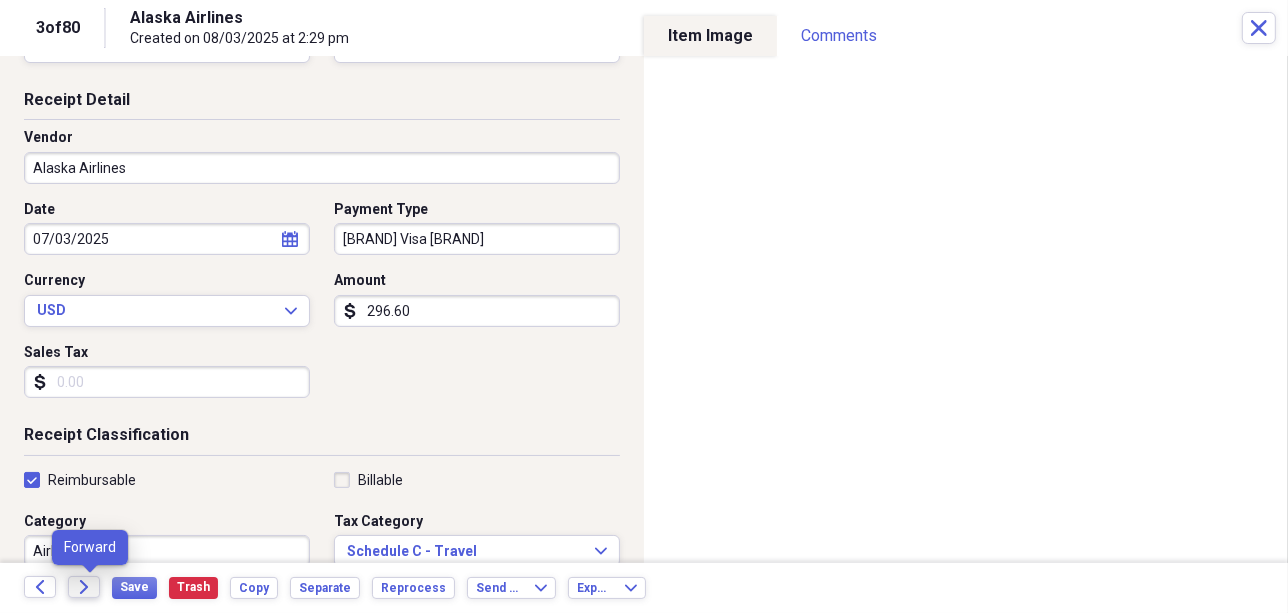 click on "Forward" 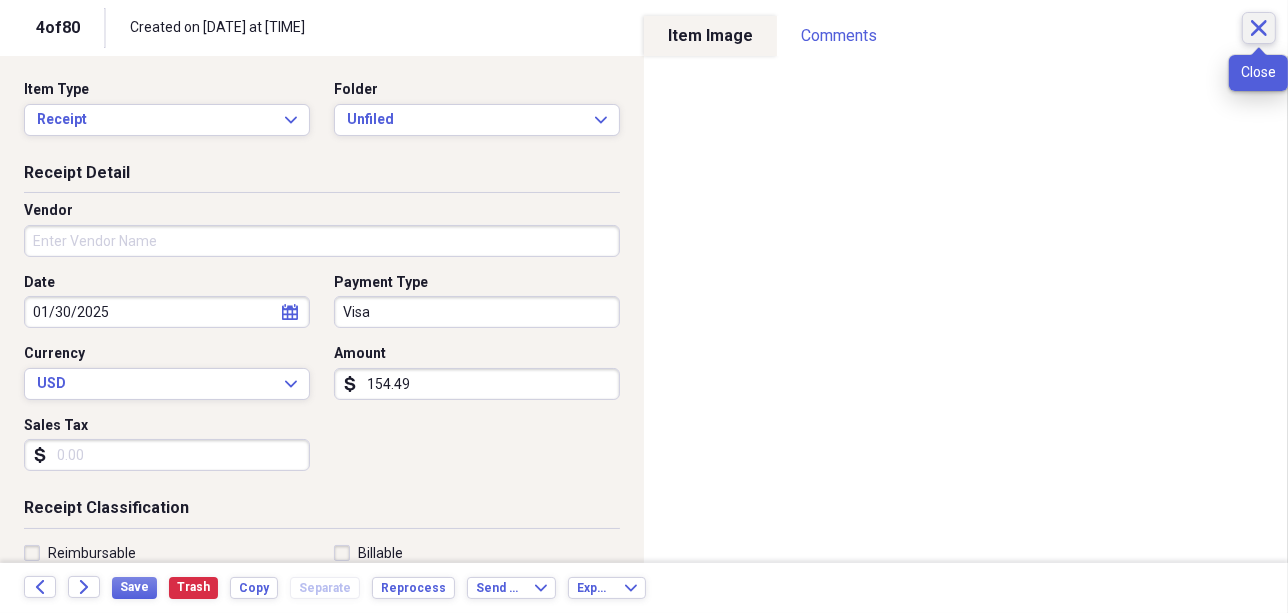 click on "Close" 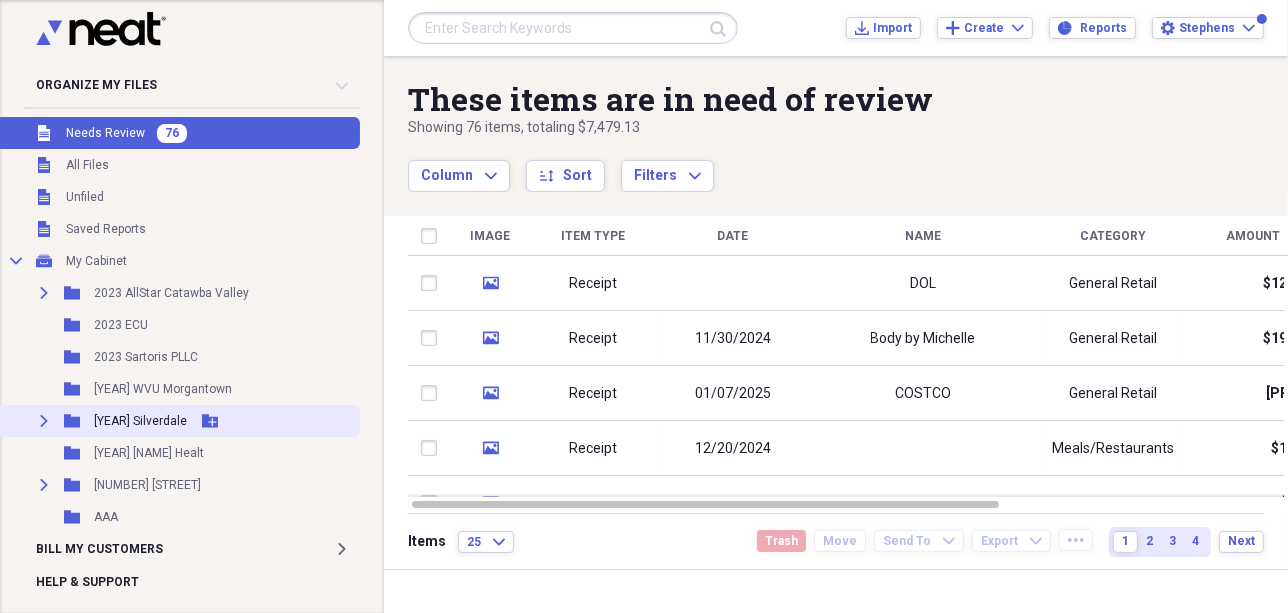 click on "[YEAR] Silverdale" at bounding box center [140, 421] 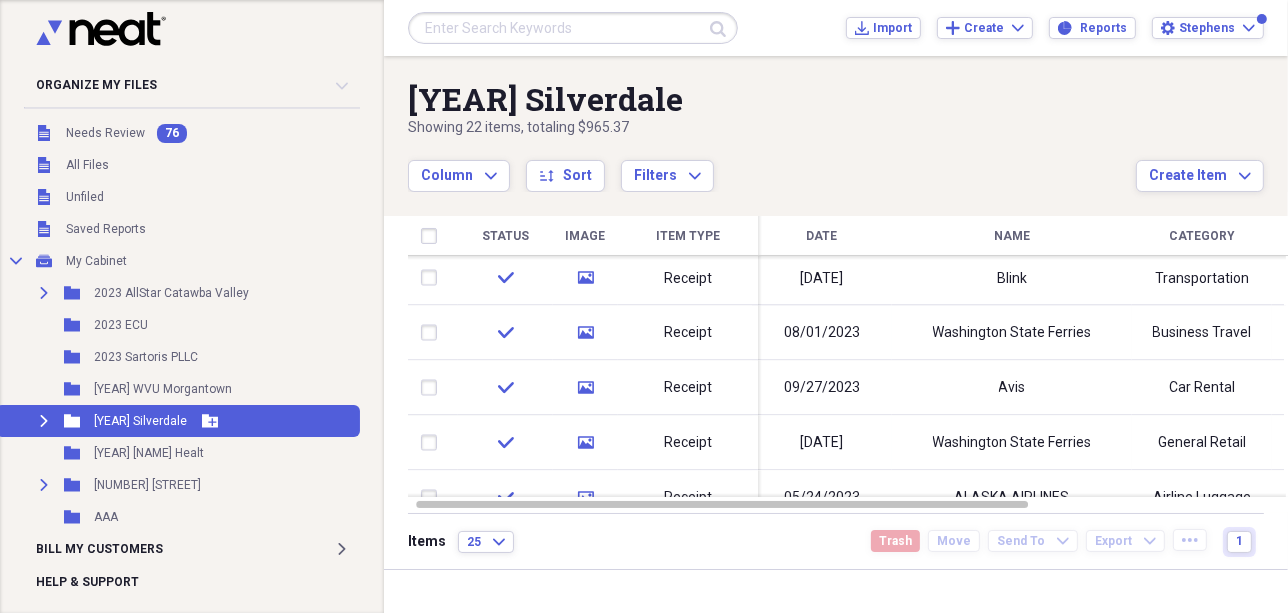 click on "Expand" 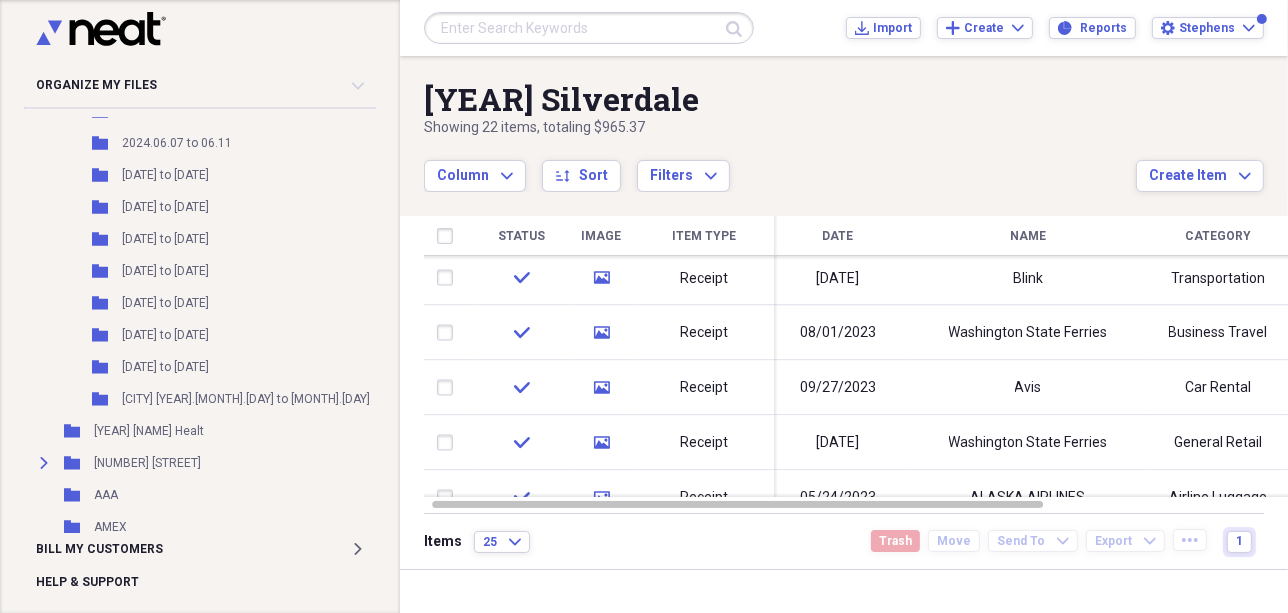 scroll, scrollTop: 478, scrollLeft: 0, axis: vertical 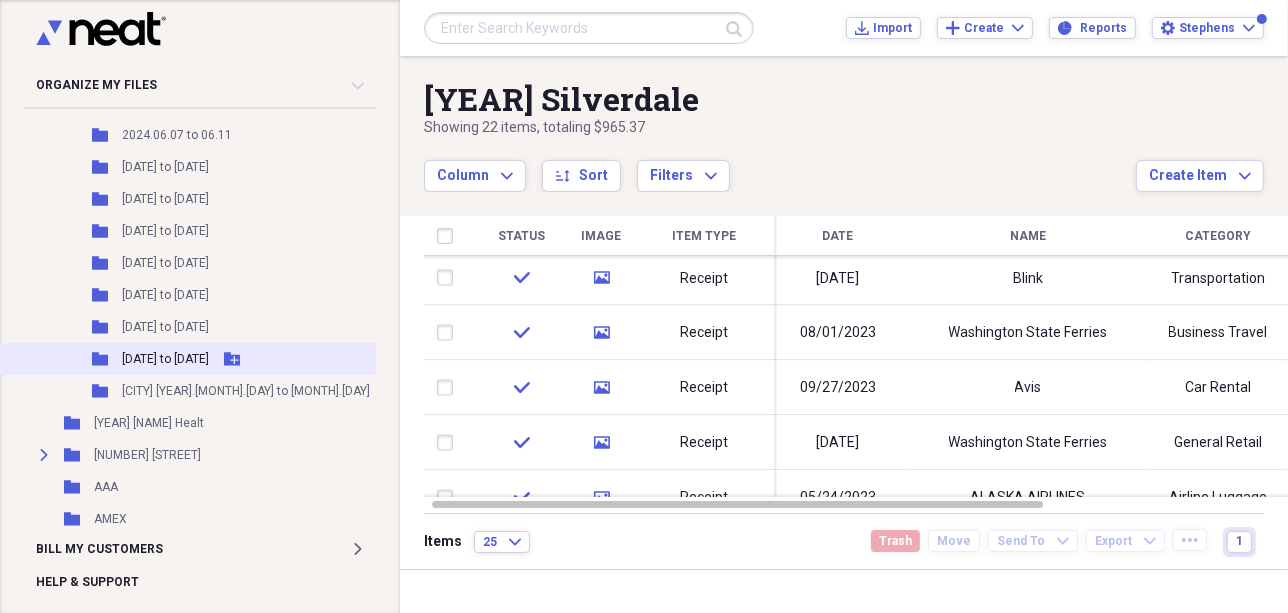 click on "[DATE] to [DATE]" at bounding box center [165, 359] 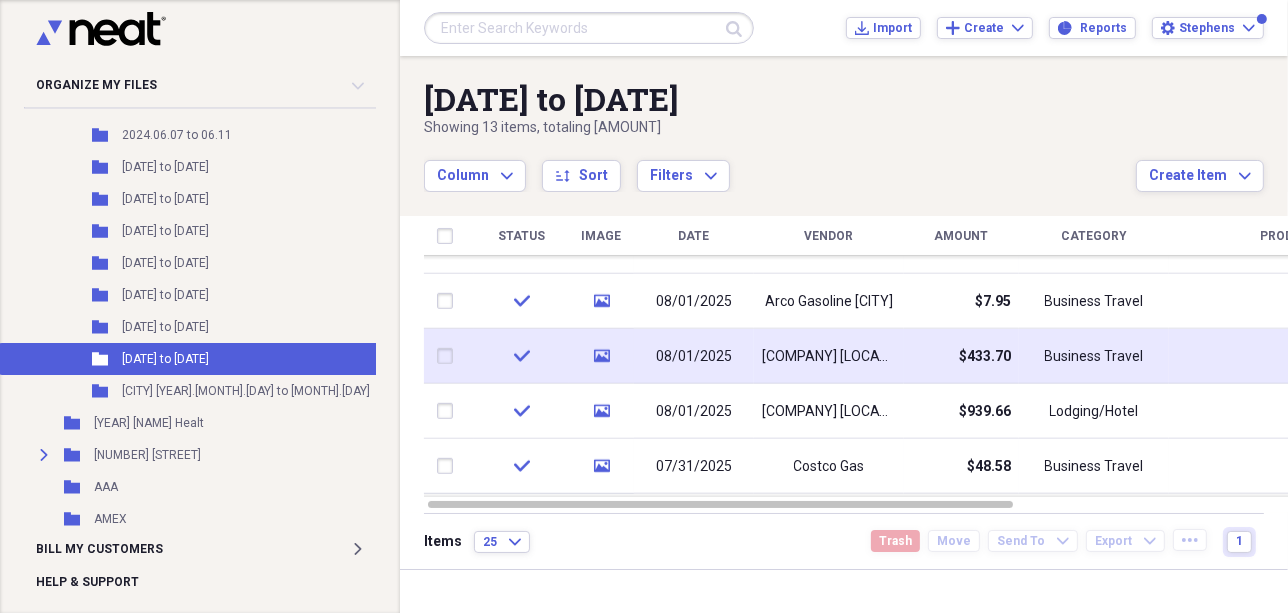click at bounding box center (449, 356) 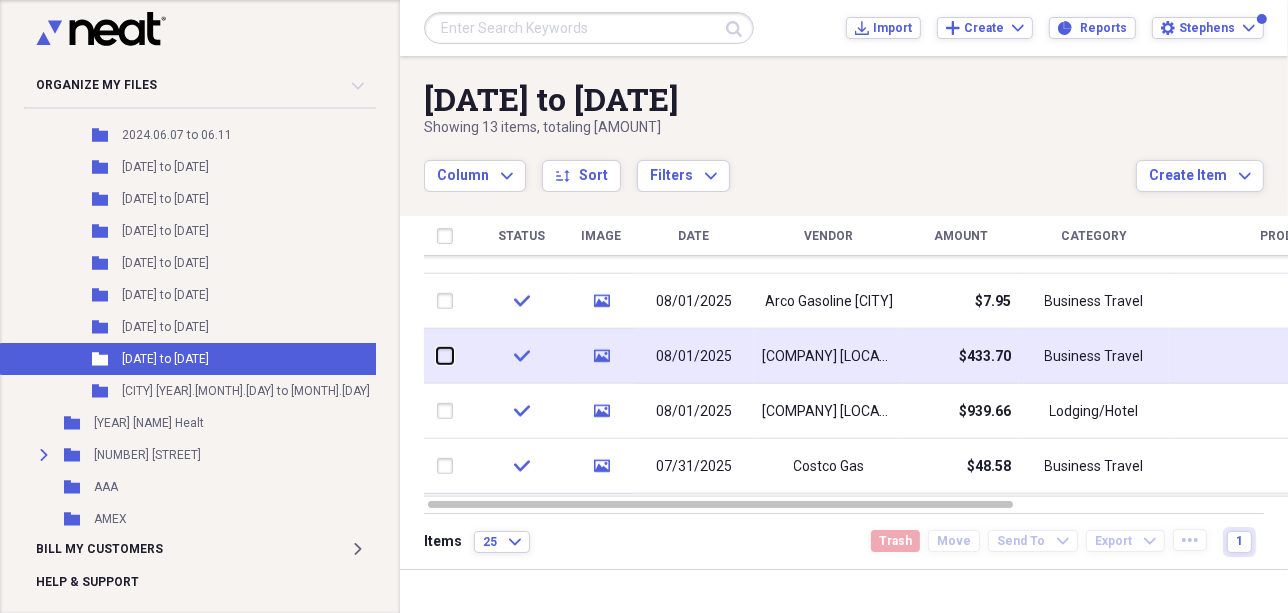 click at bounding box center (437, 356) 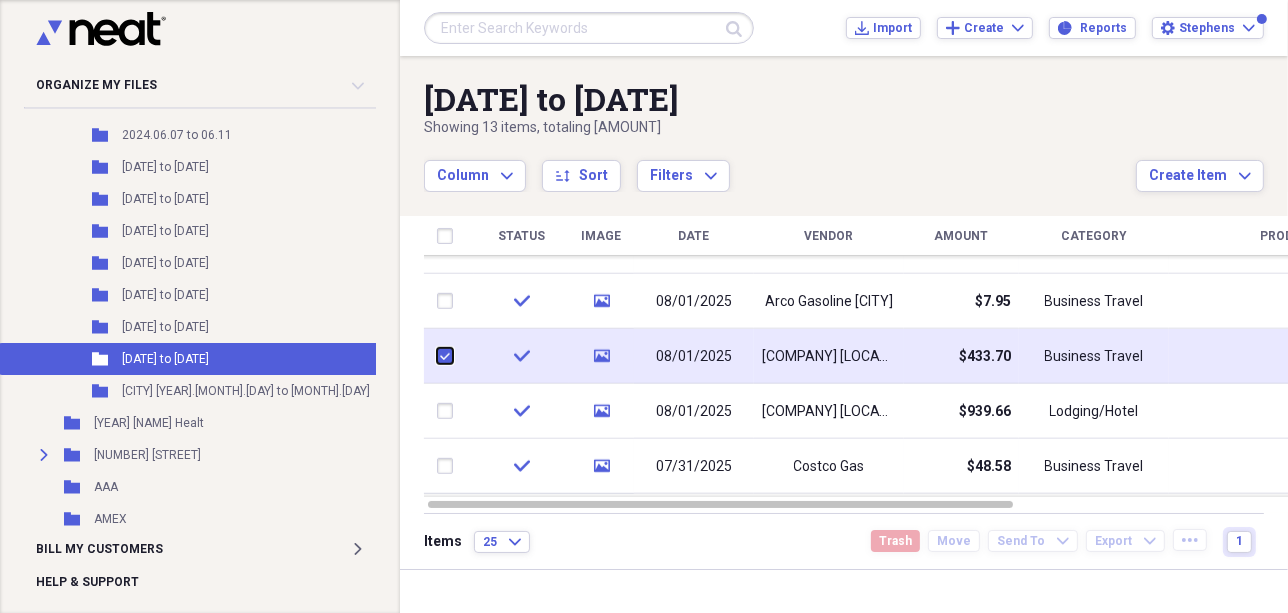 checkbox on "true" 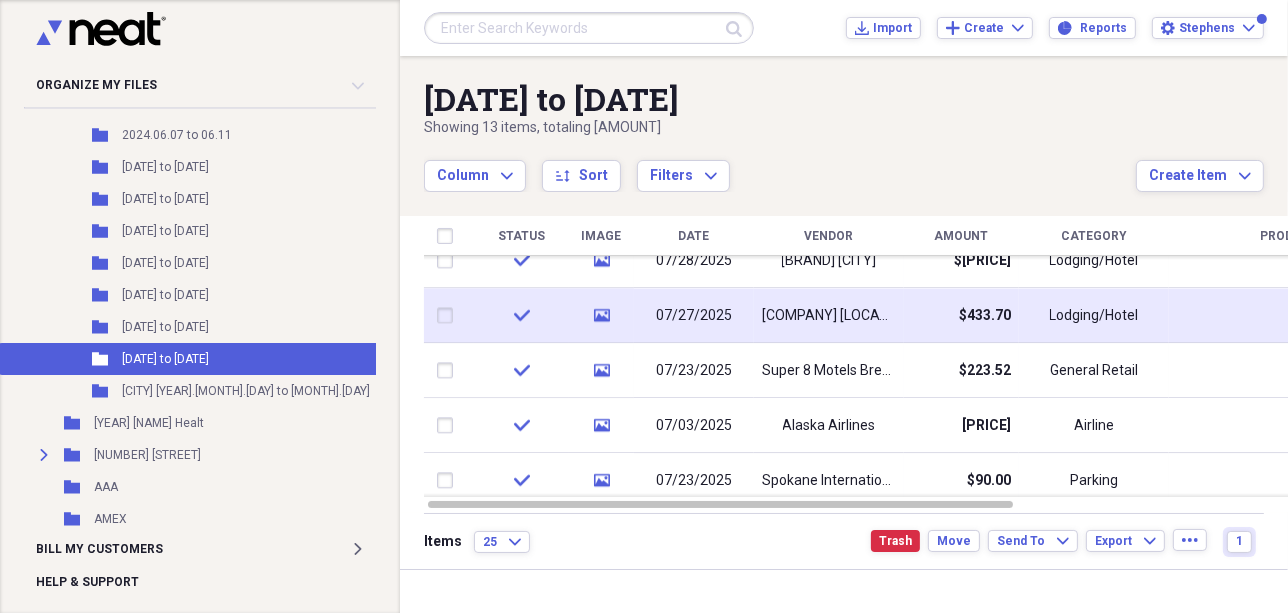 click at bounding box center [449, 316] 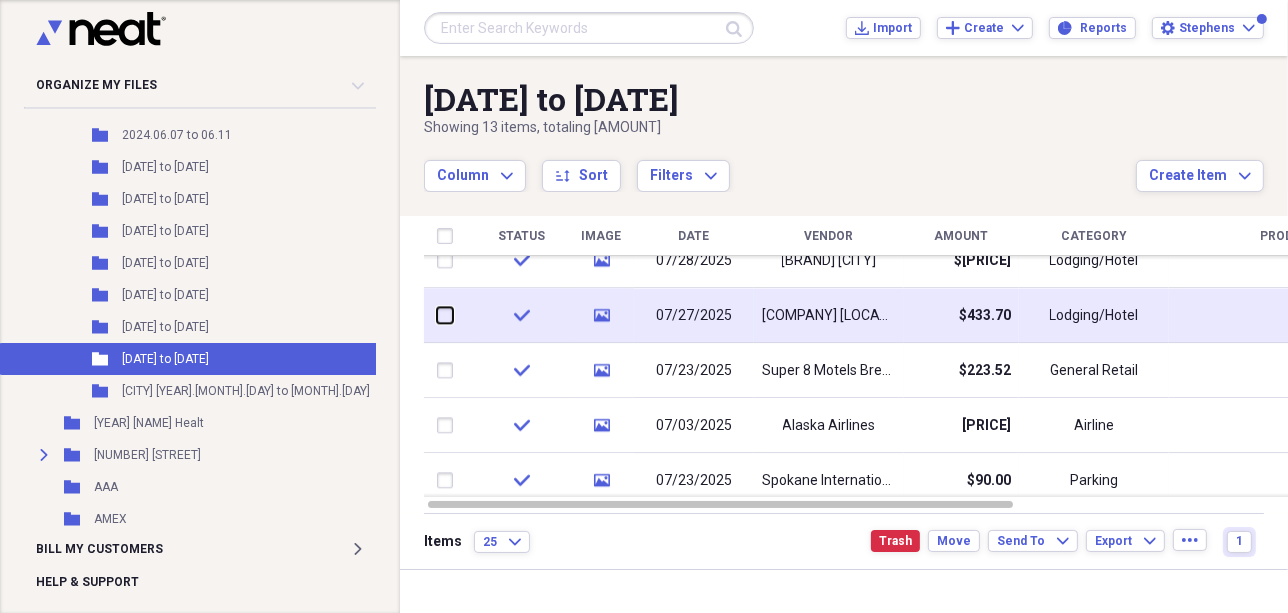 click at bounding box center [437, 315] 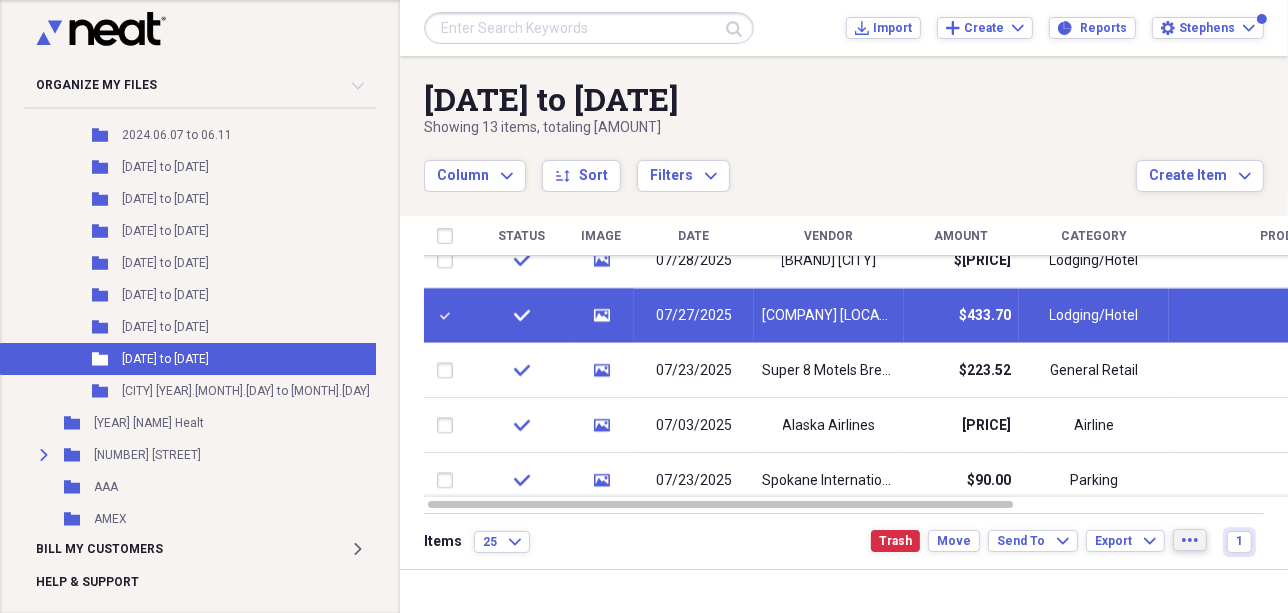 click on "more" 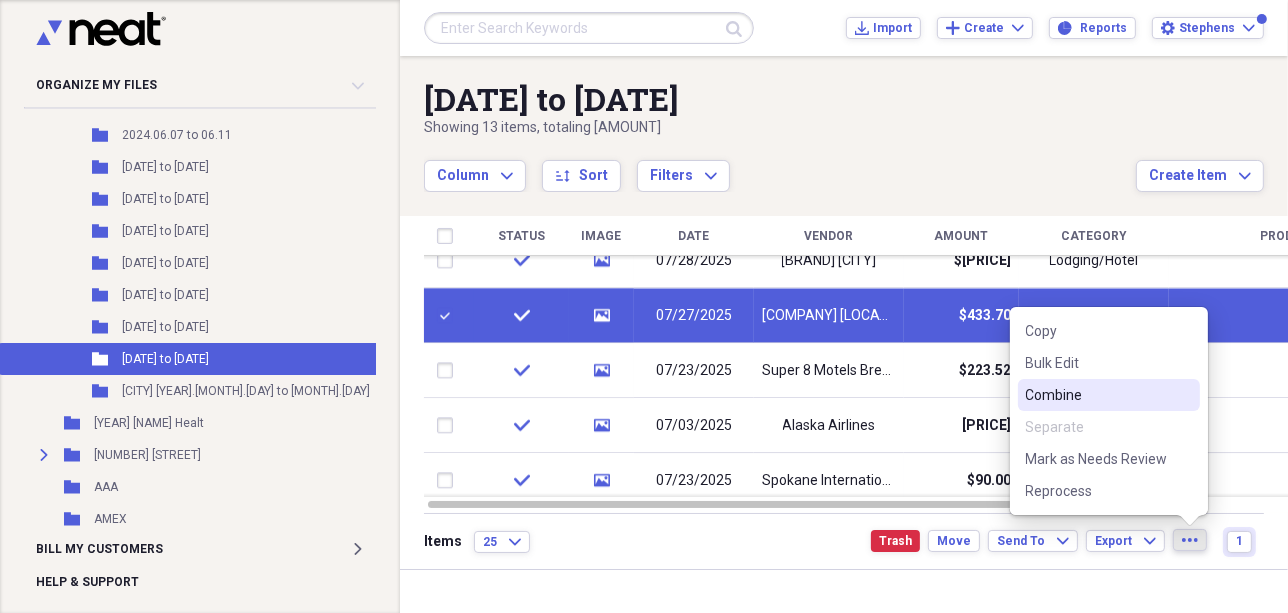 click on "Combine" at bounding box center (1097, 395) 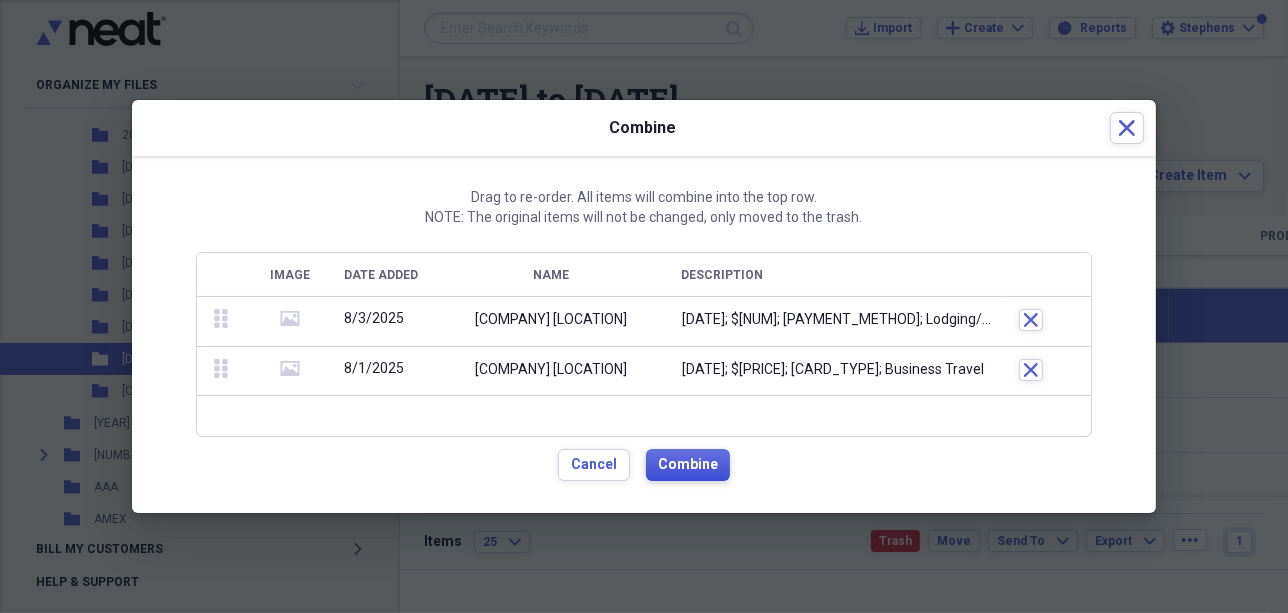 click on "Combine" at bounding box center (688, 465) 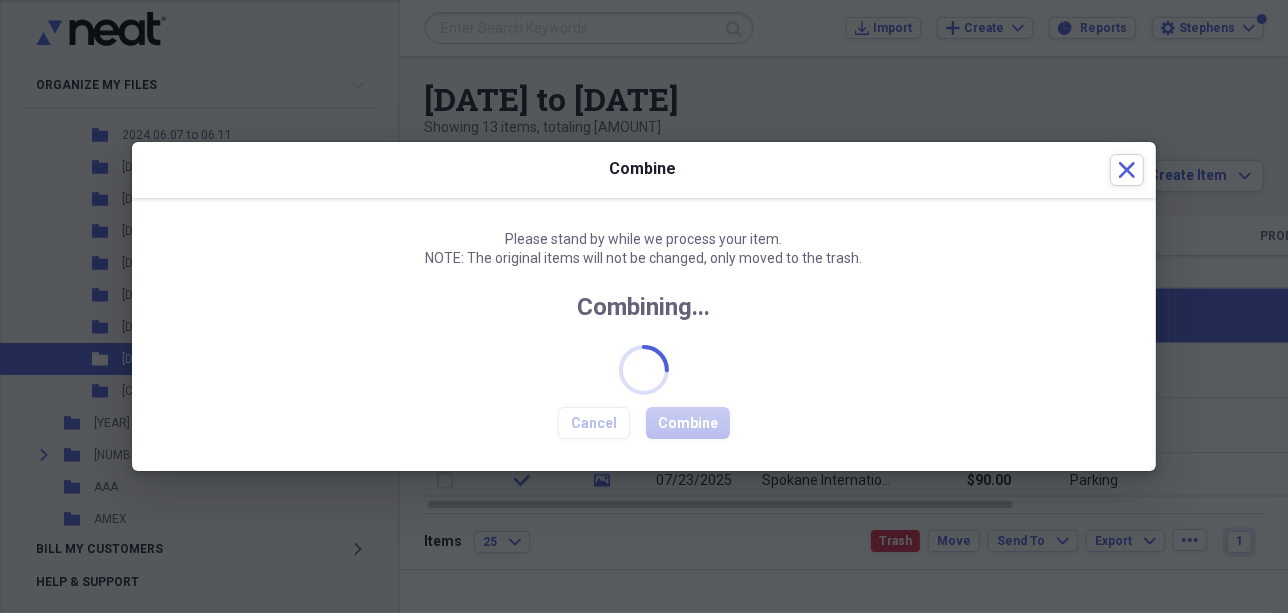 checkbox on "false" 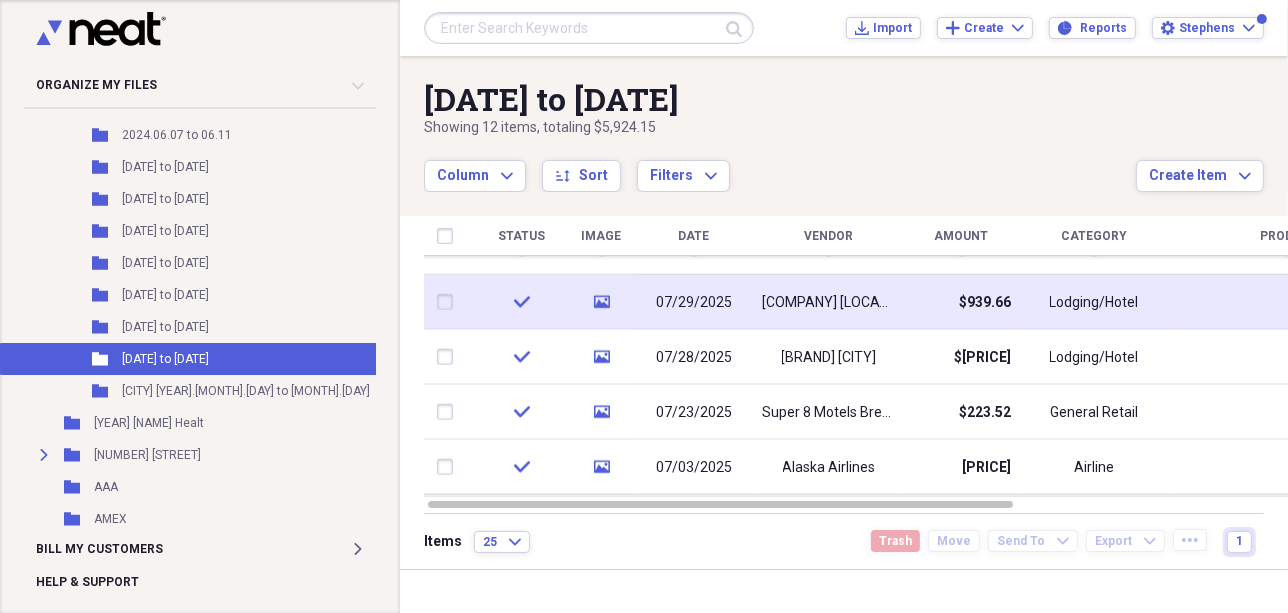 click at bounding box center [449, 302] 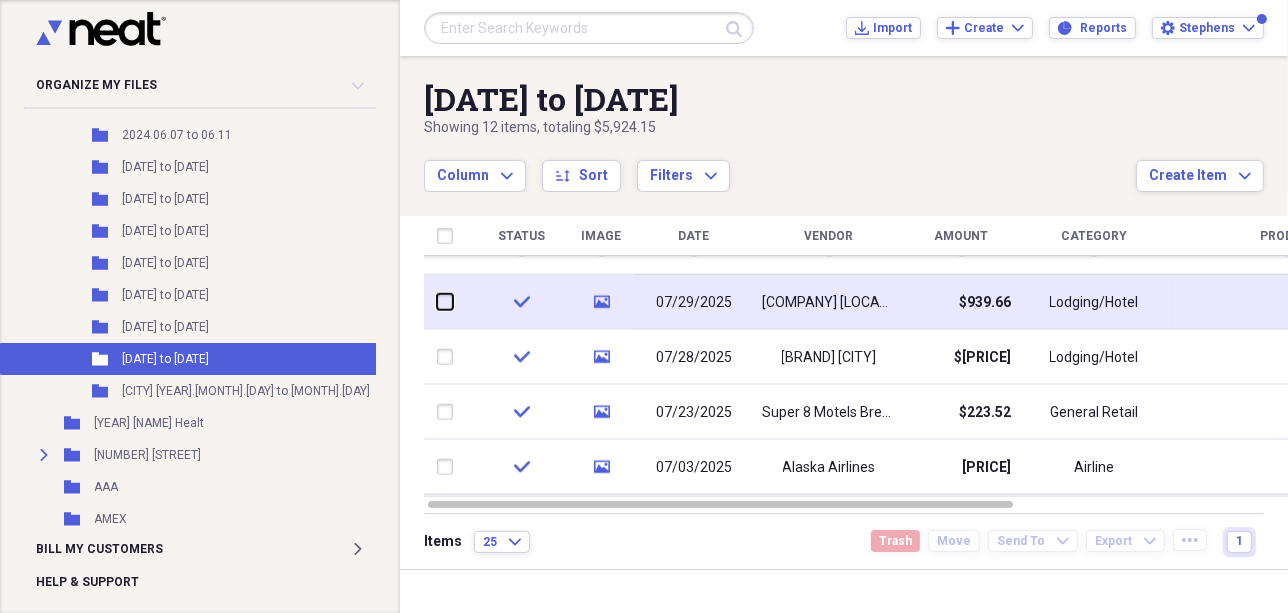click at bounding box center (437, 302) 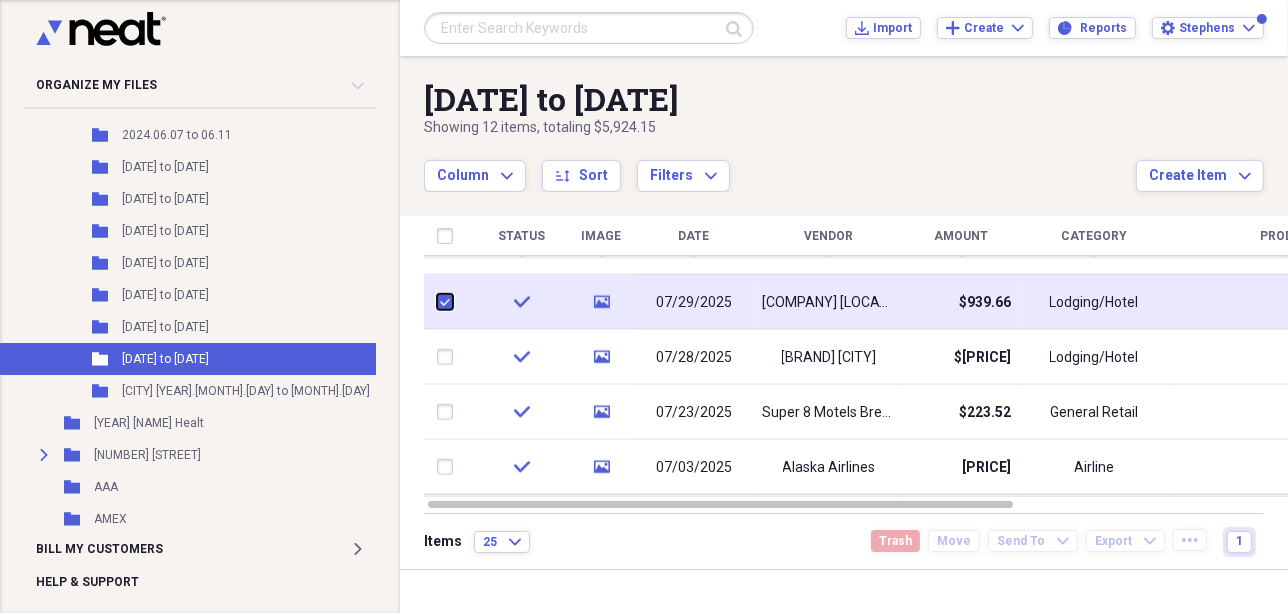 checkbox on "true" 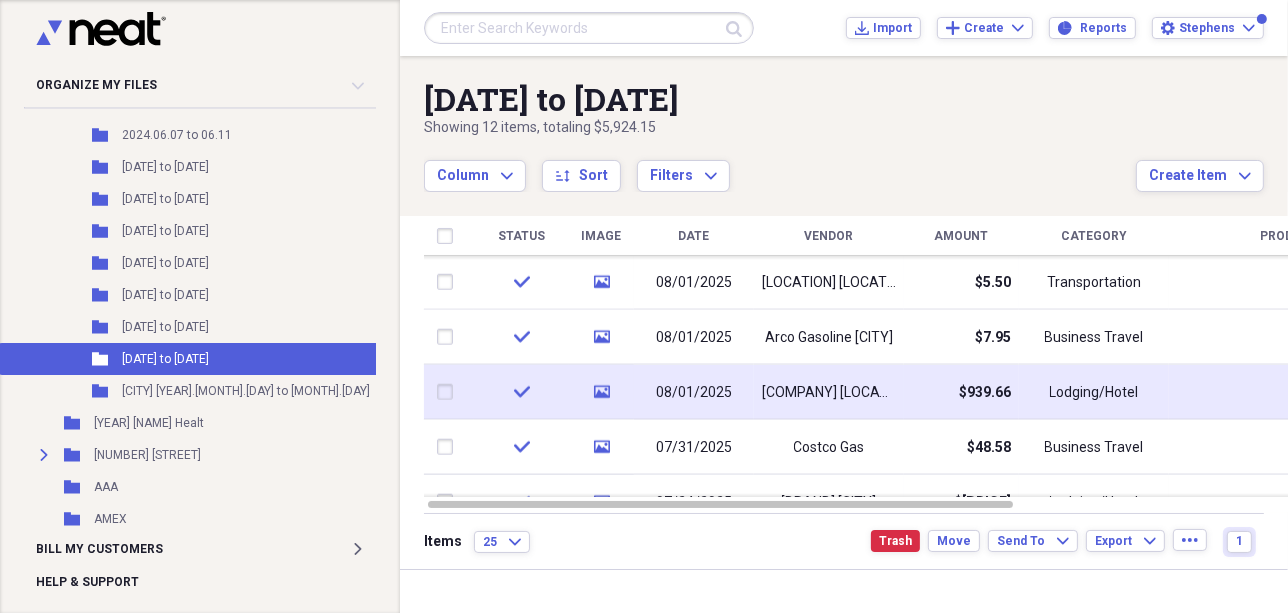 click at bounding box center (449, 392) 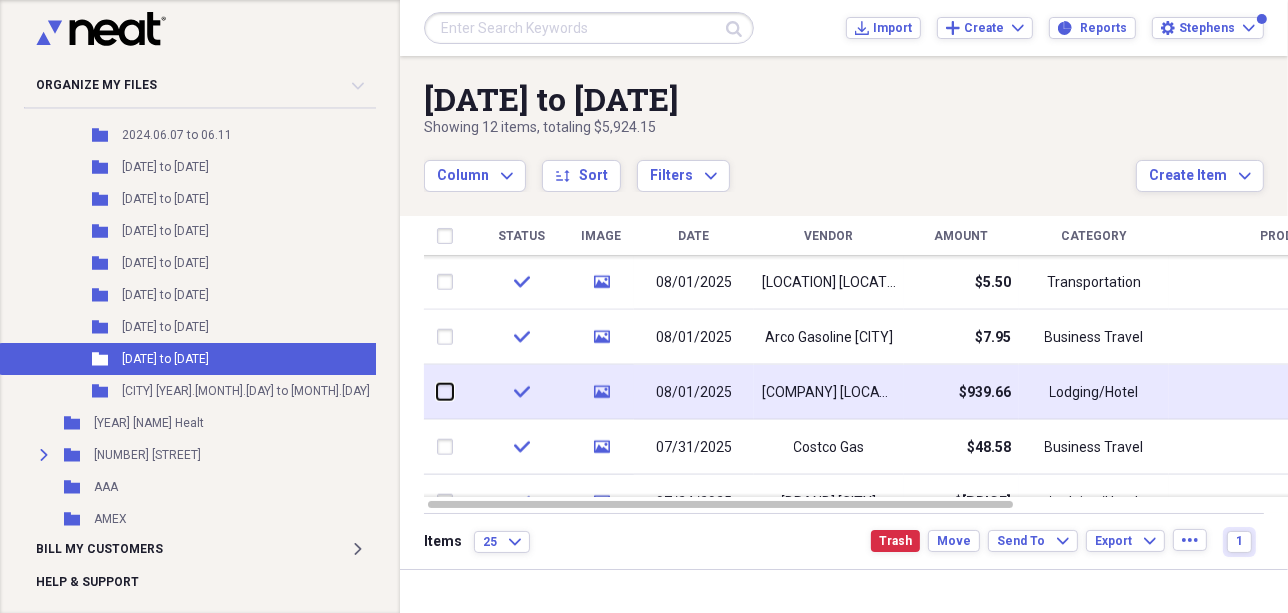 click at bounding box center [437, 392] 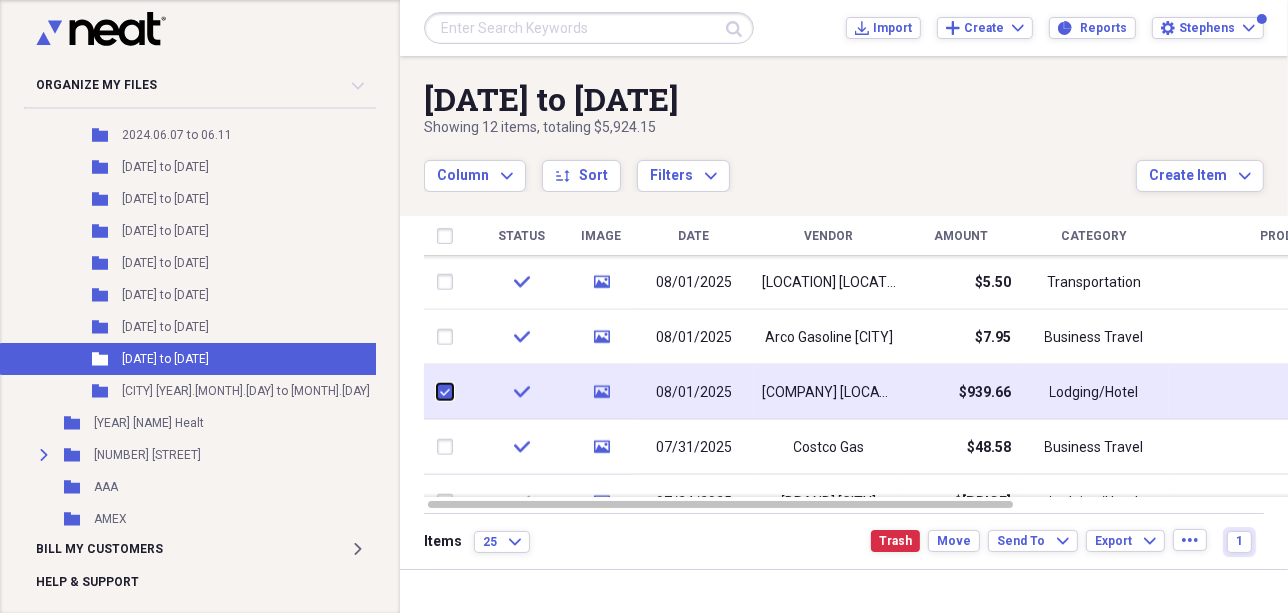 checkbox on "true" 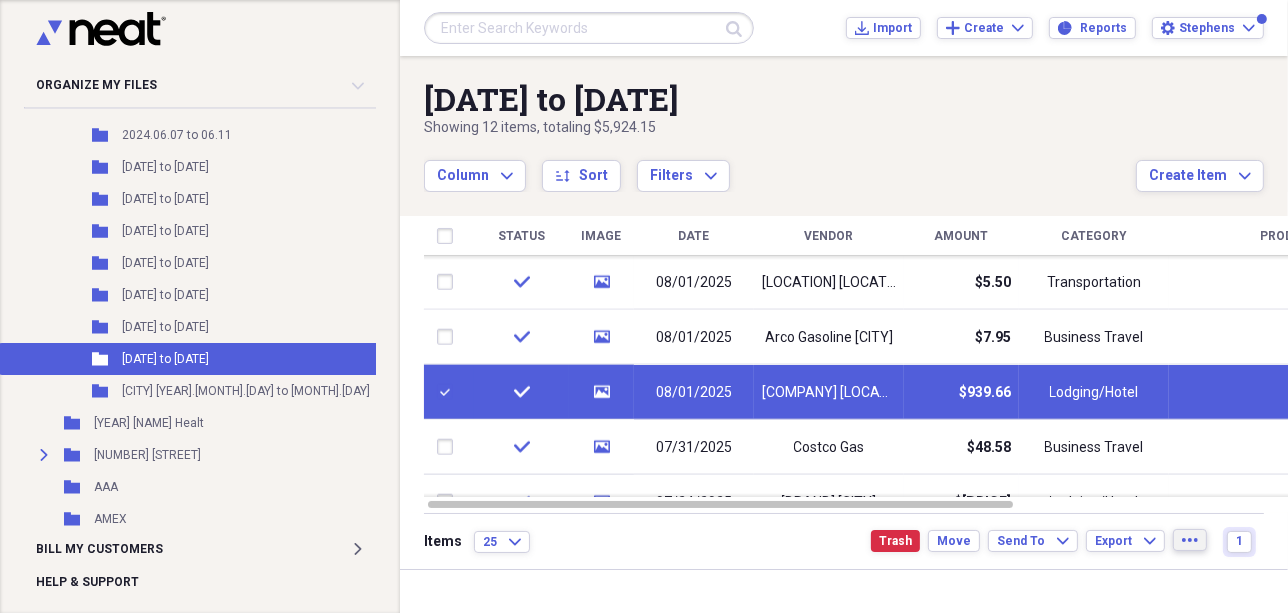 click on "more" 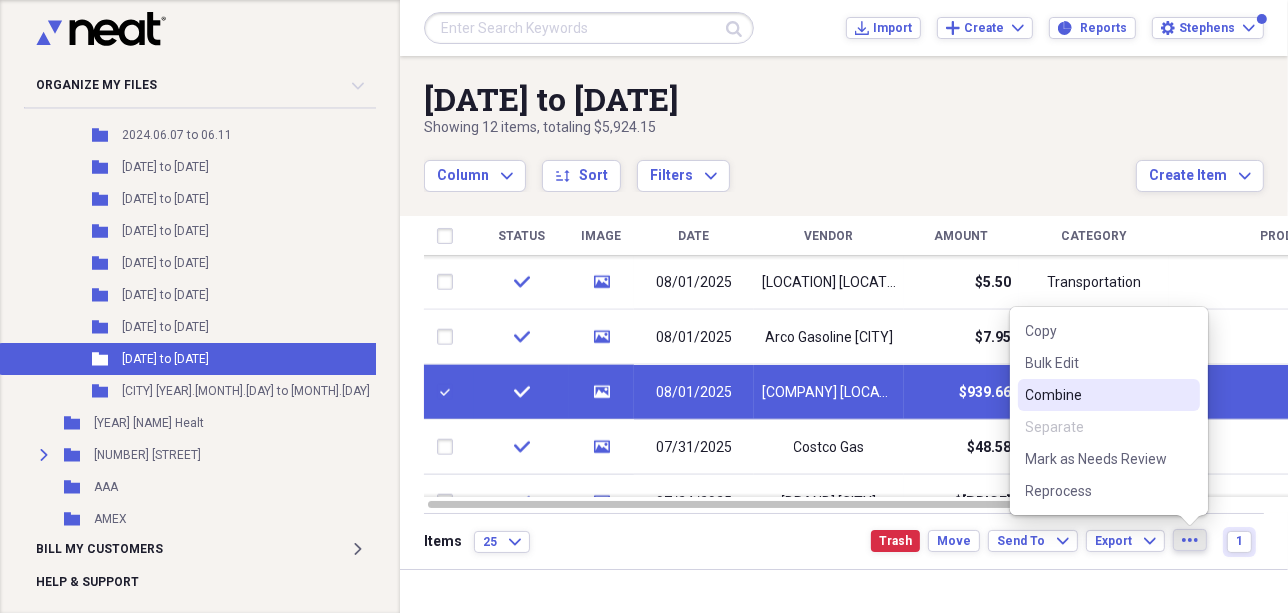 click on "Combine" at bounding box center (1097, 395) 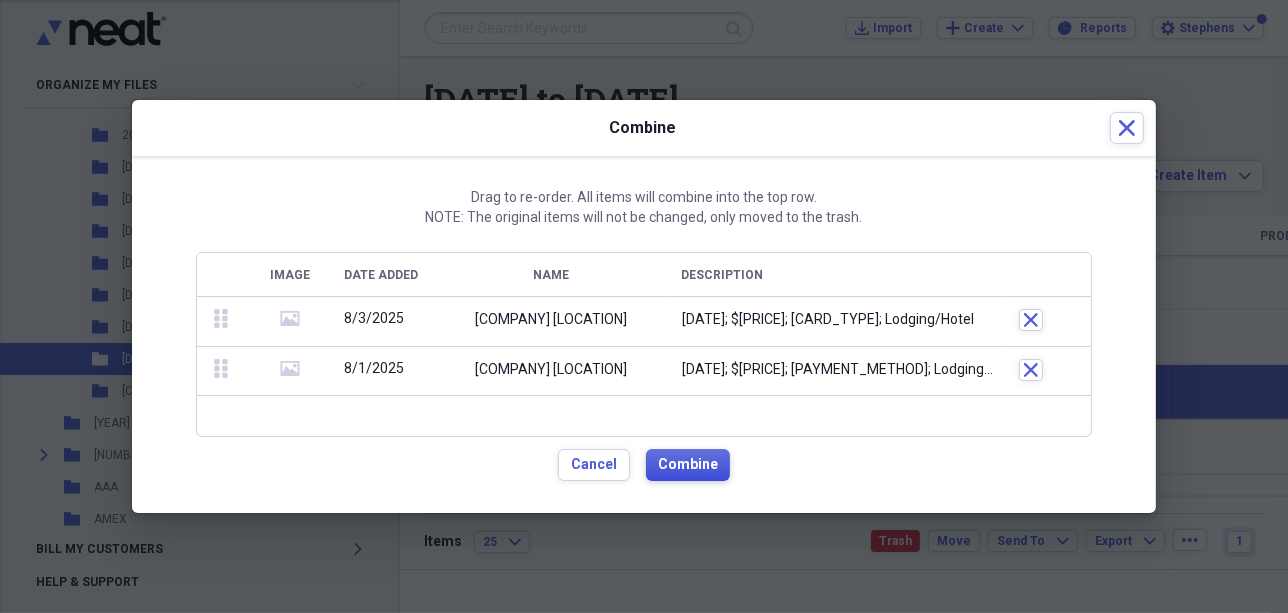 click on "Combine" at bounding box center [688, 465] 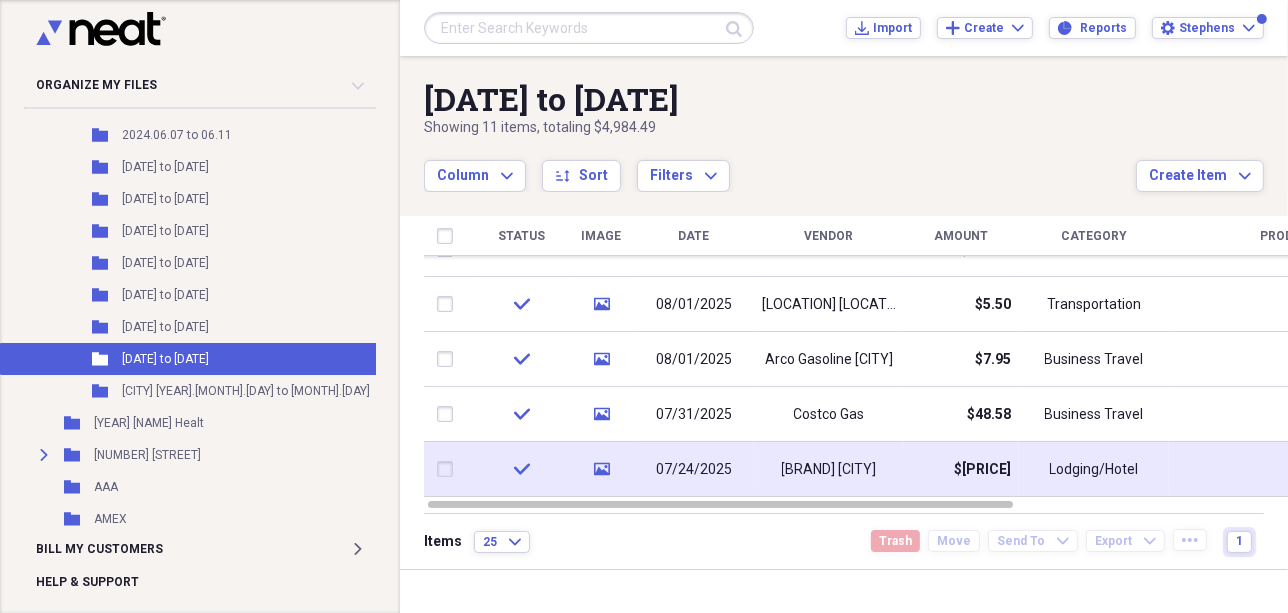 click at bounding box center [449, 469] 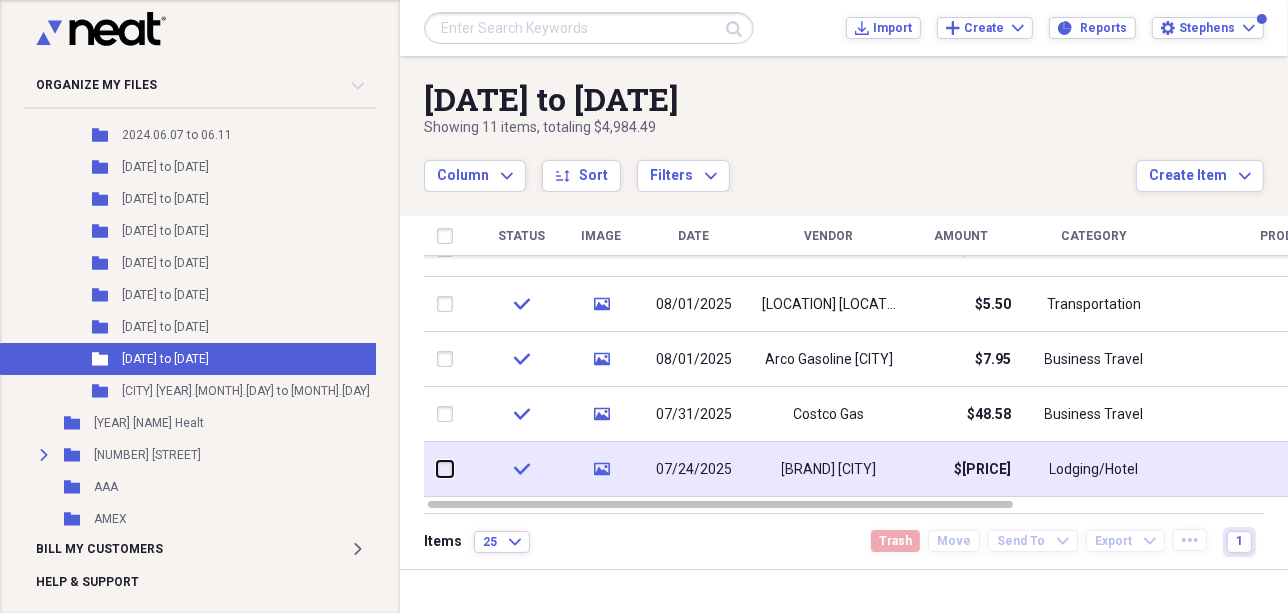 click at bounding box center [437, 469] 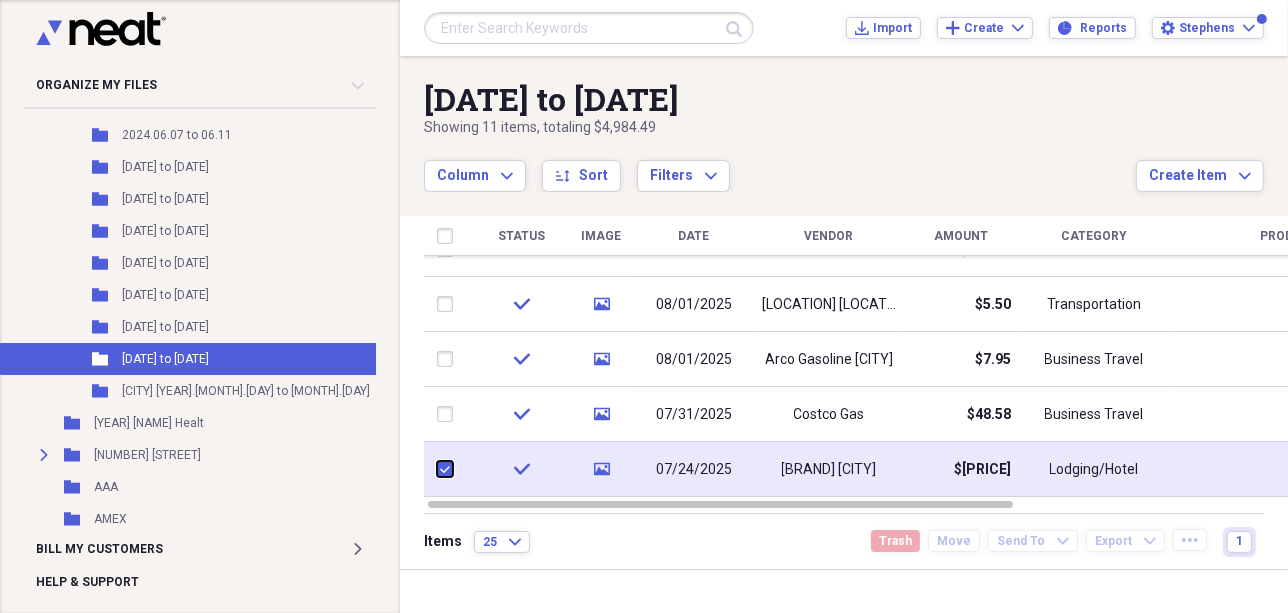 checkbox on "true" 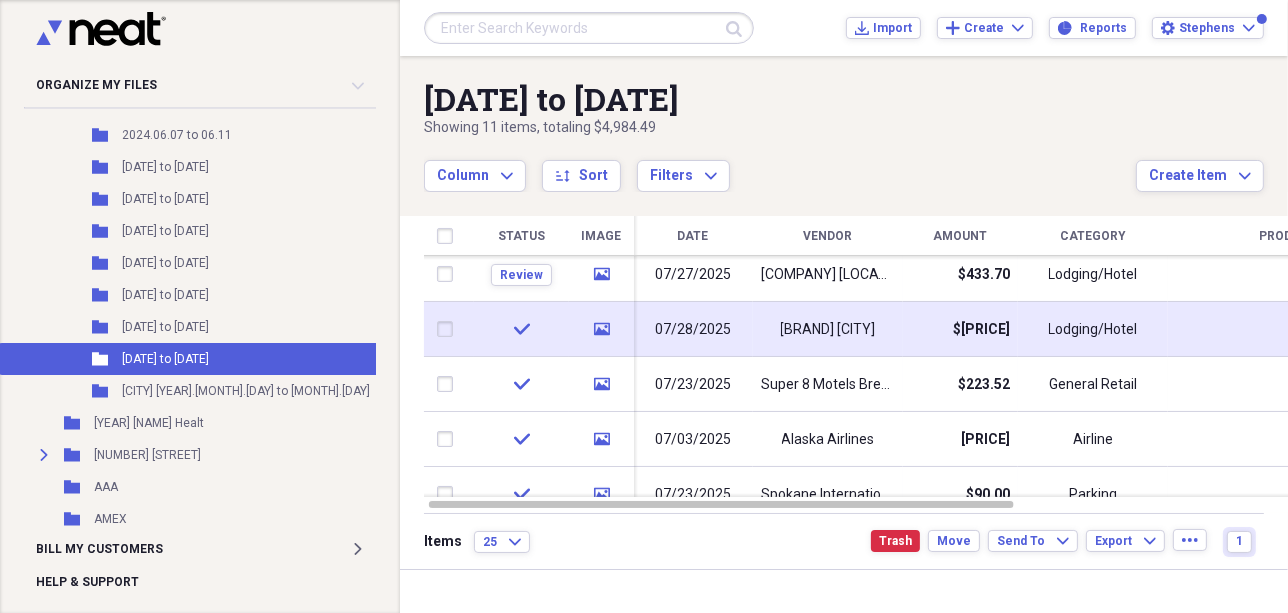 click at bounding box center [449, 329] 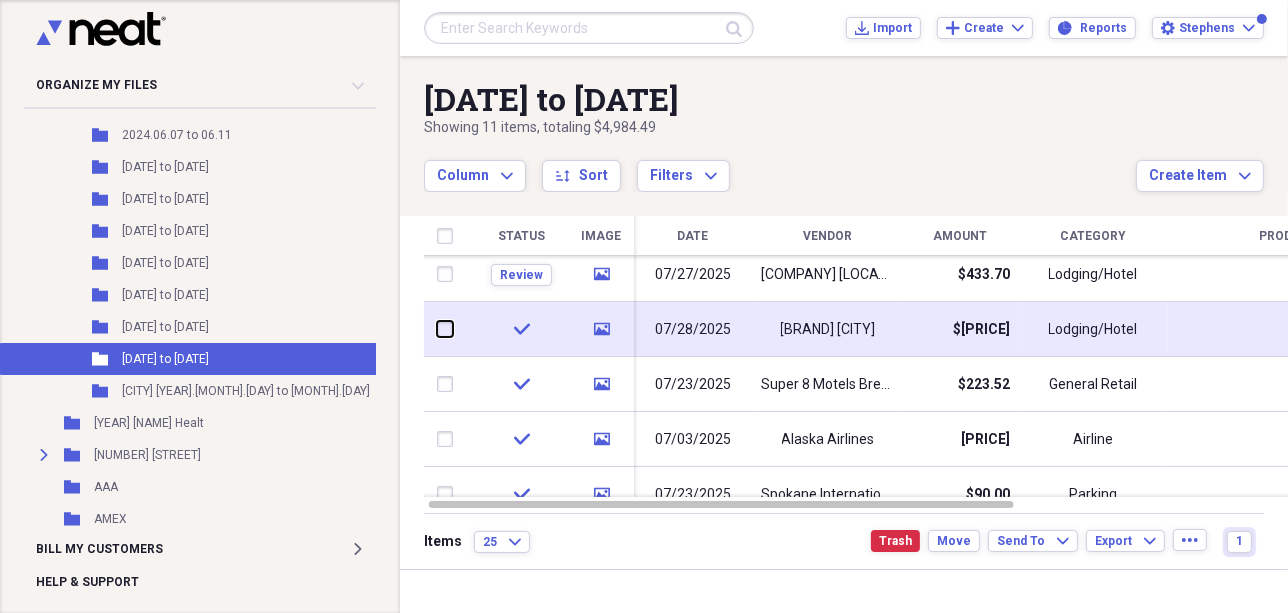 click at bounding box center [437, 329] 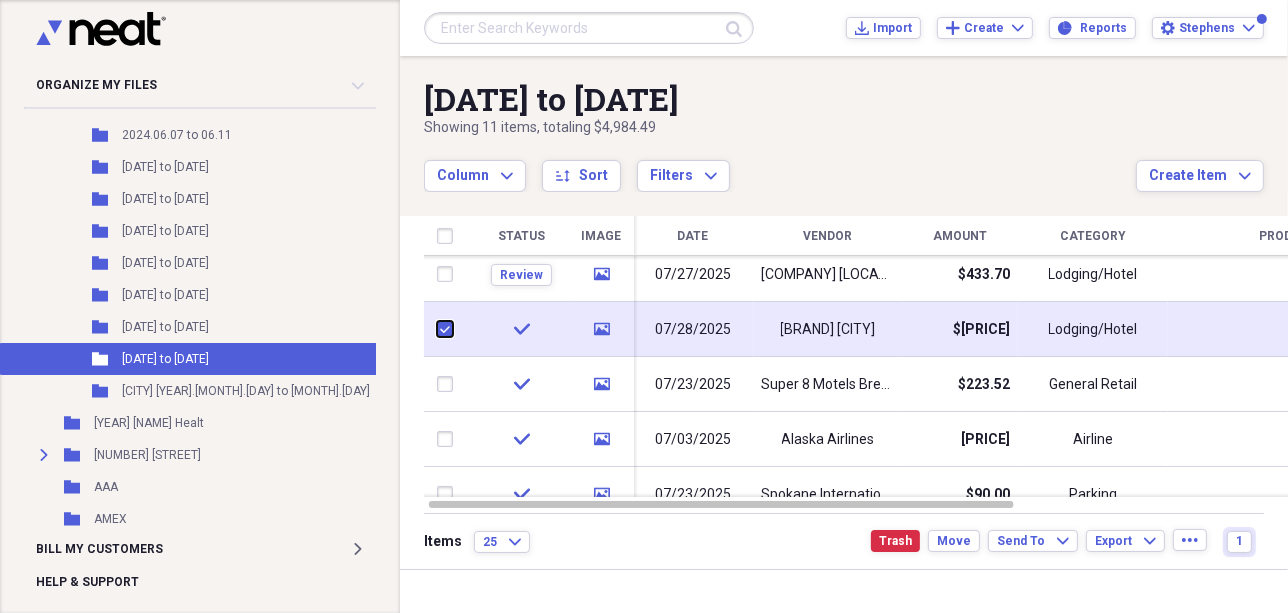 checkbox on "true" 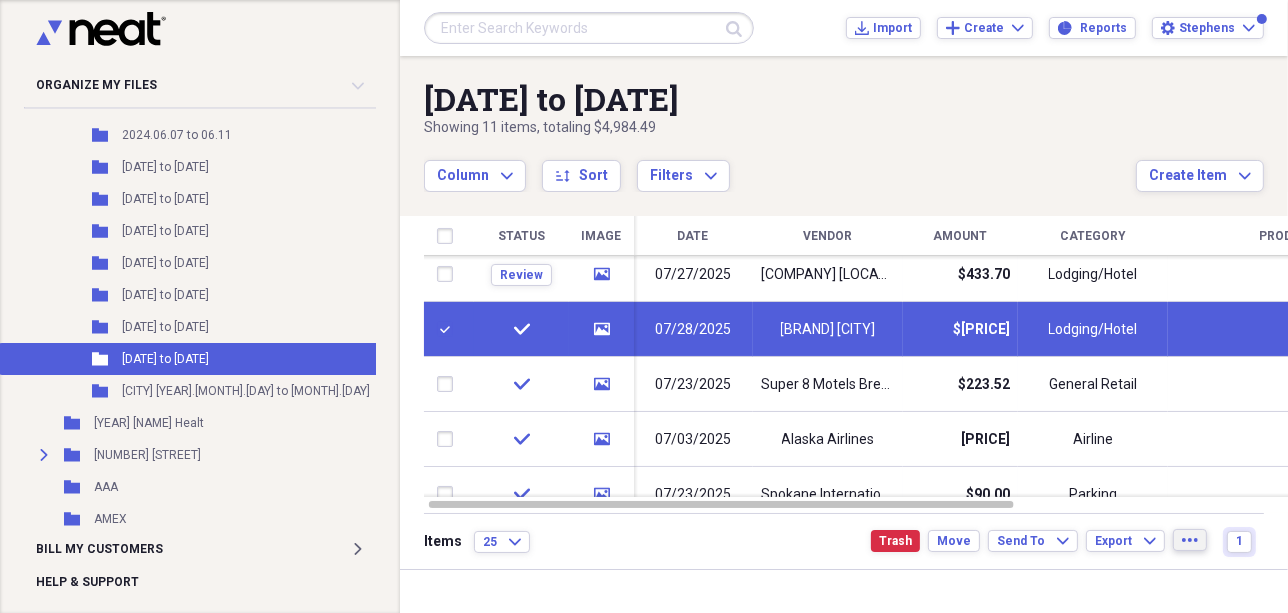click on "more" 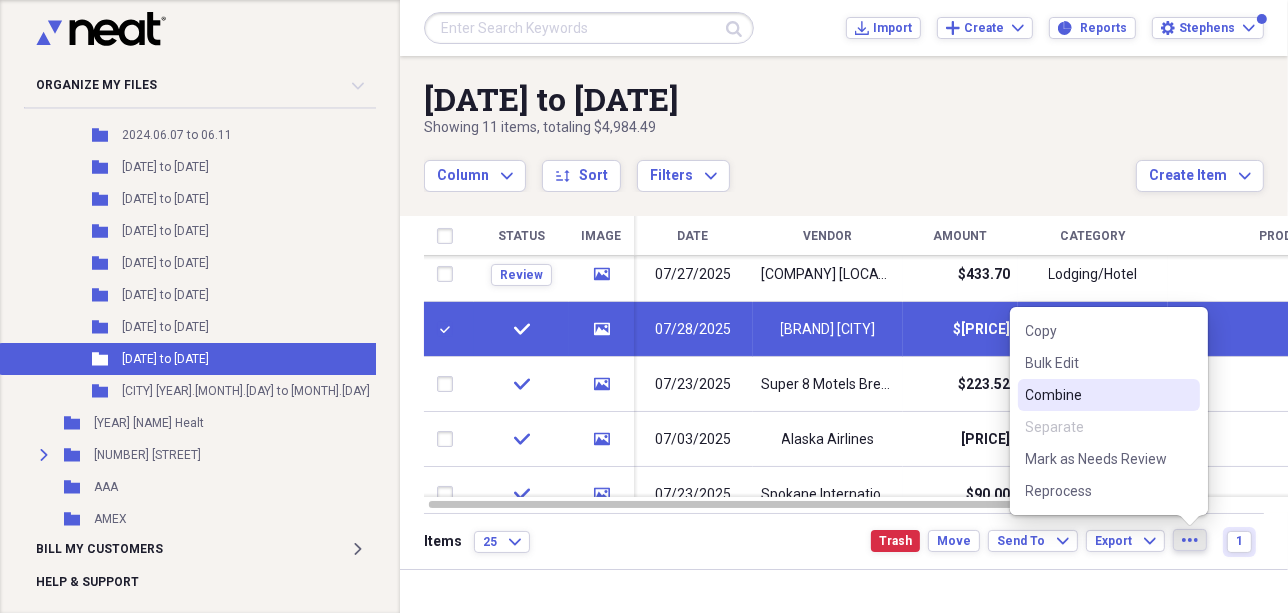 click on "Combine" at bounding box center (1097, 395) 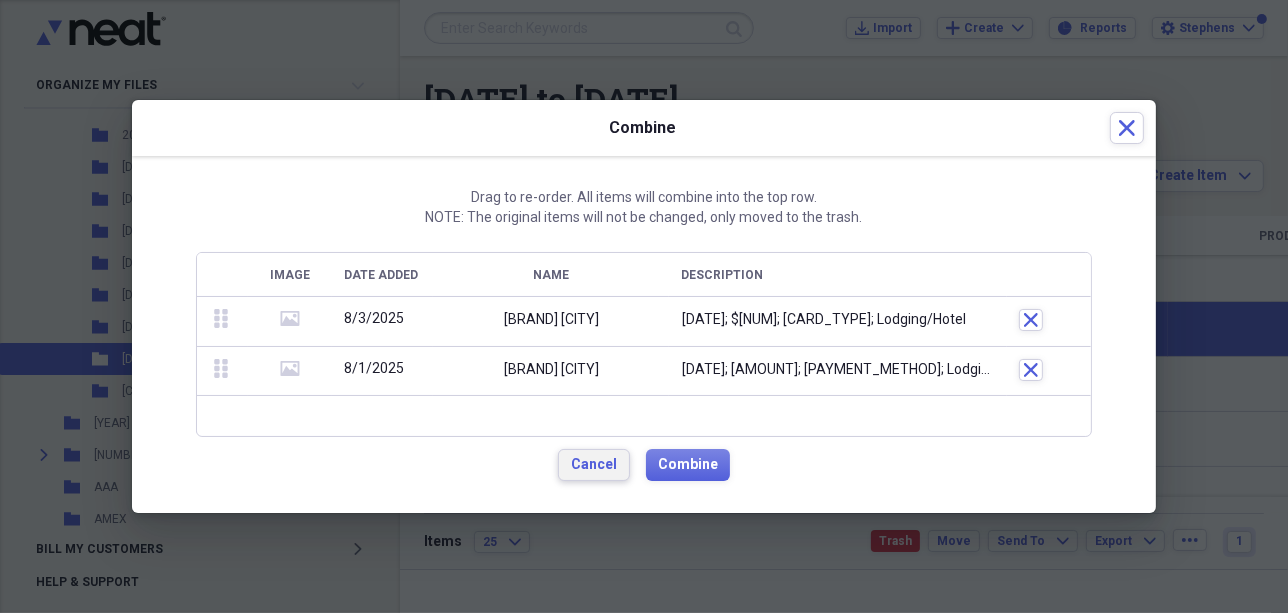 click on "Cancel" at bounding box center (594, 465) 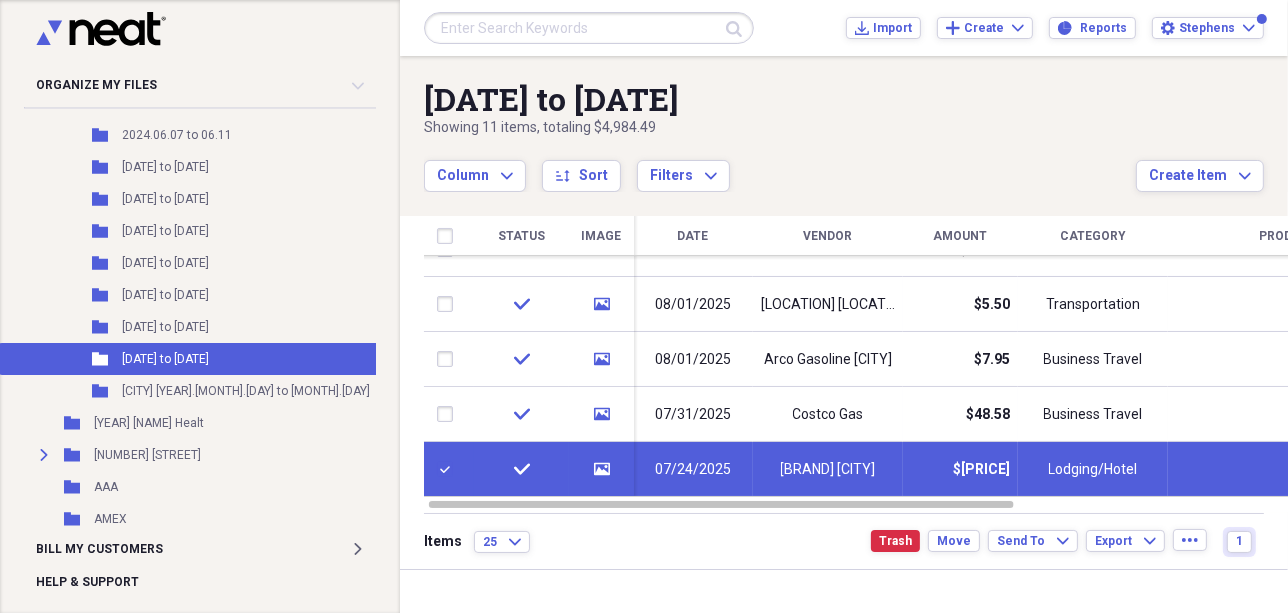 click 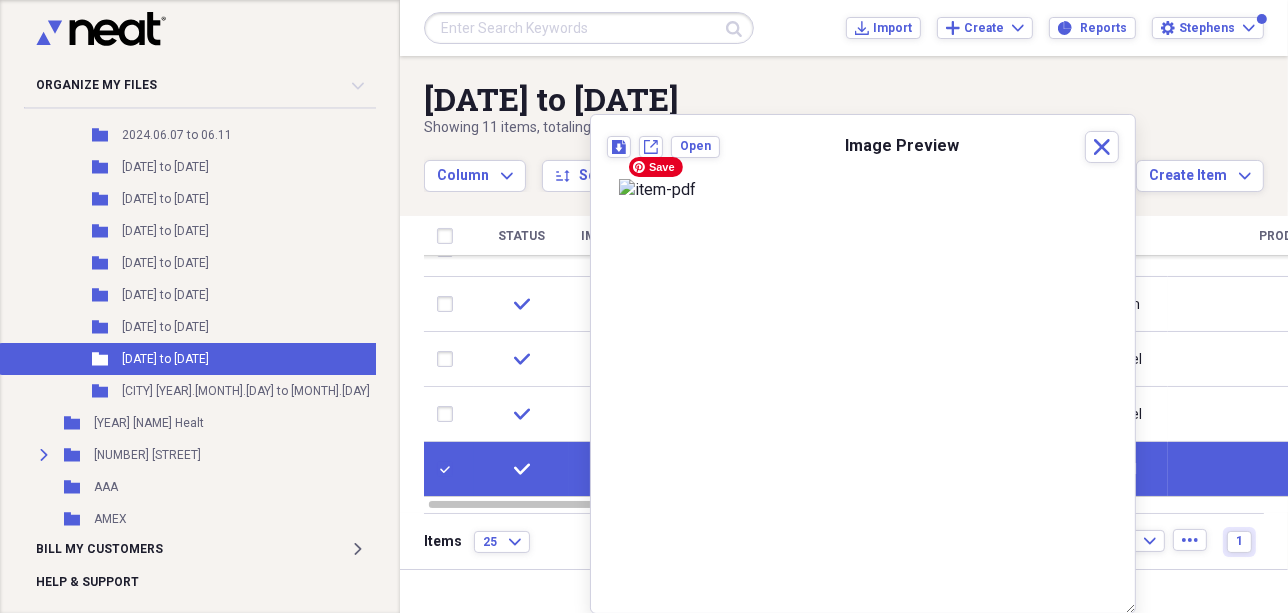 scroll, scrollTop: 0, scrollLeft: 0, axis: both 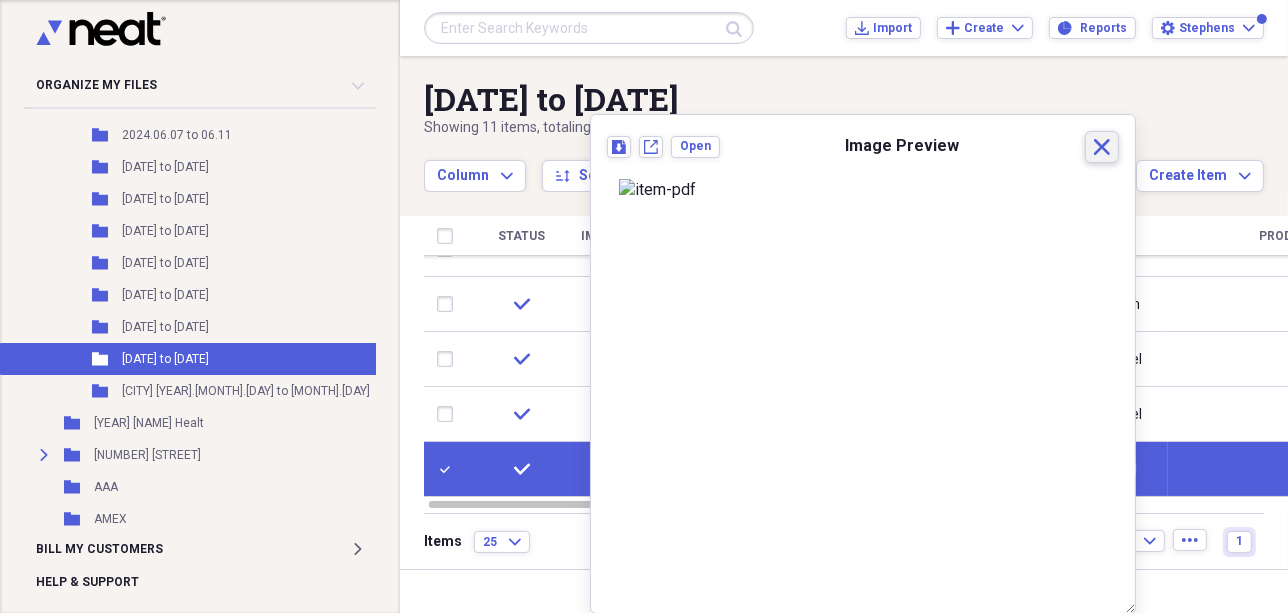 click 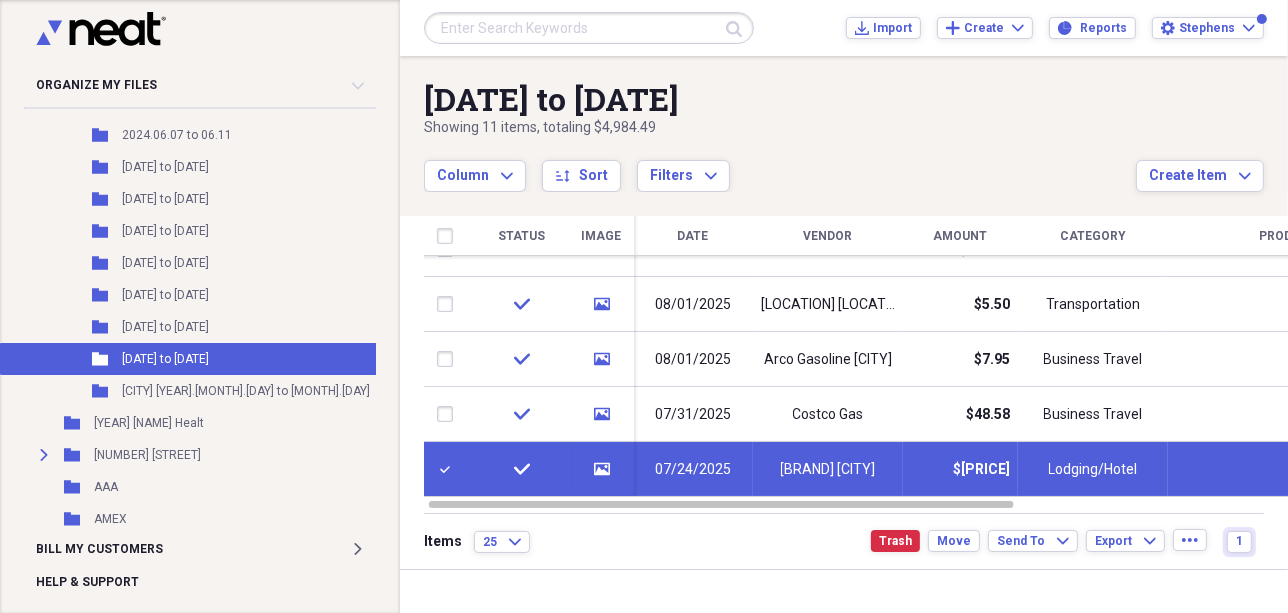 click on "07/24/2025" at bounding box center (693, 470) 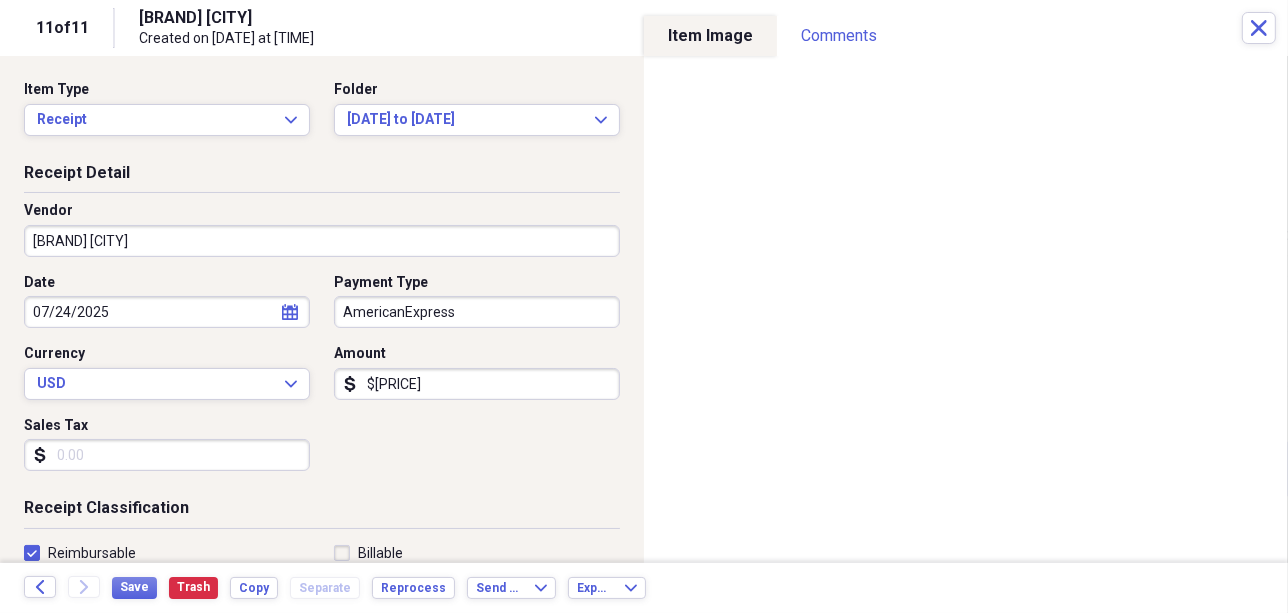 click 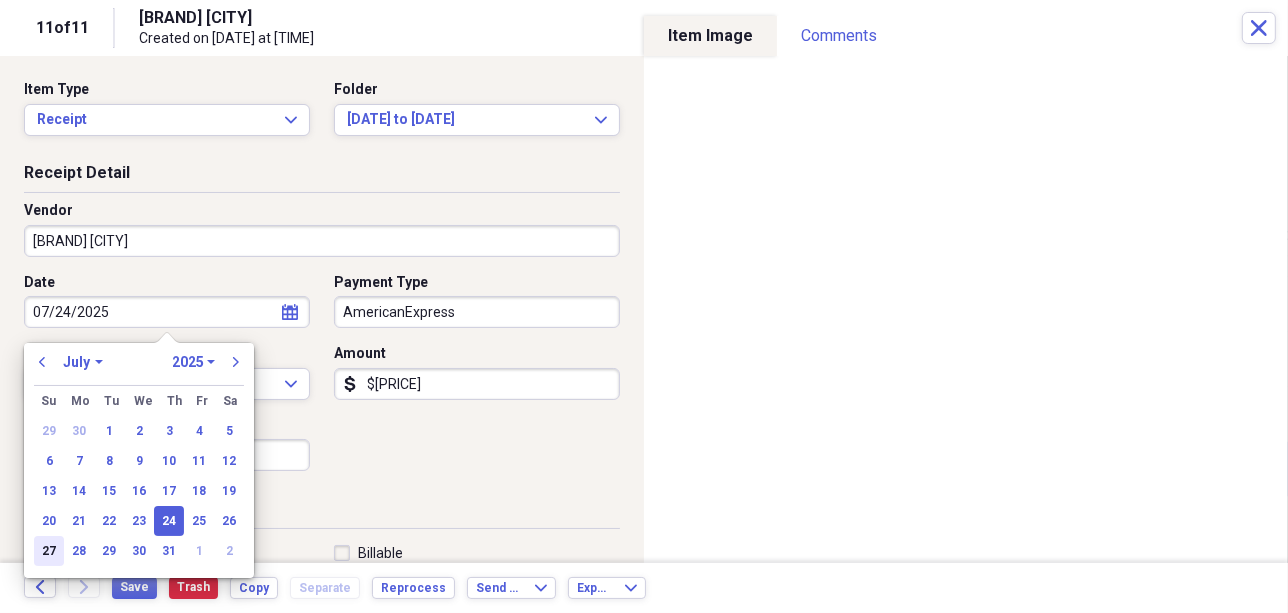 click on "27" at bounding box center (49, 551) 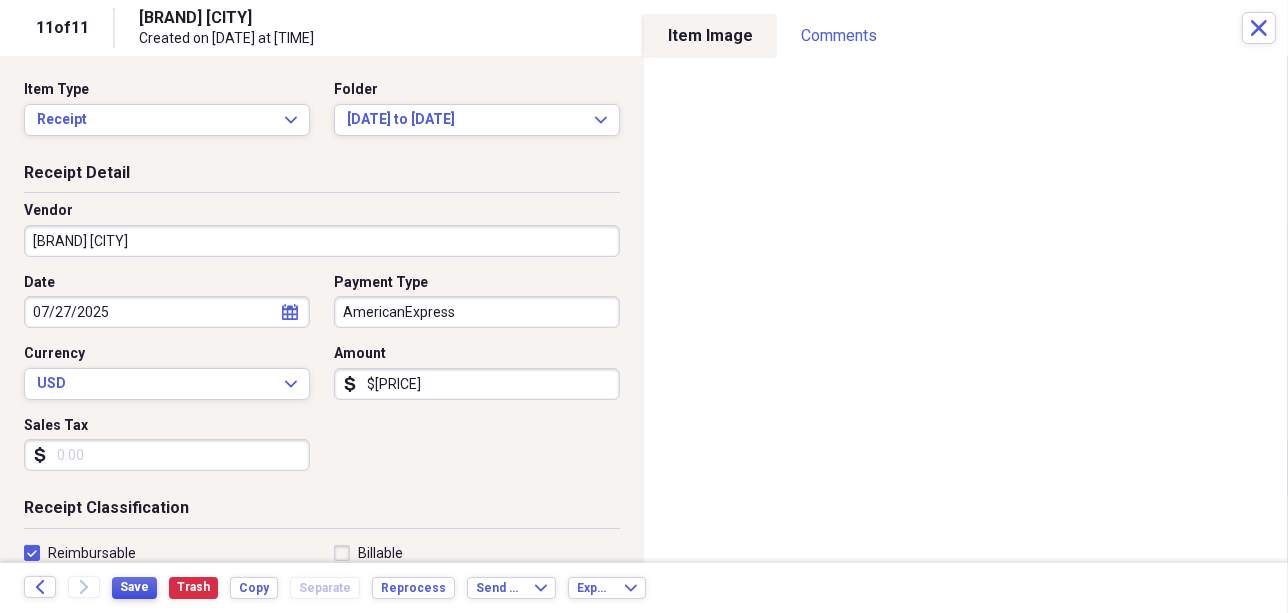 click on "Save" at bounding box center [134, 587] 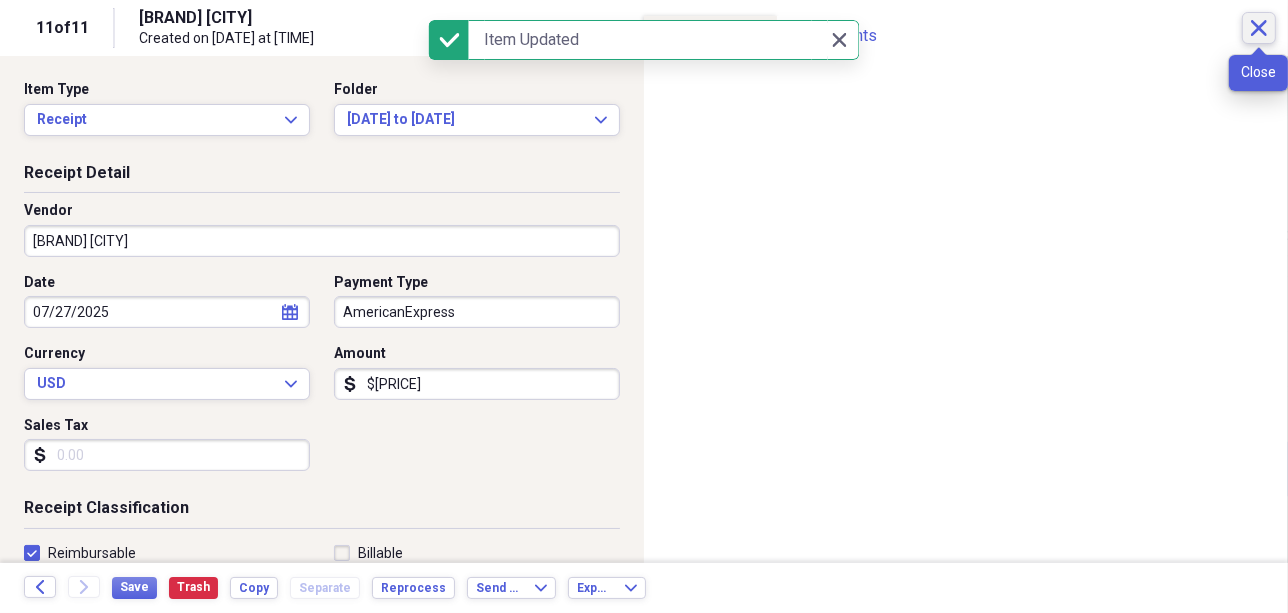 click on "Close" 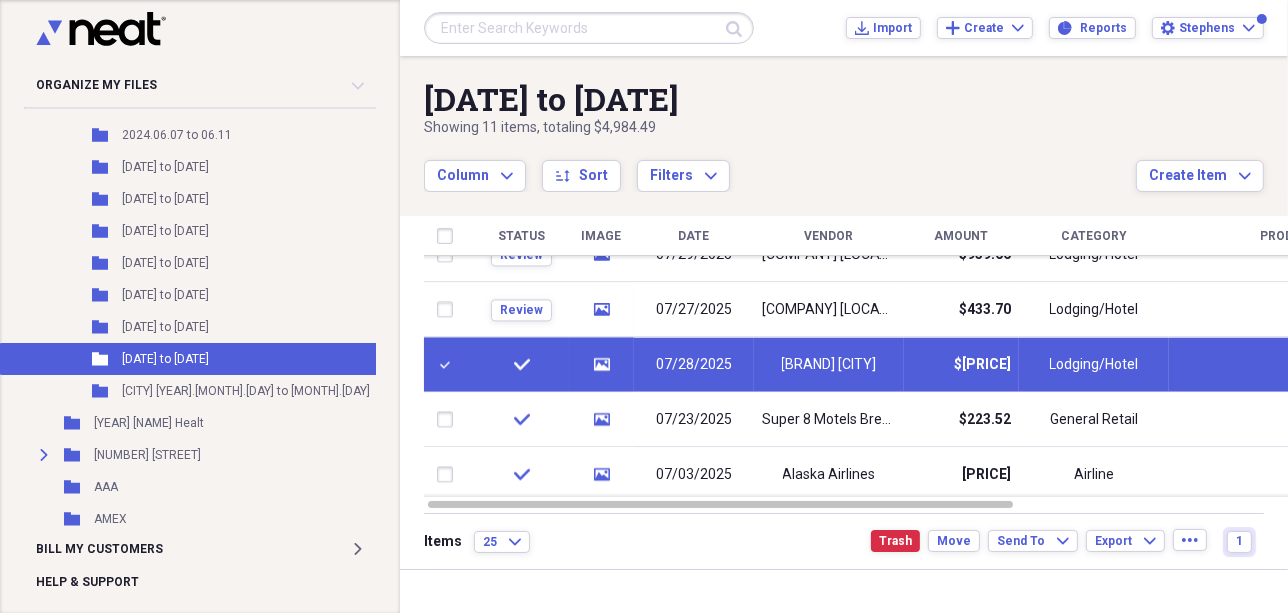 click on "07/28/2025" at bounding box center (694, 365) 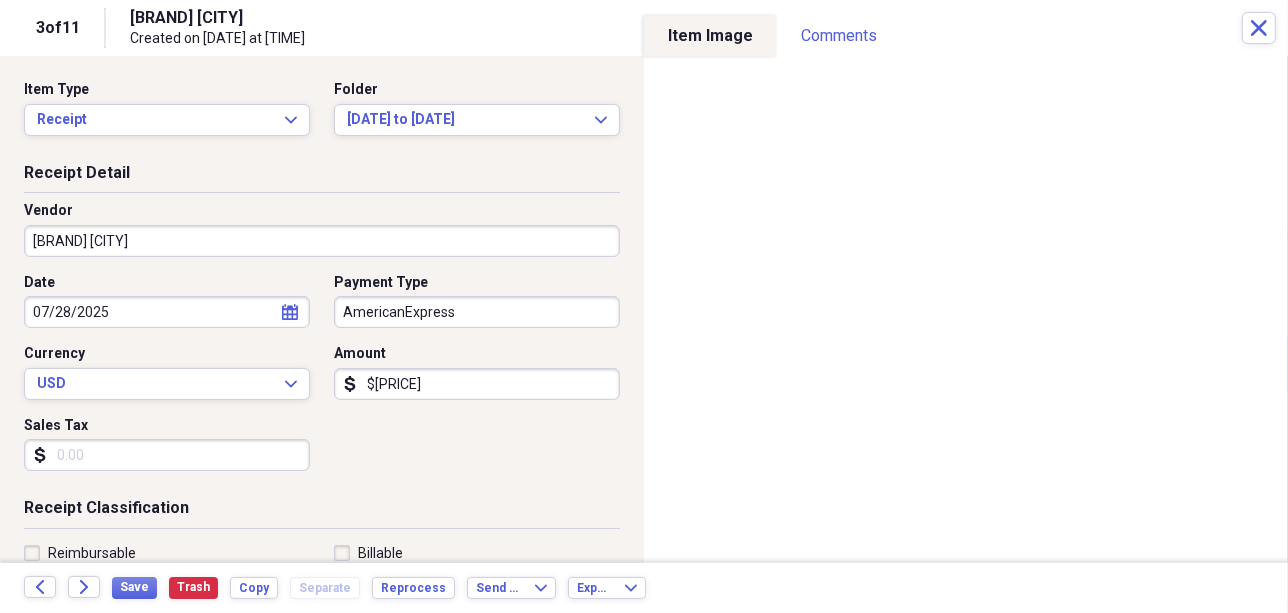 click on "calendar" 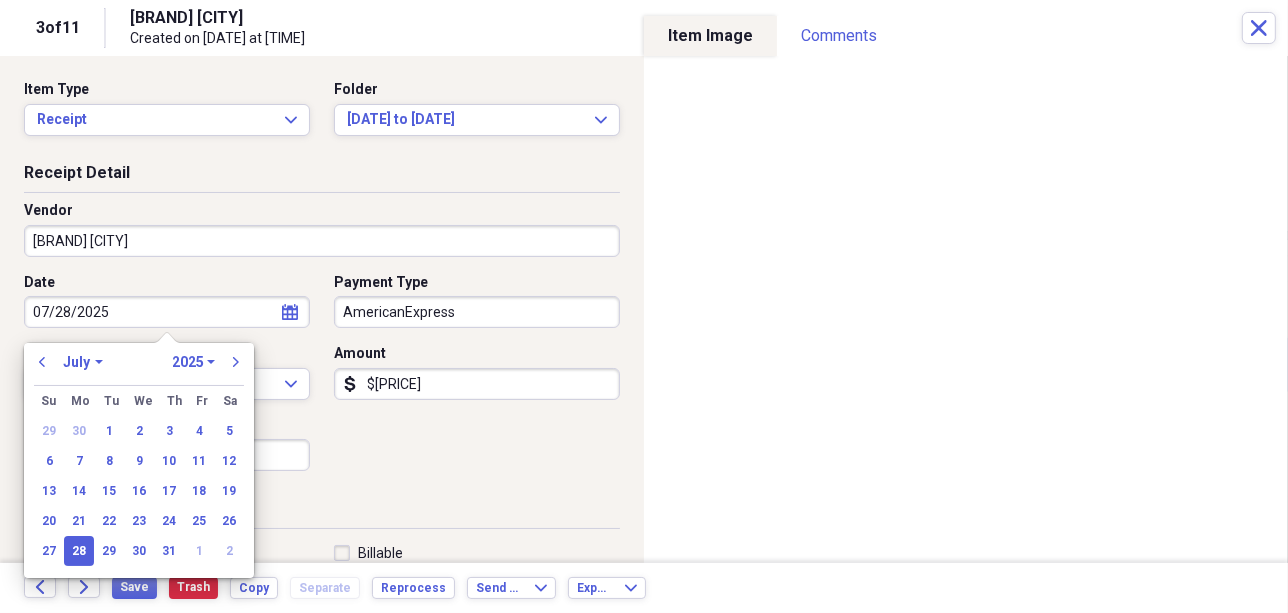 click on "Date [DATE] calendar Calendar Payment Type [CARD_TYPE] Currency USD Expand Amount dollar-sign $[PRICE] Sales Tax dollar-sign" at bounding box center [322, 380] 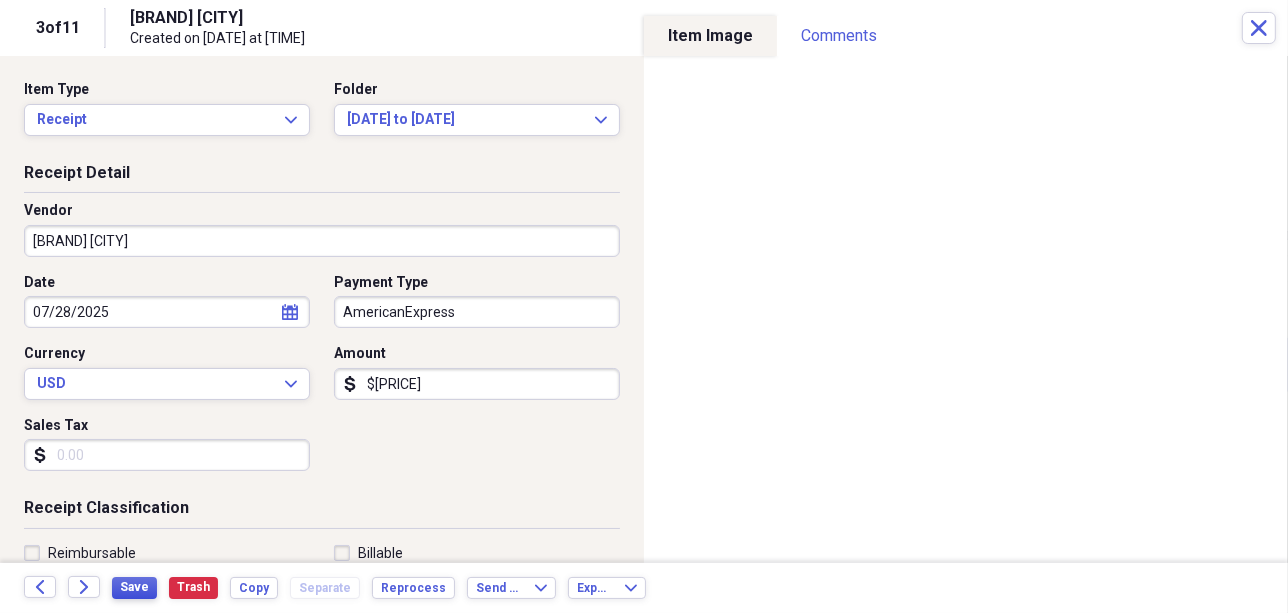 click on "Save" at bounding box center (134, 587) 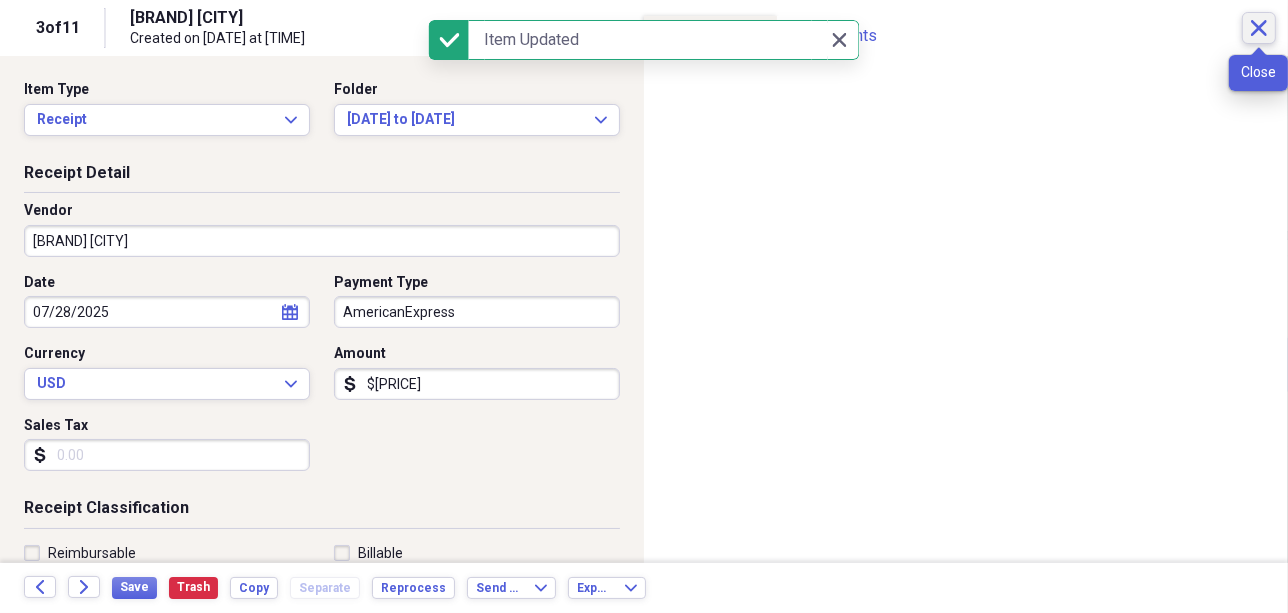 click 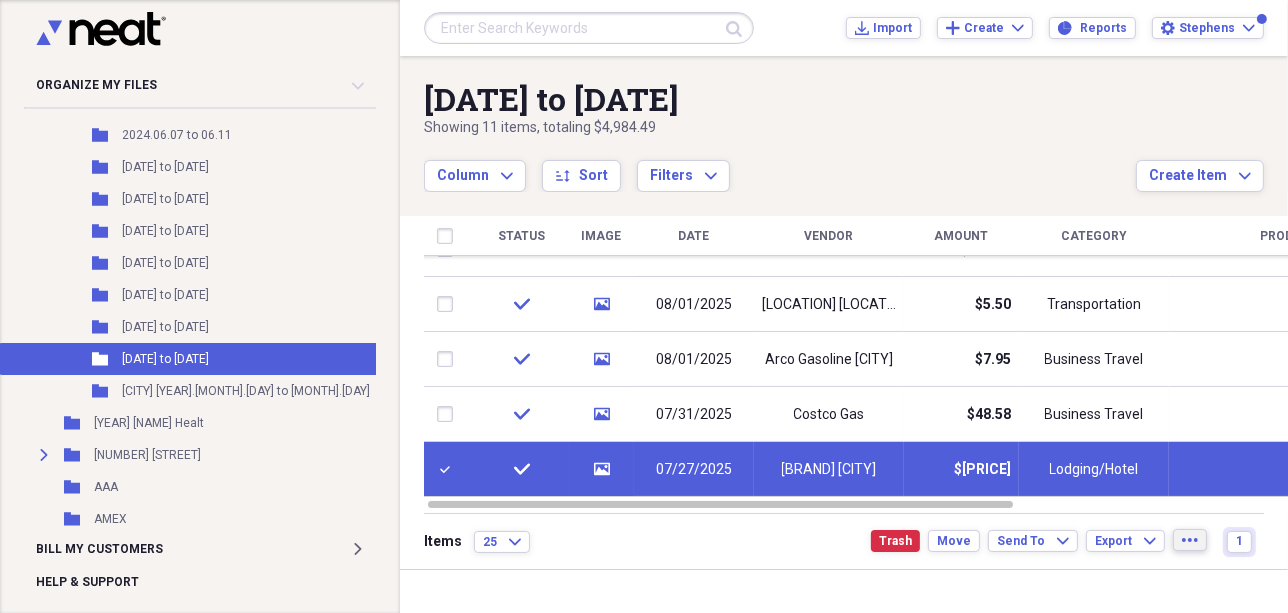 click on "more" 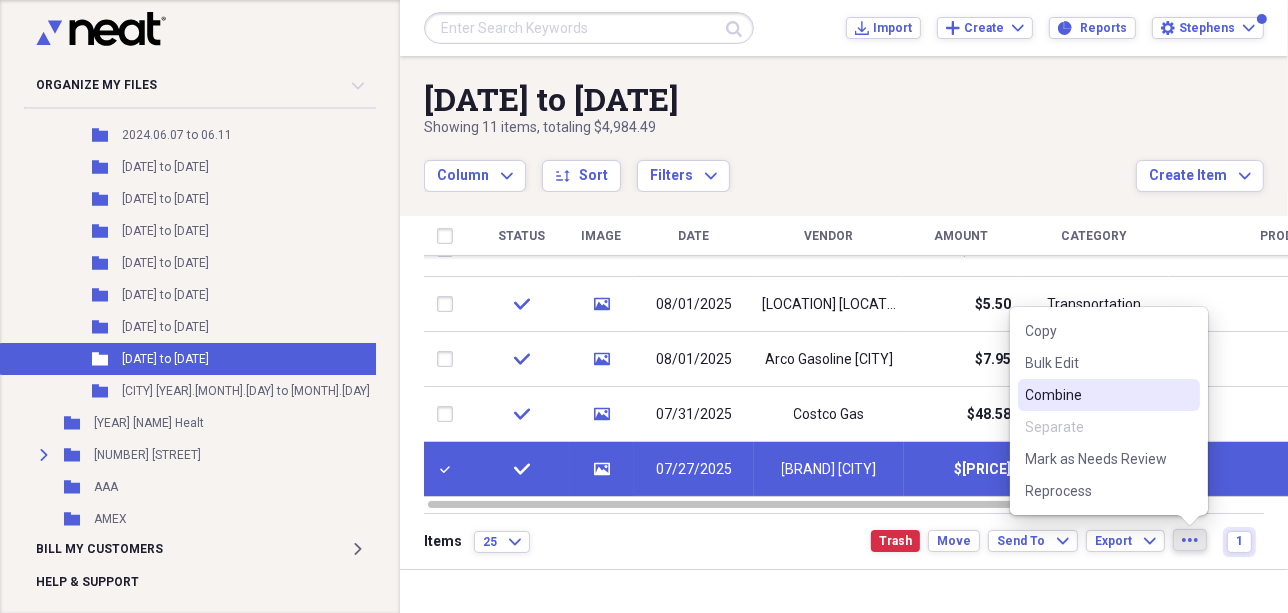 click on "Combine" at bounding box center [1097, 395] 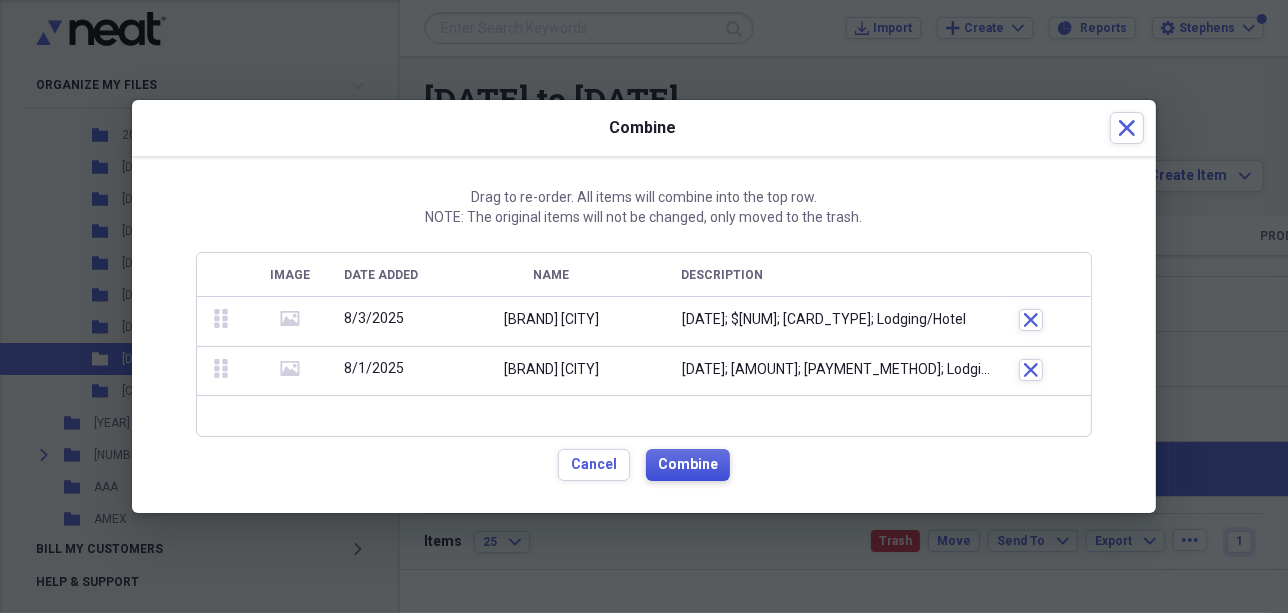 click on "Combine" at bounding box center (688, 465) 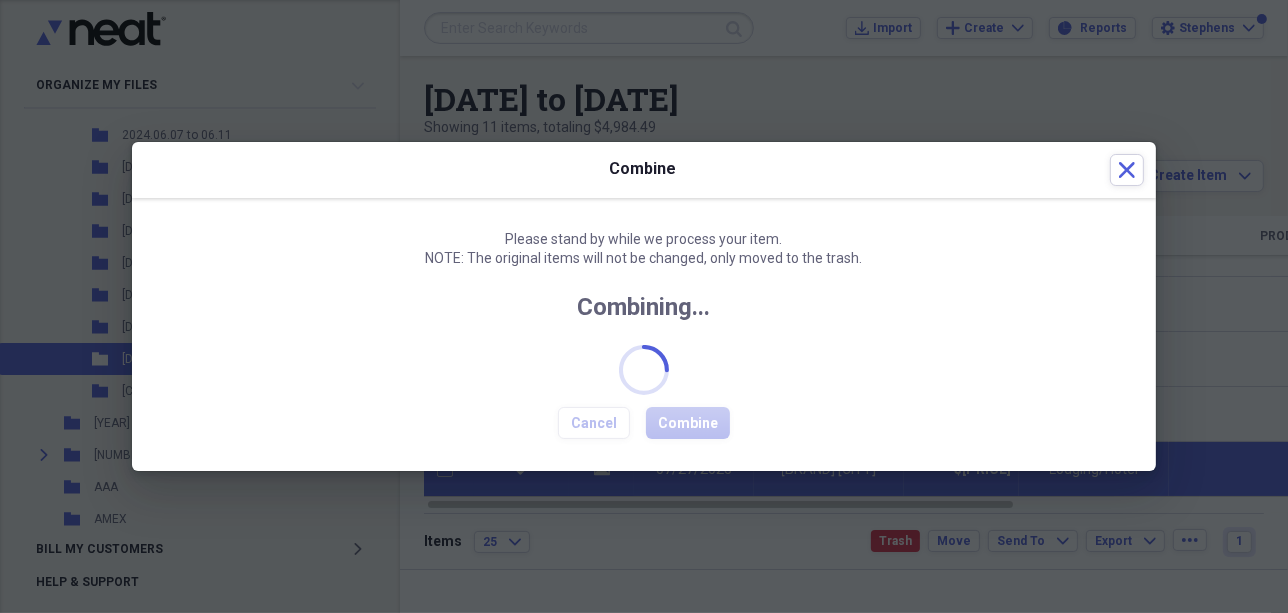 checkbox on "false" 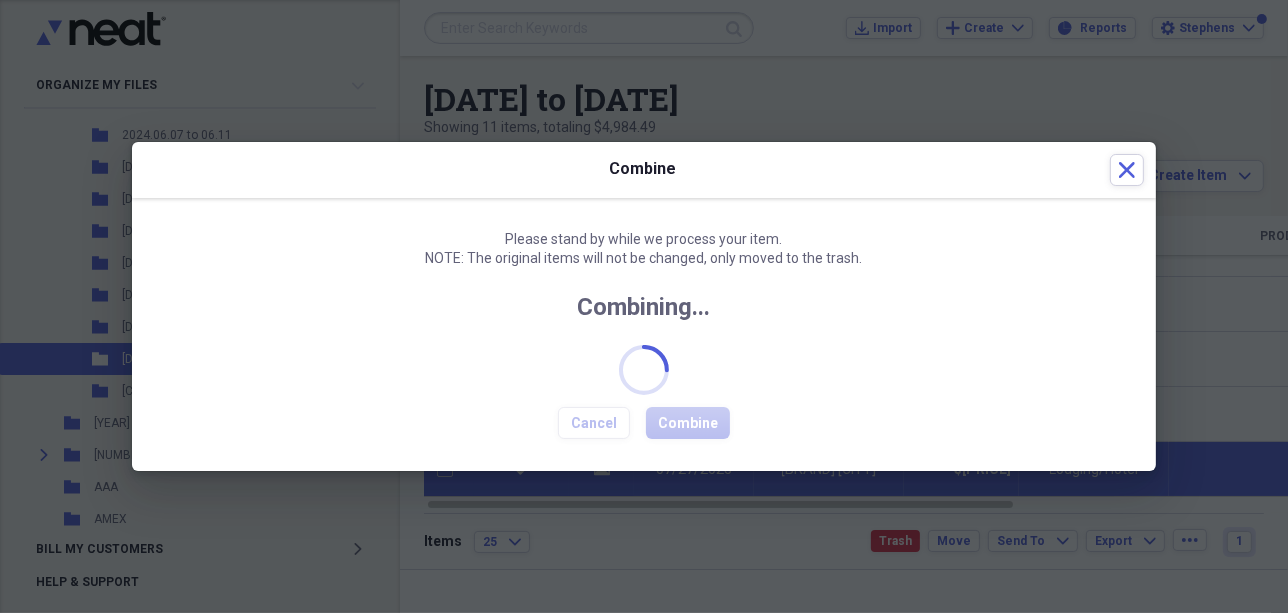 checkbox on "false" 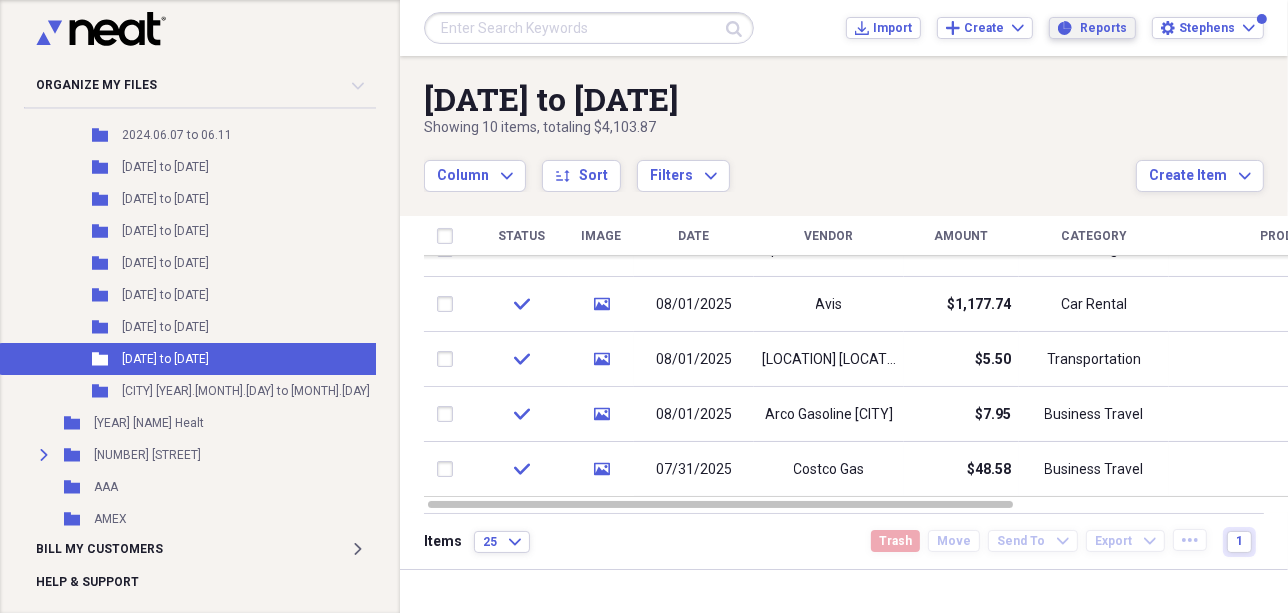 click on "Reports" at bounding box center (1103, 28) 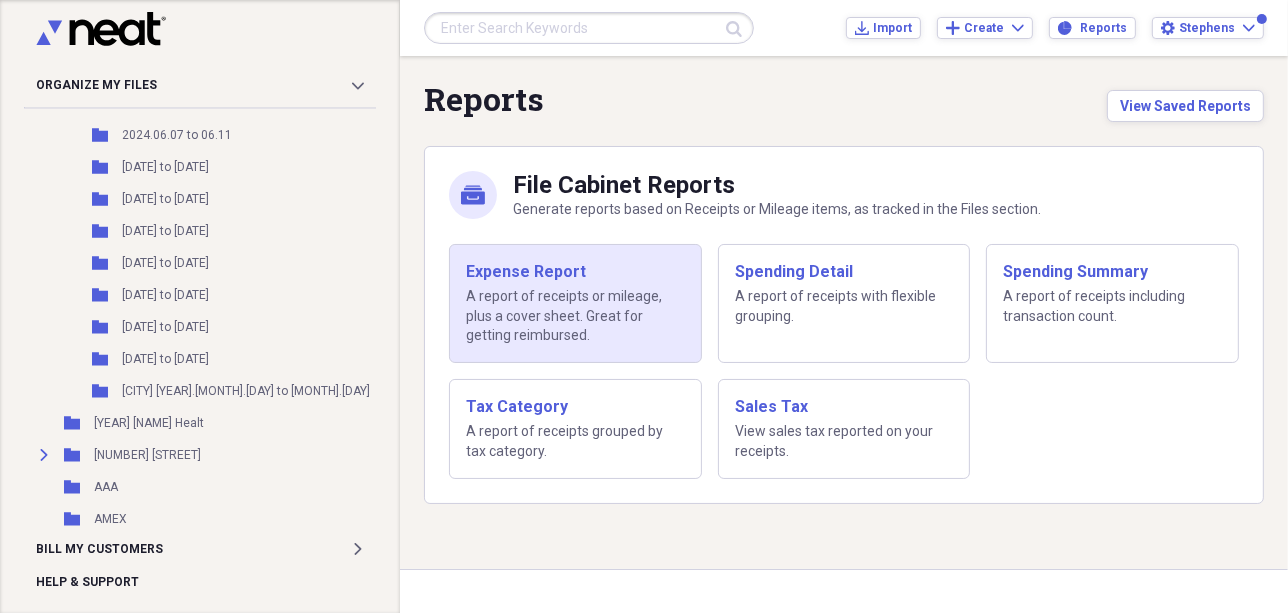 click on "Expense Report" at bounding box center (575, 272) 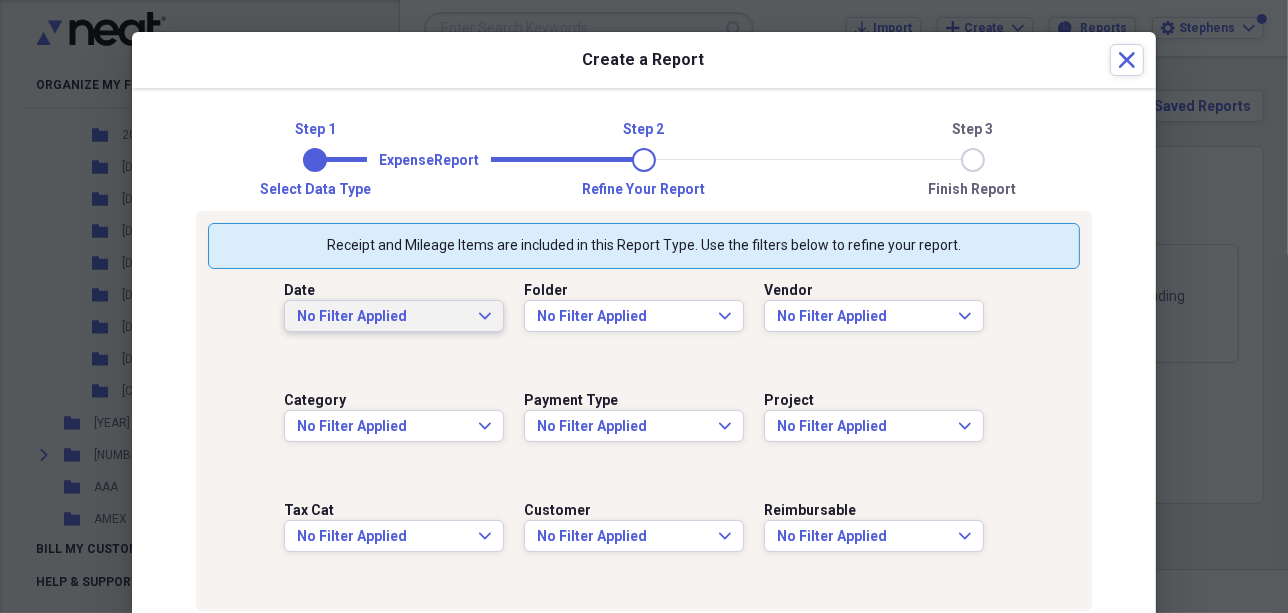 click on "No Filter Applied Expand" at bounding box center [394, 317] 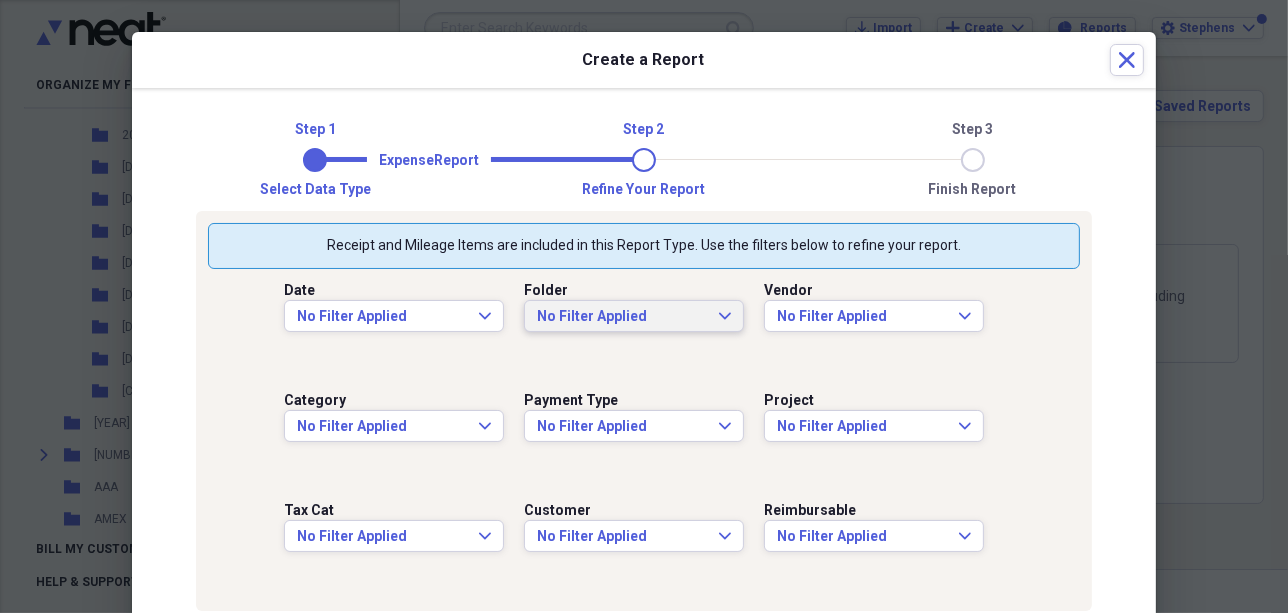 click on "Expand" 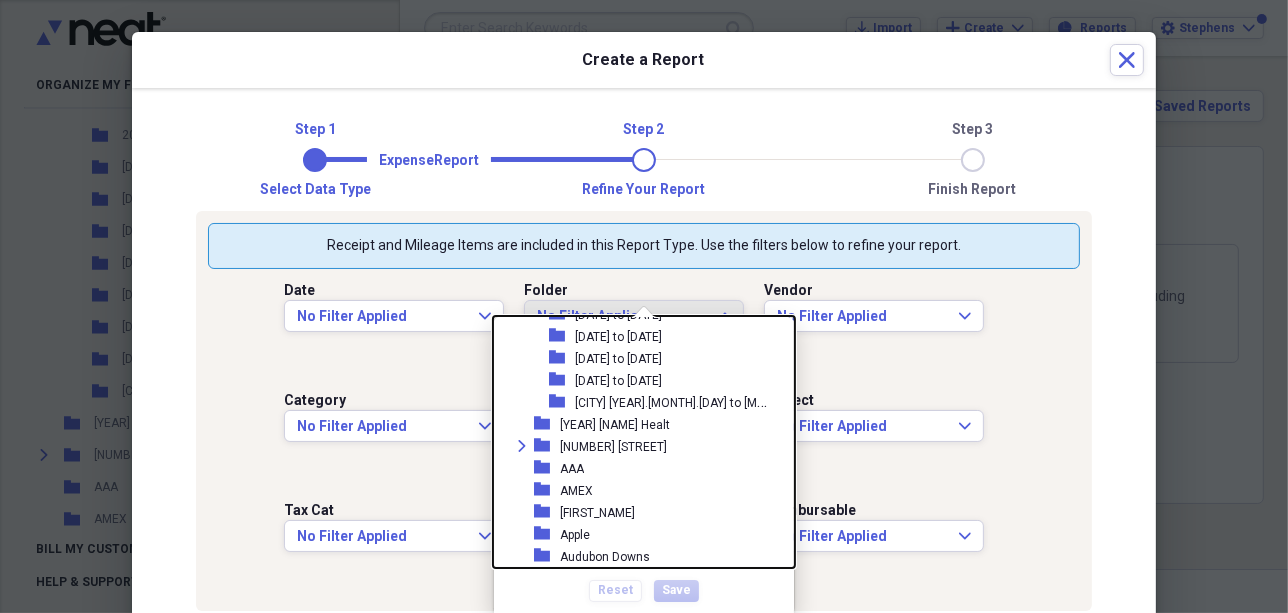 scroll, scrollTop: 381, scrollLeft: 0, axis: vertical 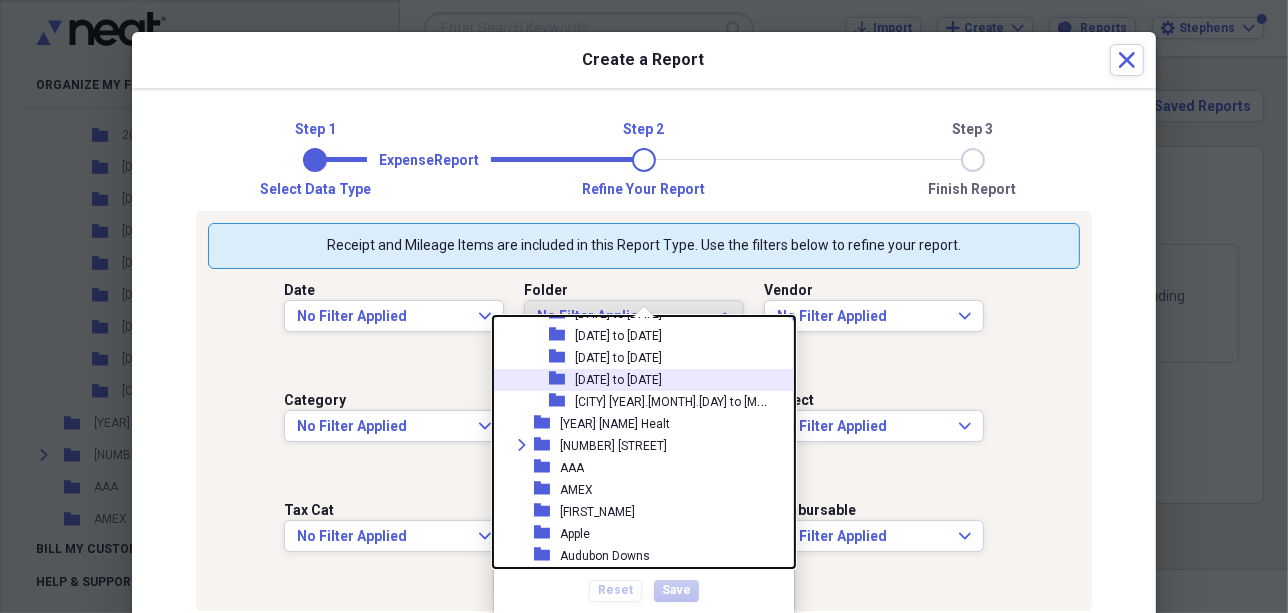 click on "[DATE] to [DATE]" at bounding box center [618, 380] 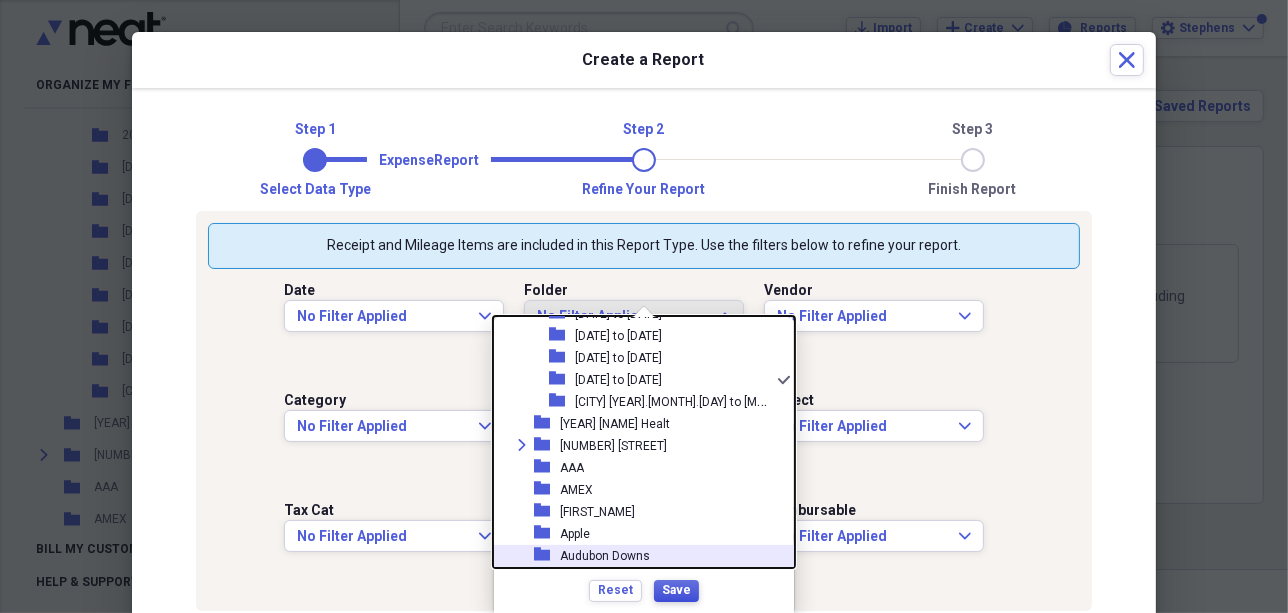 click on "Save" at bounding box center [676, 590] 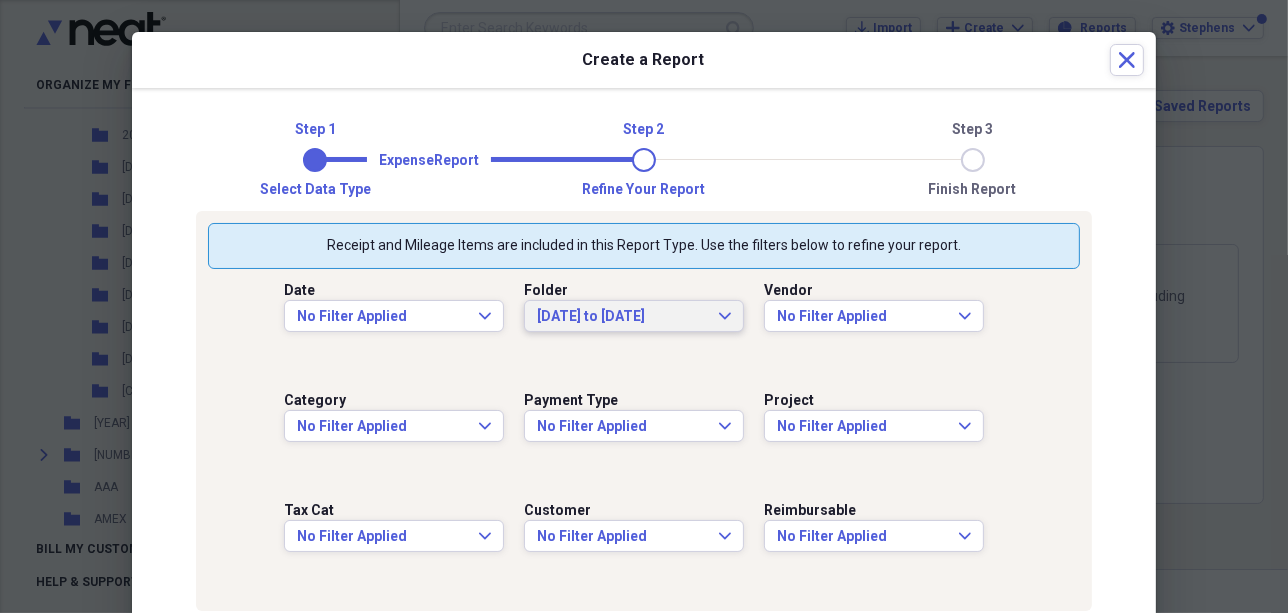 scroll, scrollTop: 105, scrollLeft: 0, axis: vertical 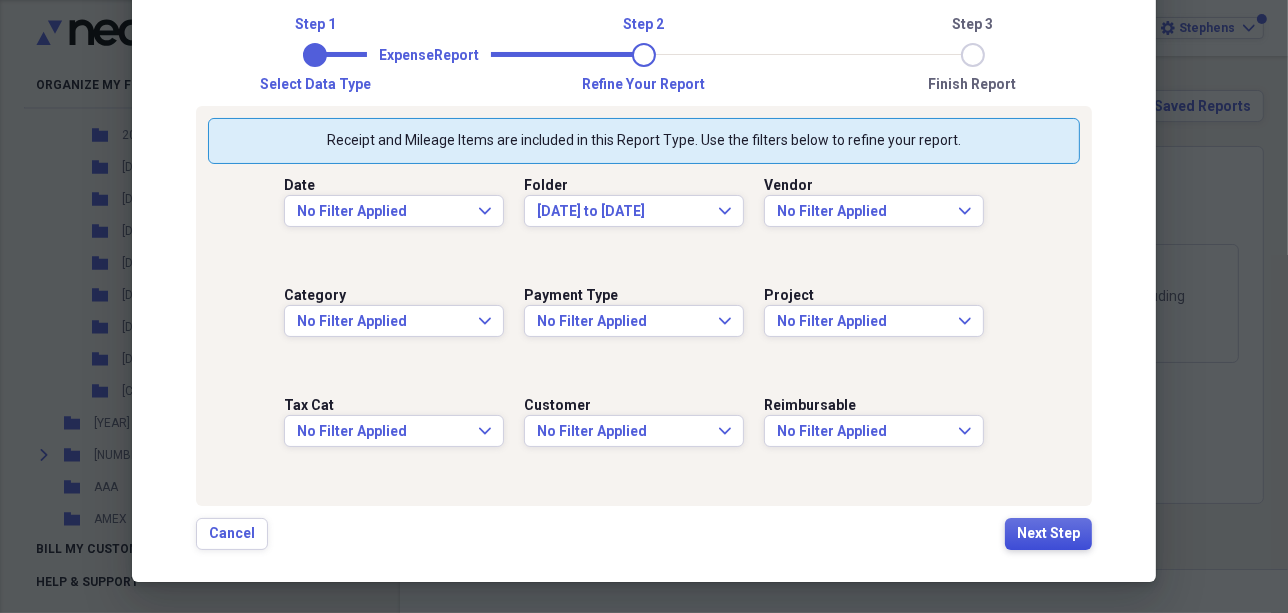 click on "Next Step" at bounding box center [1048, 534] 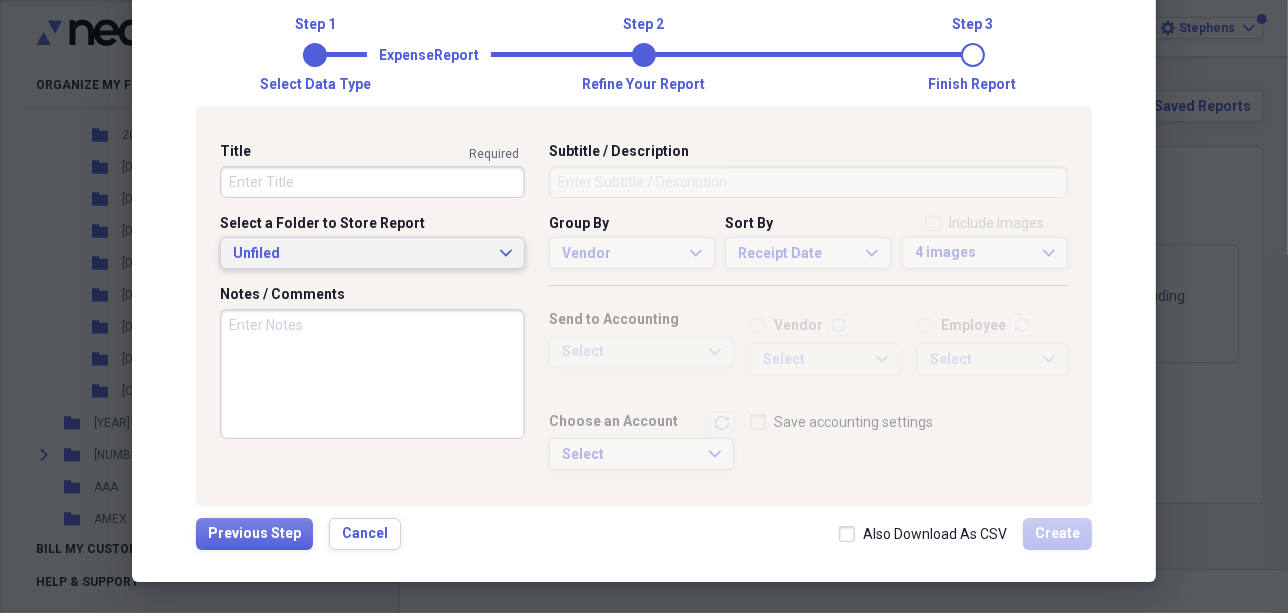 click on "Expand" 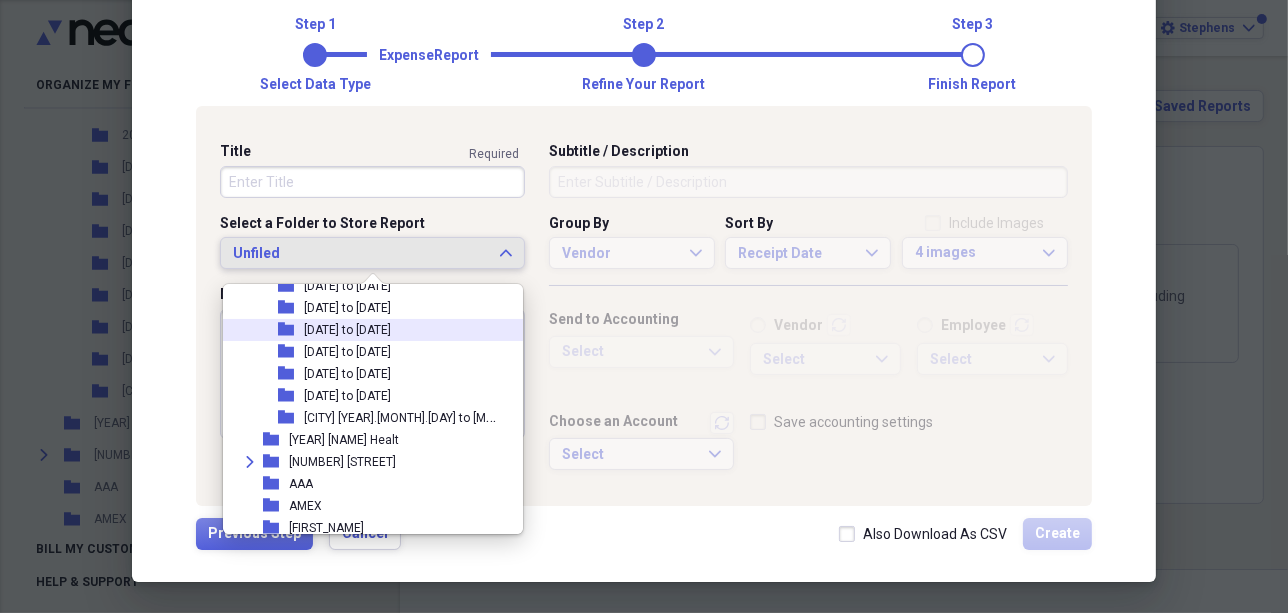 scroll, scrollTop: 336, scrollLeft: 0, axis: vertical 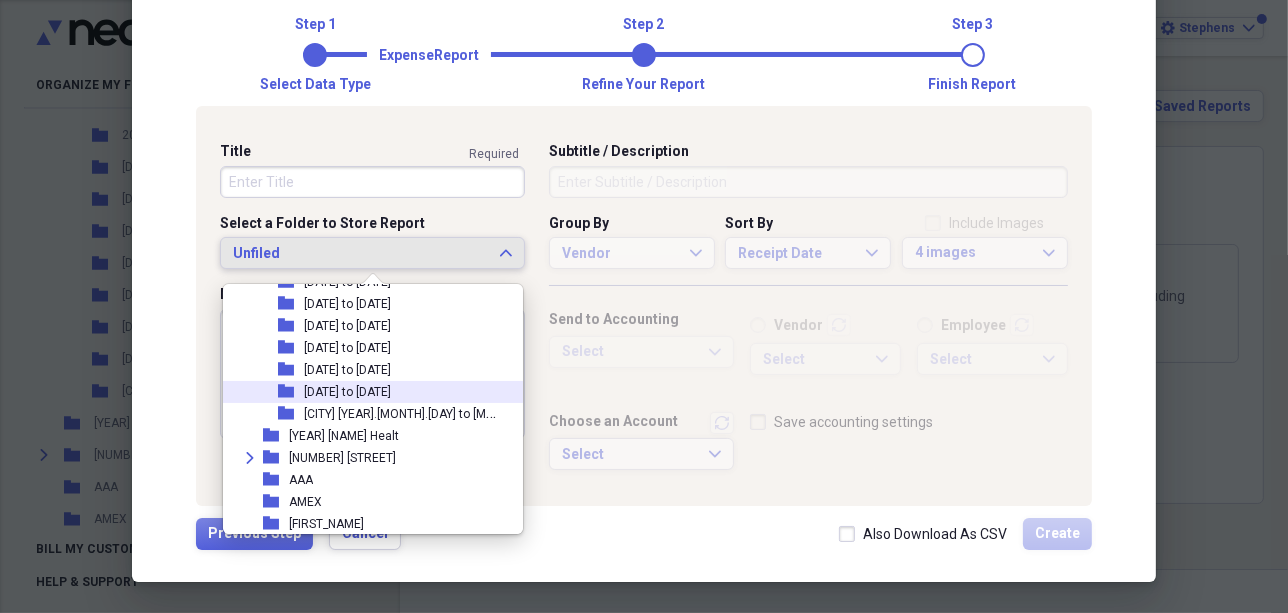 click on "[DATE] to [DATE]" at bounding box center [347, 392] 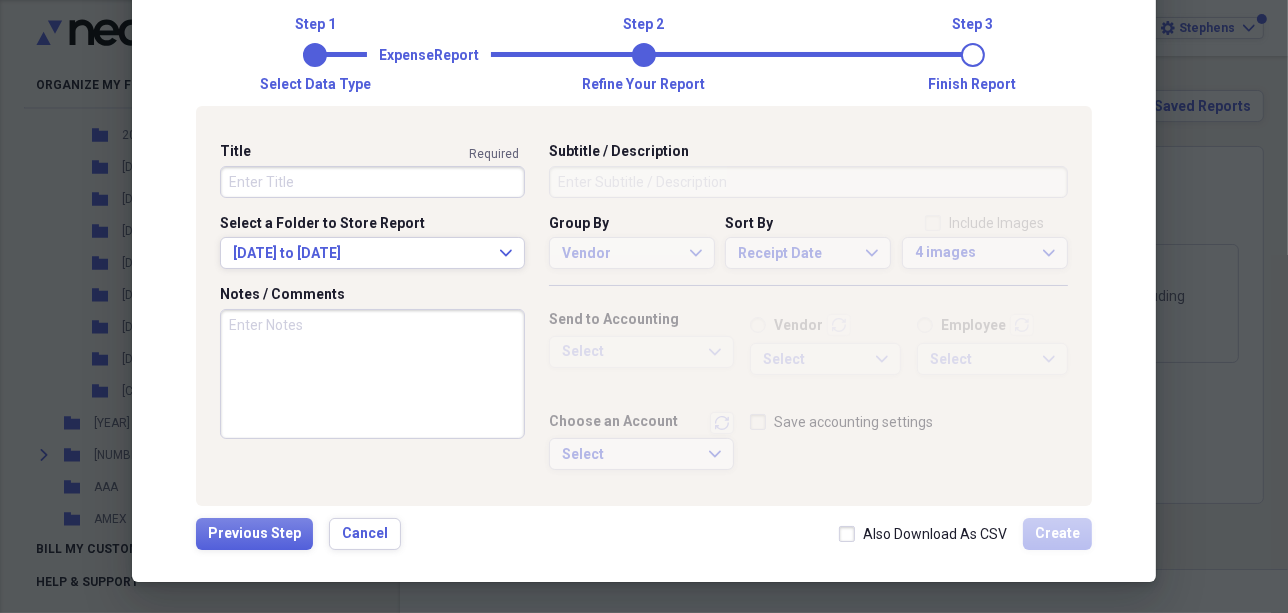 click on "Title" at bounding box center (372, 182) 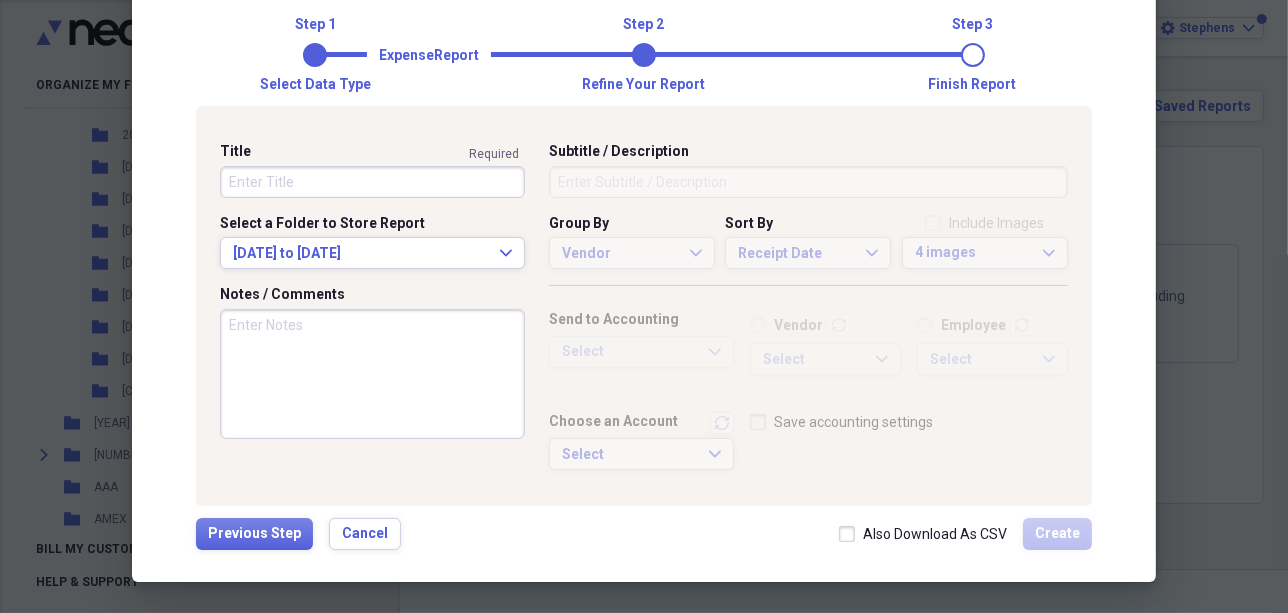 type on "M" 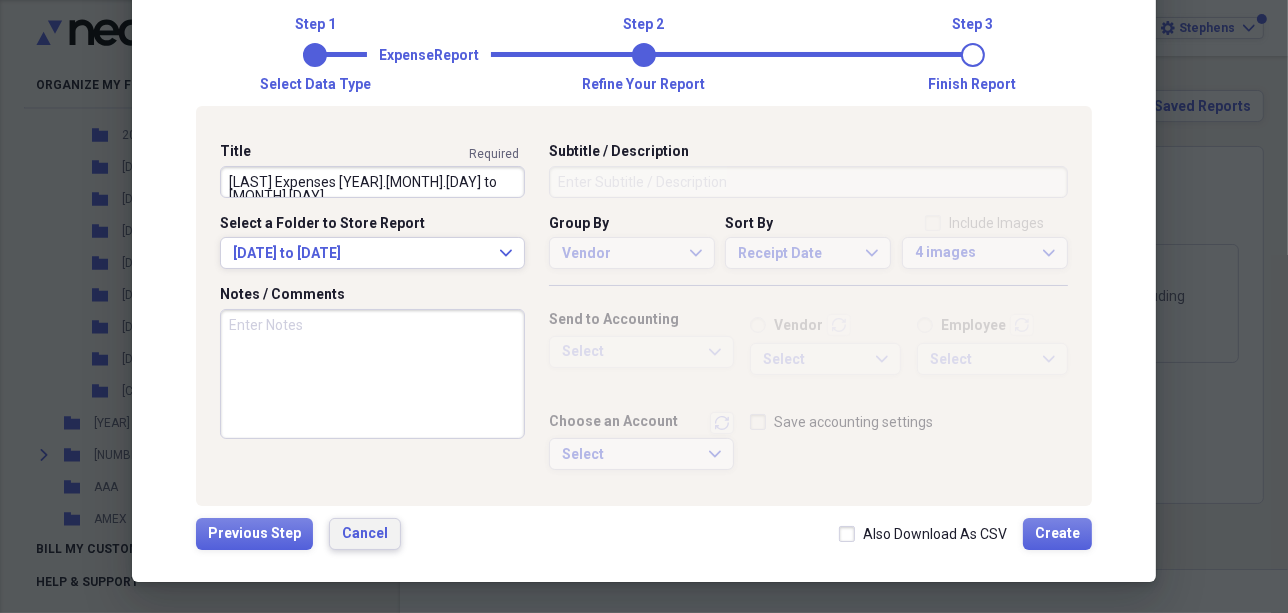 type on "[LAST] Expenses [YEAR].[MONTH].[DAY] to [MONTH].[DAY]" 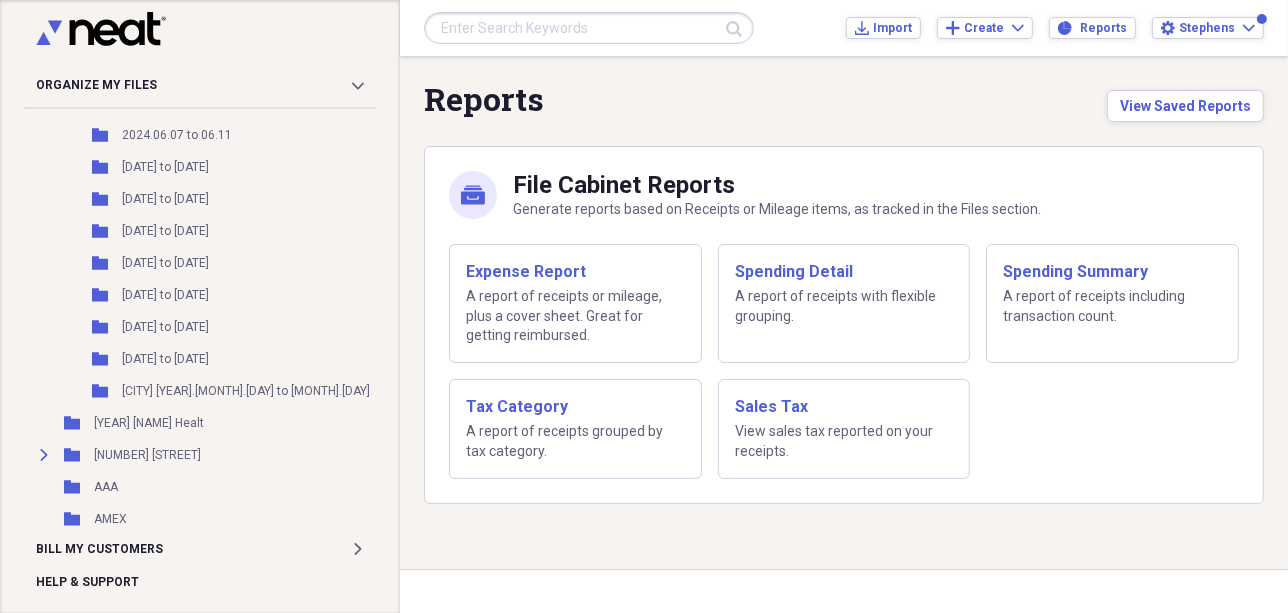 scroll, scrollTop: 0, scrollLeft: 0, axis: both 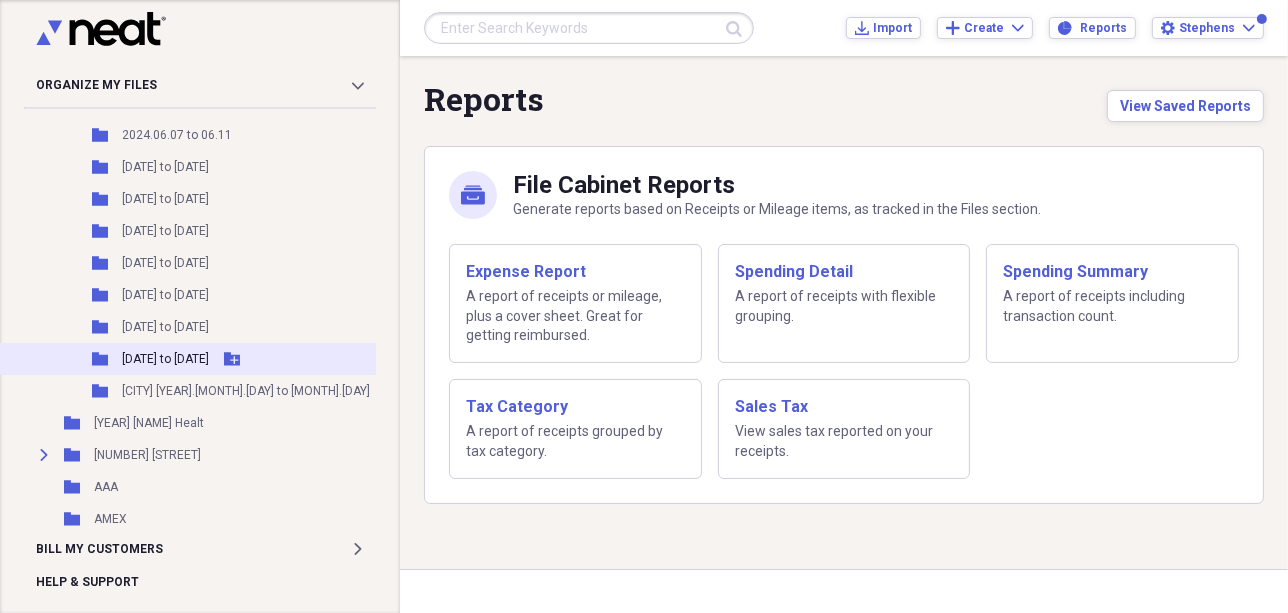 click on "[DATE] to [DATE]" at bounding box center [165, 359] 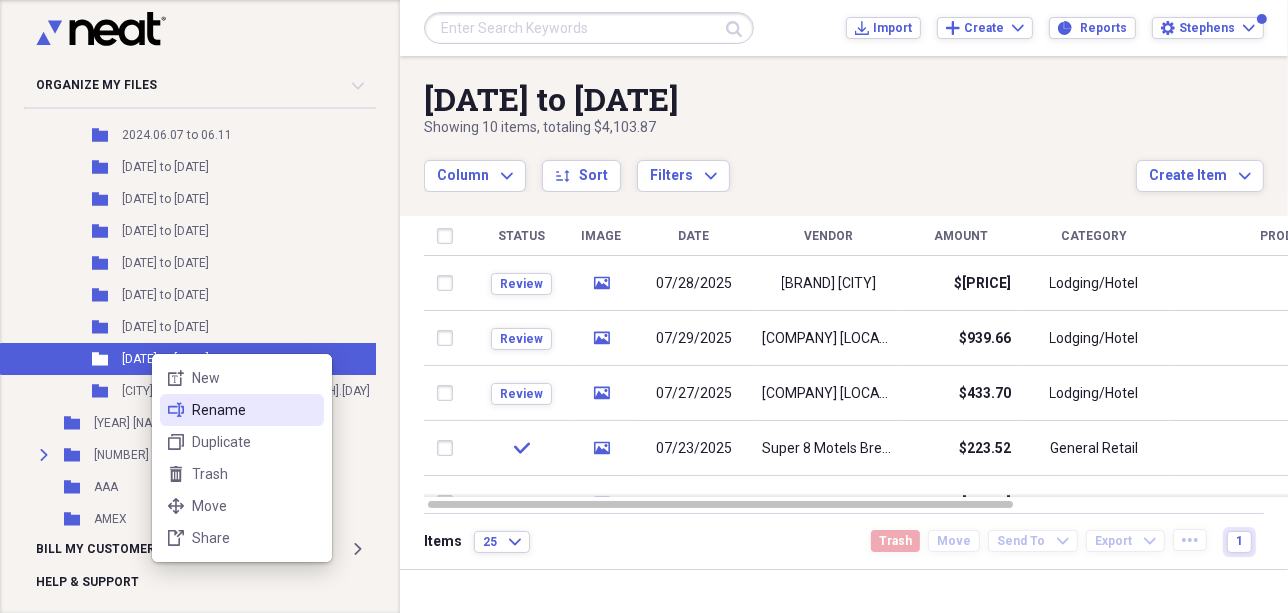 click on "Rename" at bounding box center [254, 410] 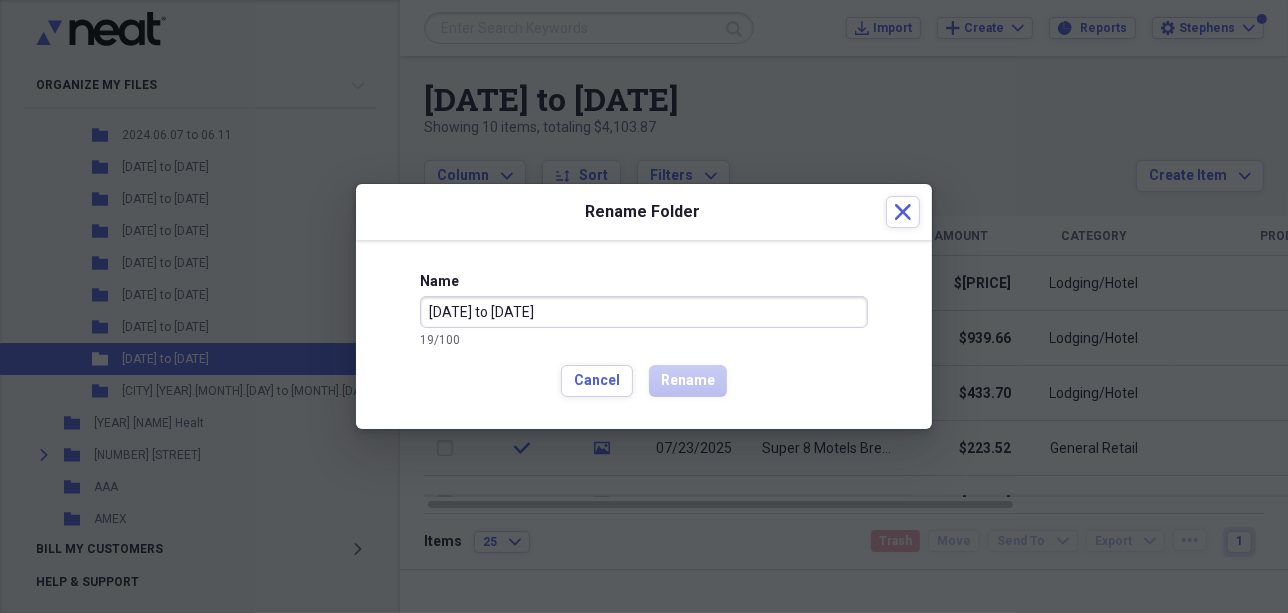 click on "[DATE] to [DATE]" at bounding box center [644, 312] 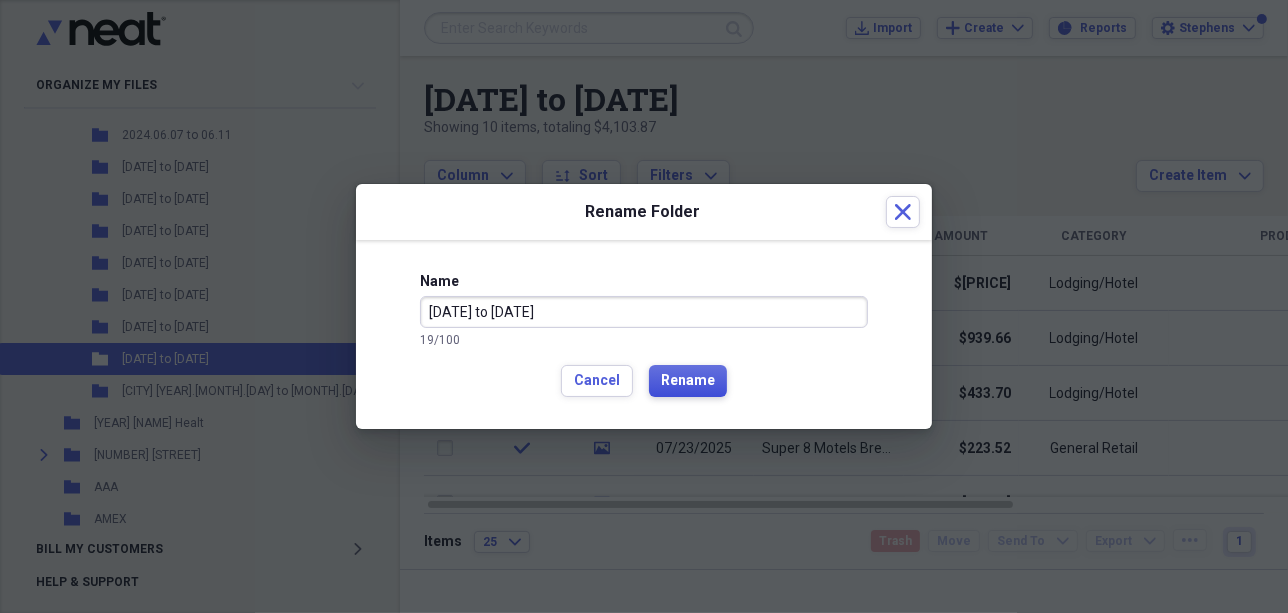 type on "[DATE] to [DATE]" 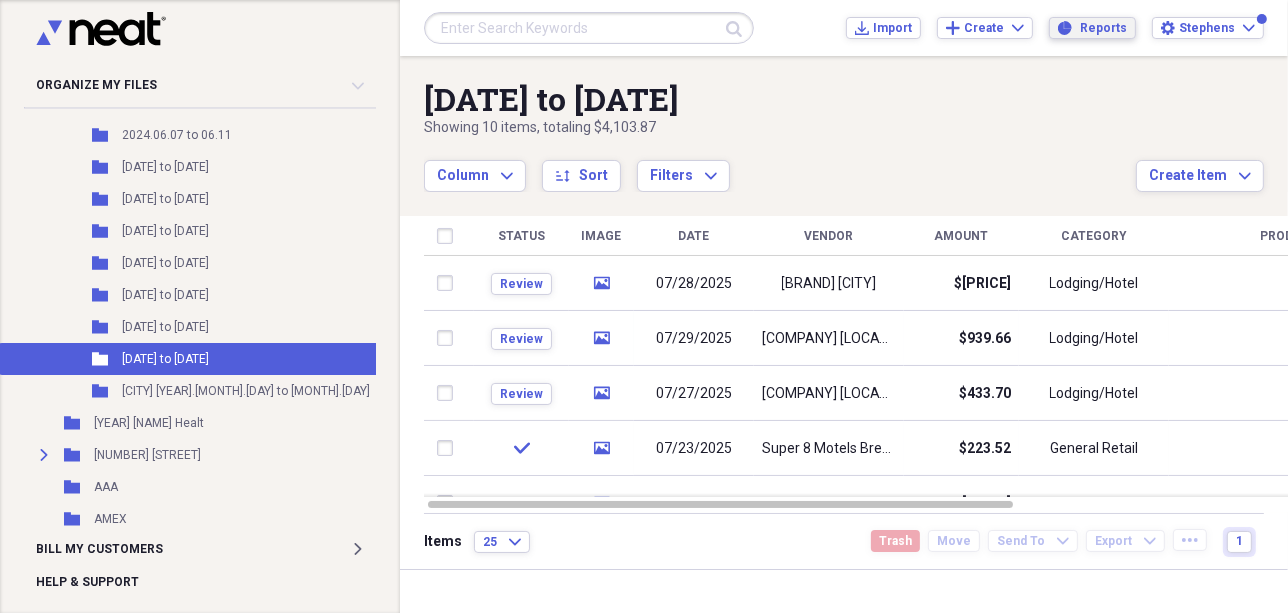 click on "Reports" at bounding box center [1103, 28] 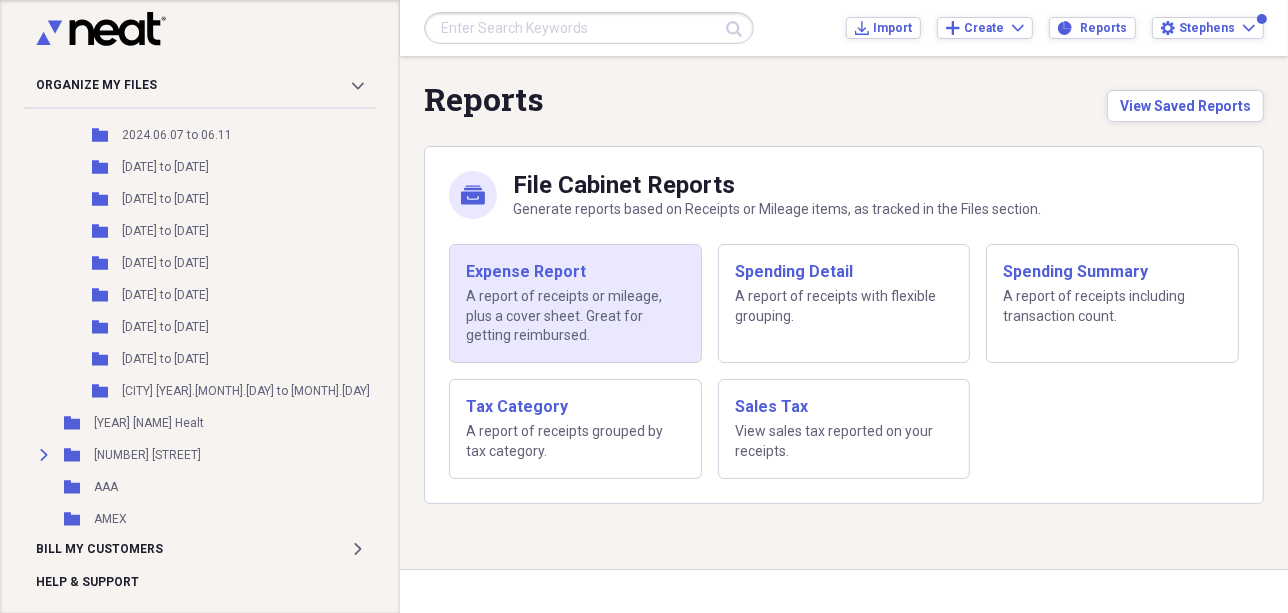 click on "Expense Report" at bounding box center [575, 272] 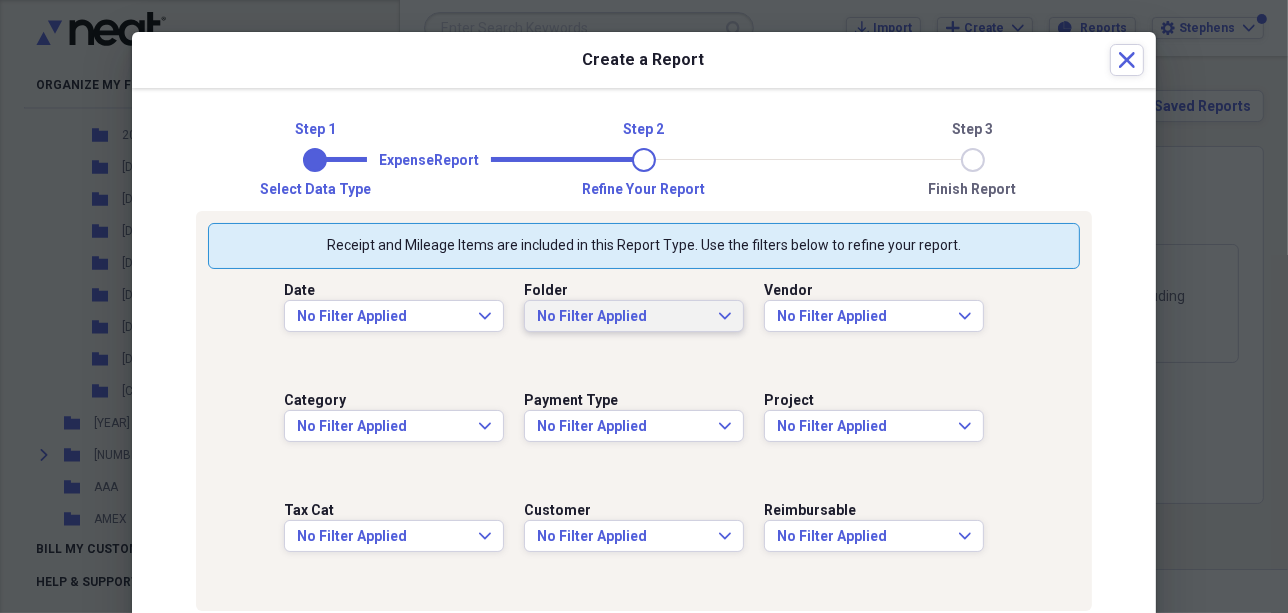 click on "Expand" 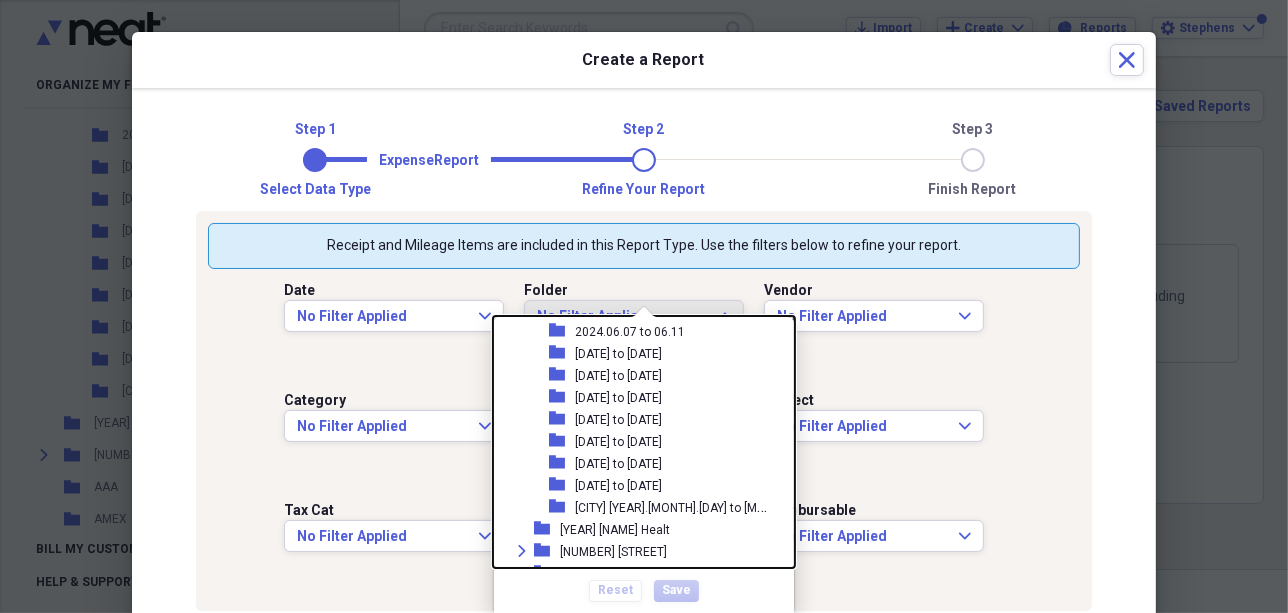 scroll, scrollTop: 322, scrollLeft: 0, axis: vertical 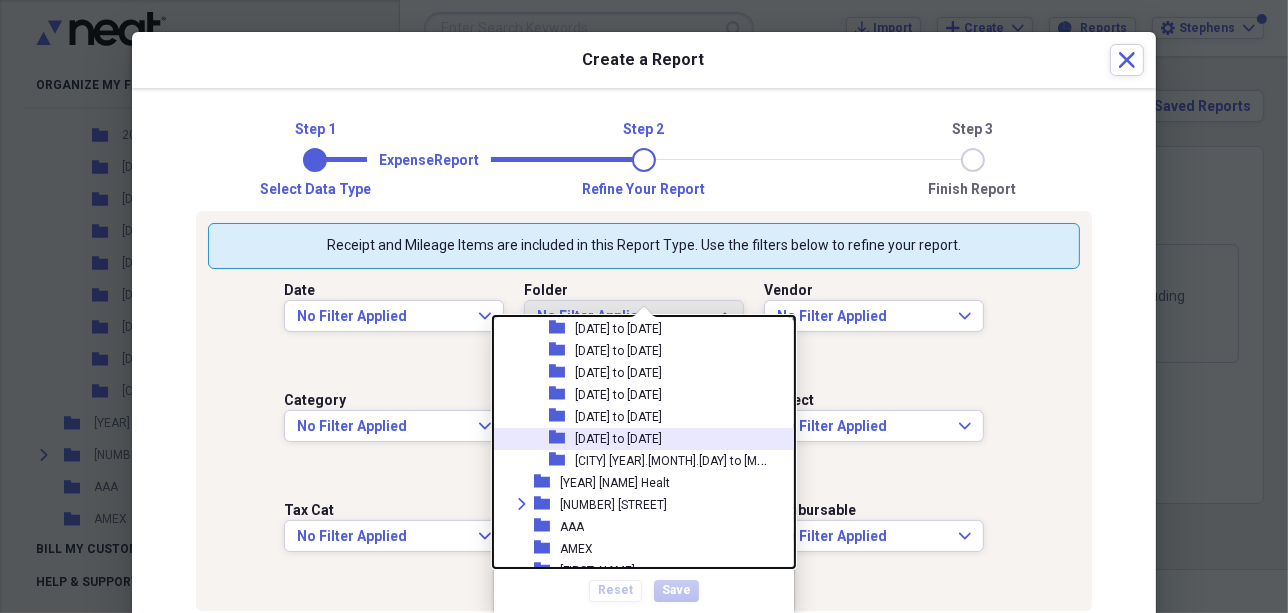 click on "[DATE] to [DATE]" at bounding box center (618, 439) 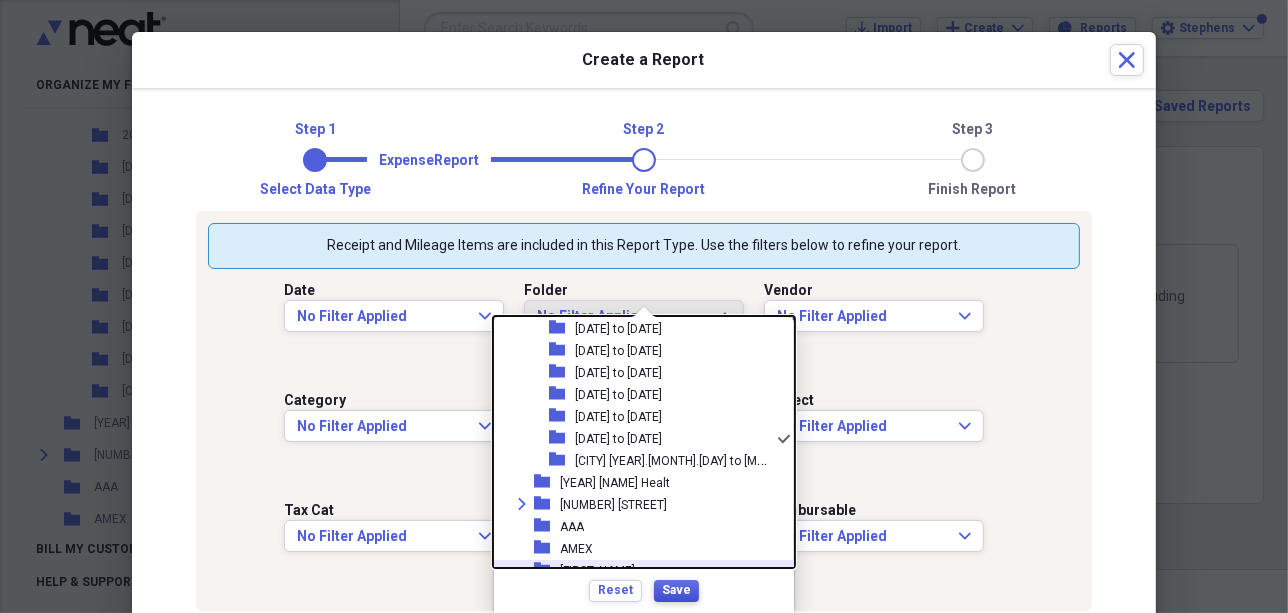 click on "Save" at bounding box center (676, 590) 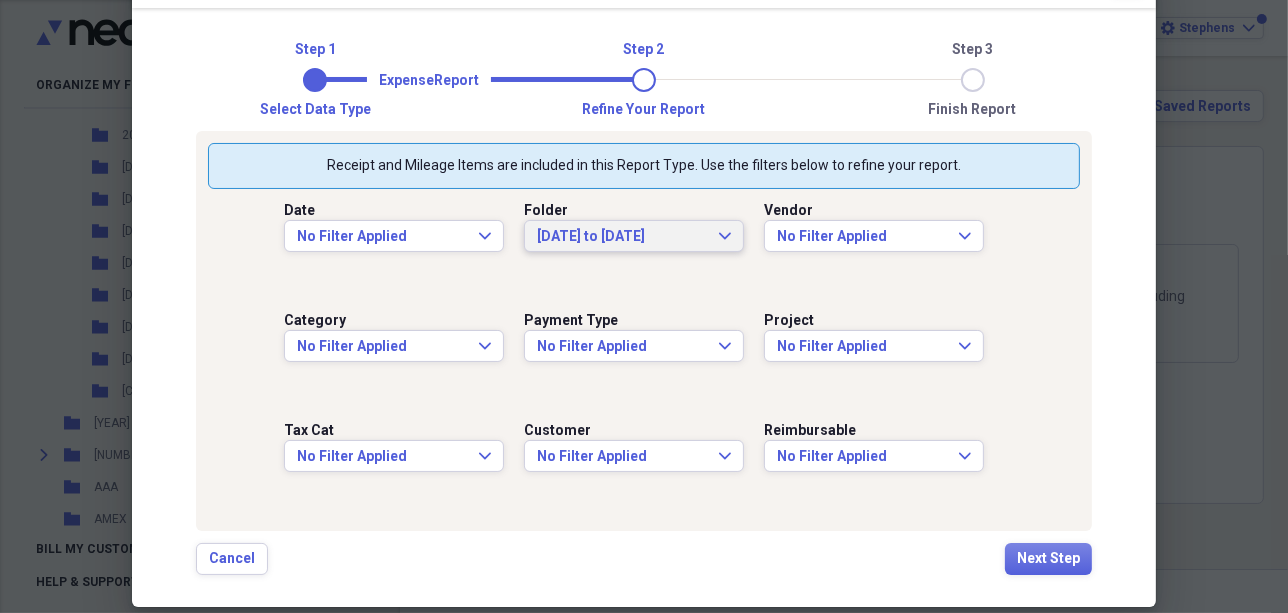 scroll, scrollTop: 105, scrollLeft: 0, axis: vertical 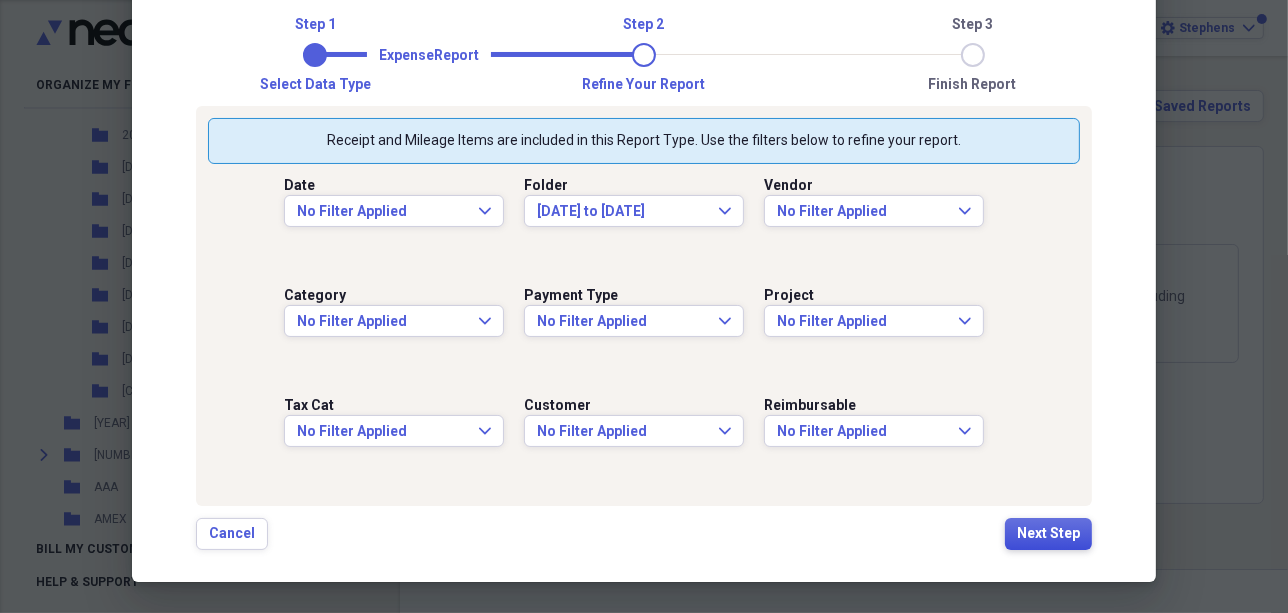 click on "Next Step" at bounding box center [1048, 534] 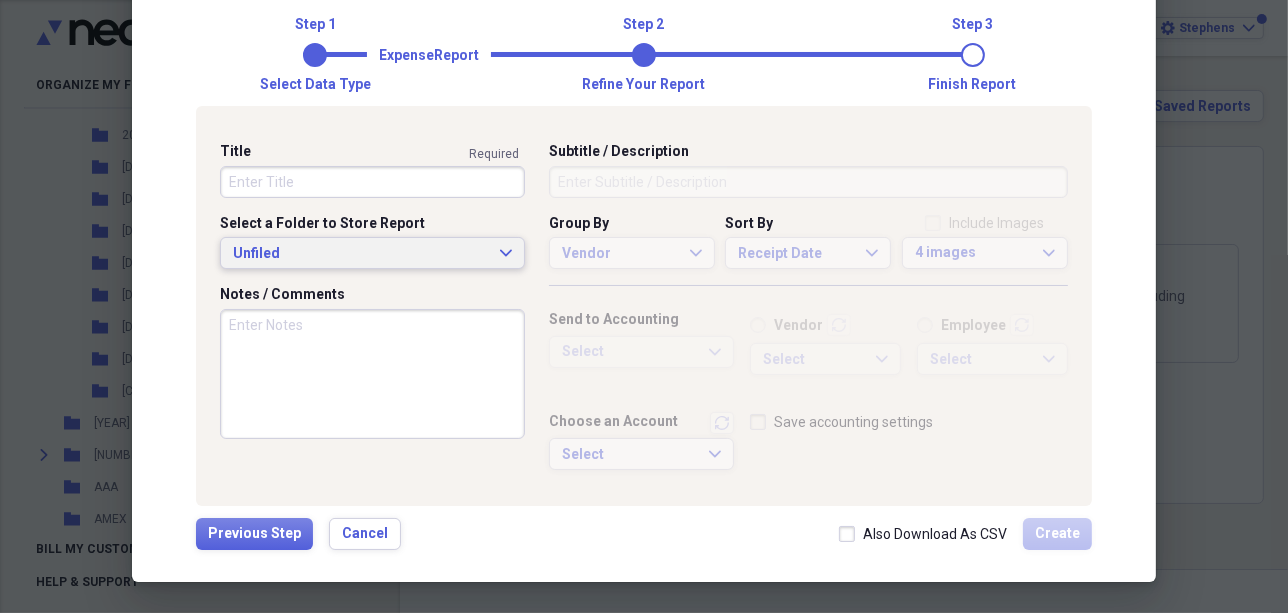 click on "Expand" 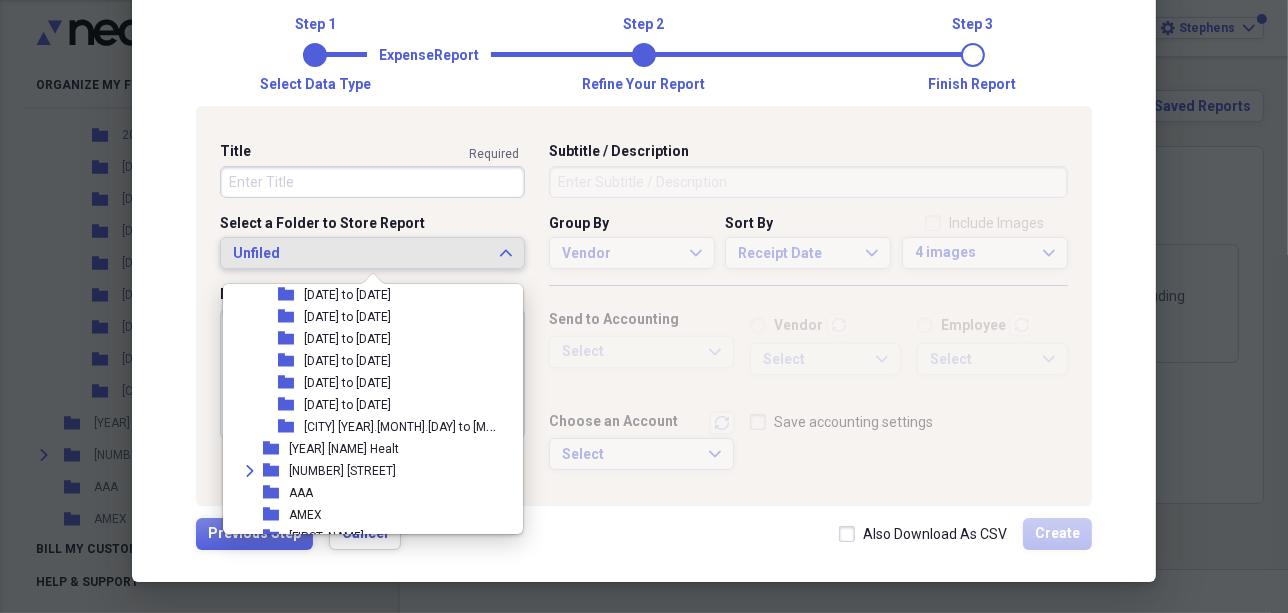 scroll, scrollTop: 326, scrollLeft: 0, axis: vertical 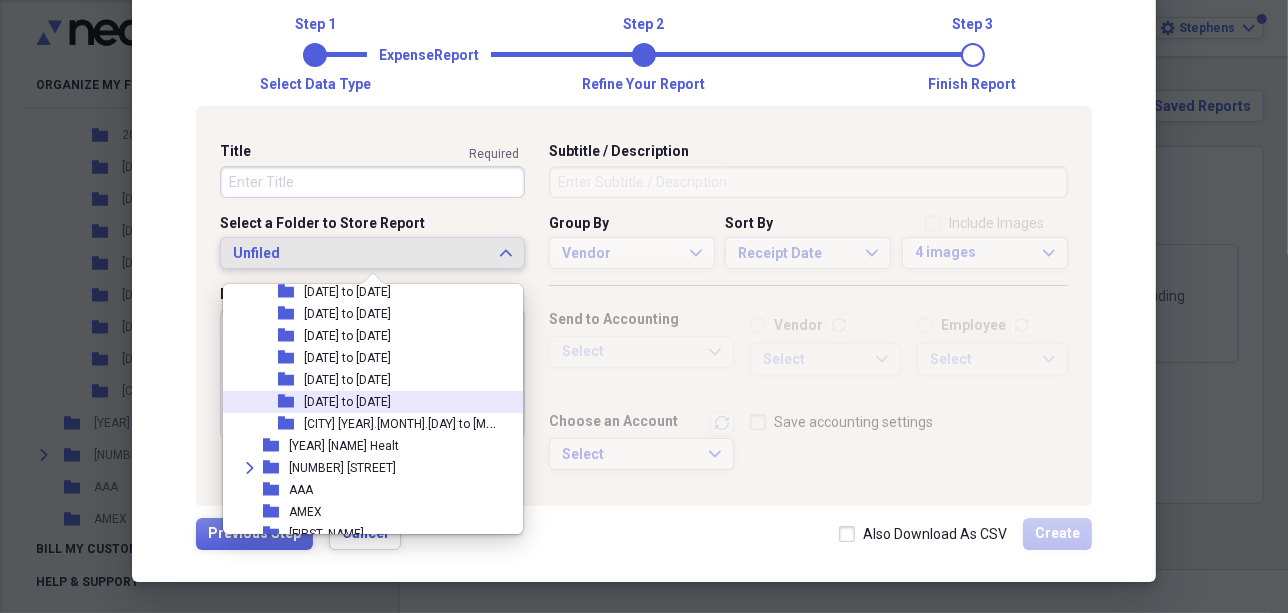 click on "[DATE] to [DATE]" at bounding box center (347, 402) 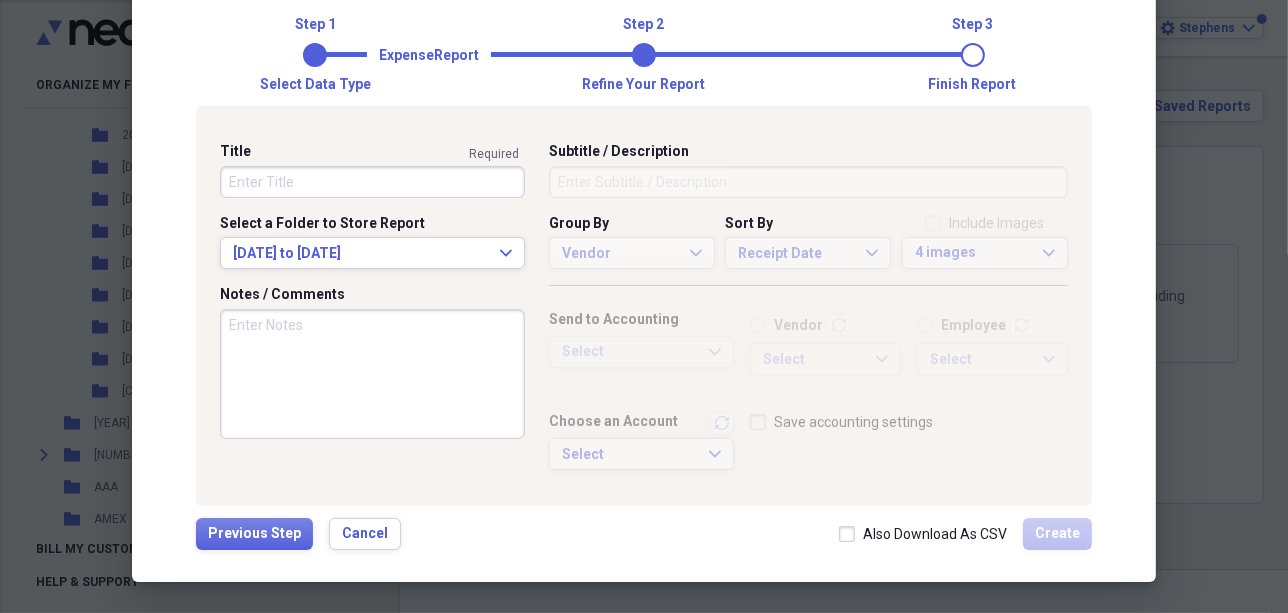 click on "Title" at bounding box center (372, 182) 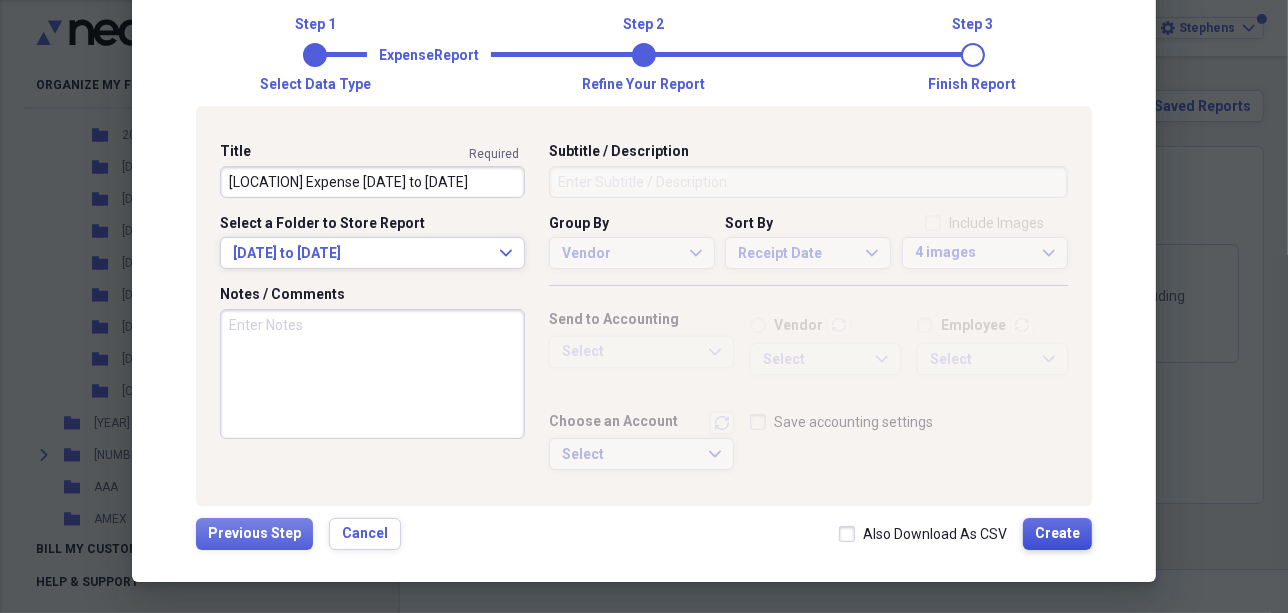 type on "[LOCATION] Expense [DATE] to [DATE]" 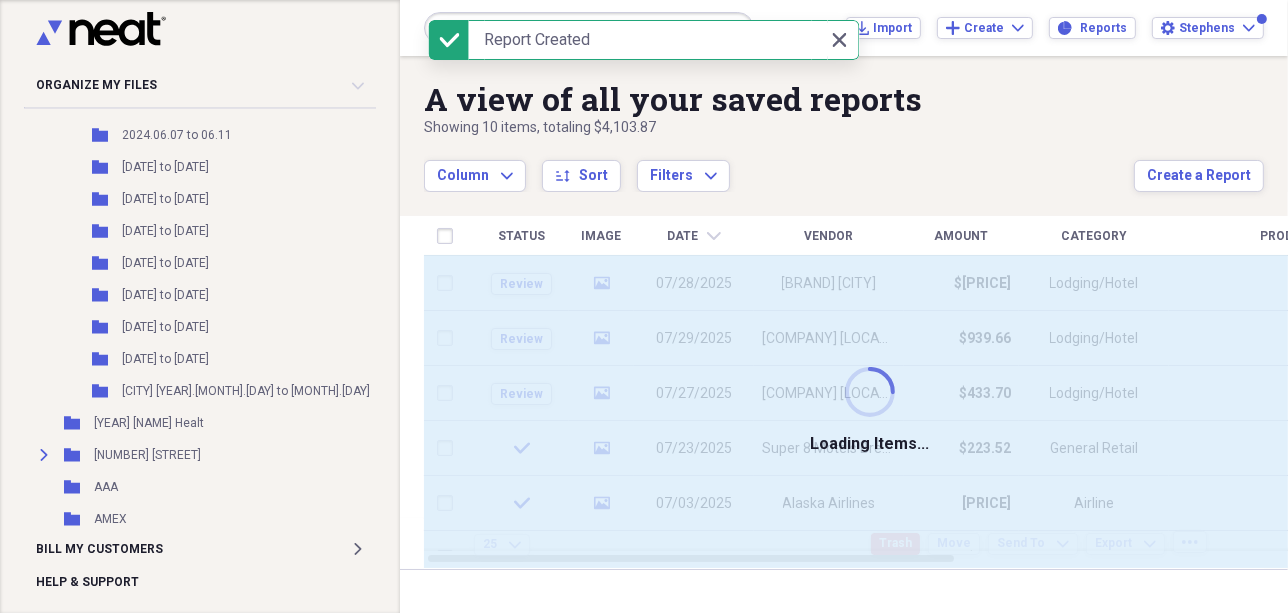 type 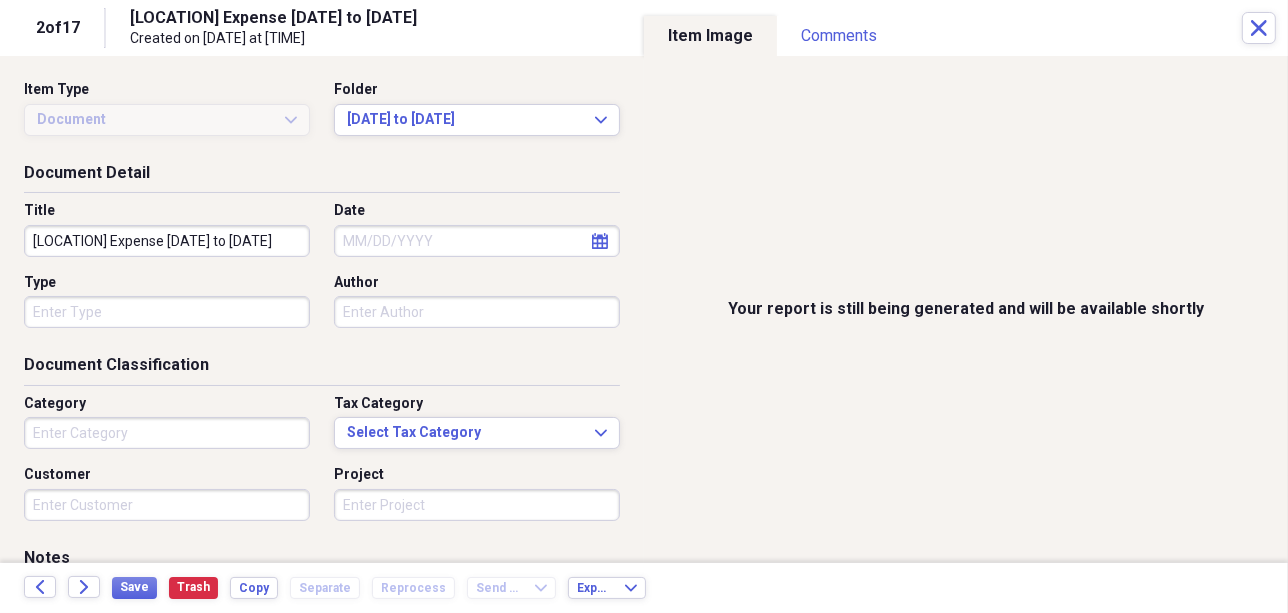 type on "Technology" 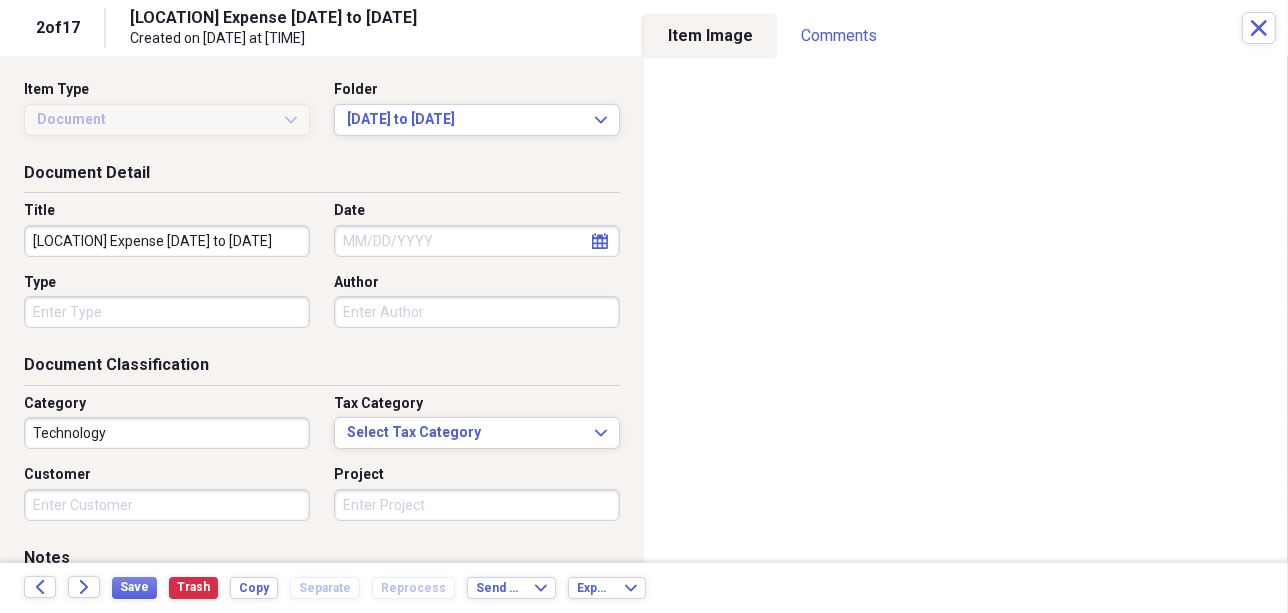 click on "calendar" 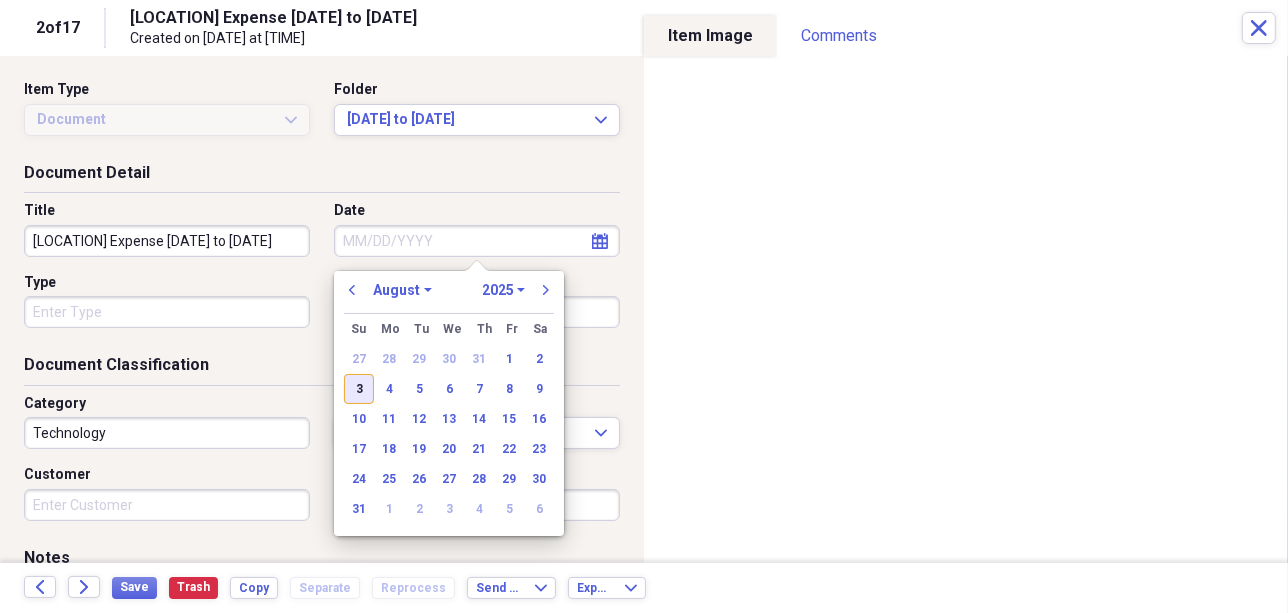 click on "3" at bounding box center (359, 389) 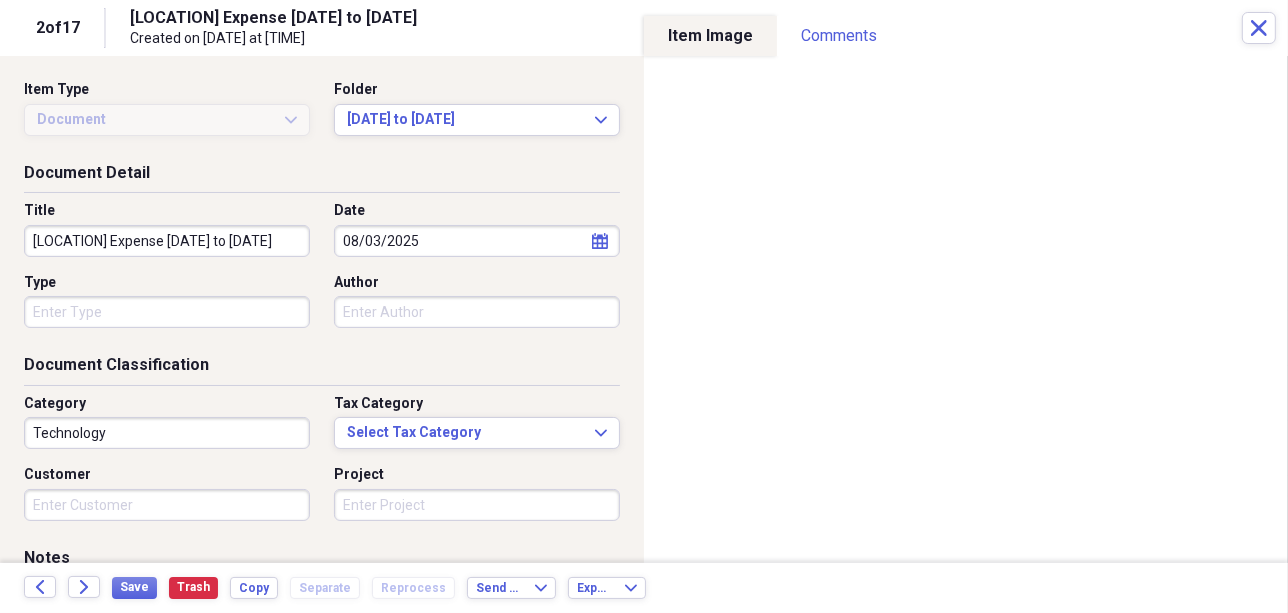 click on "Technology" at bounding box center (167, 433) 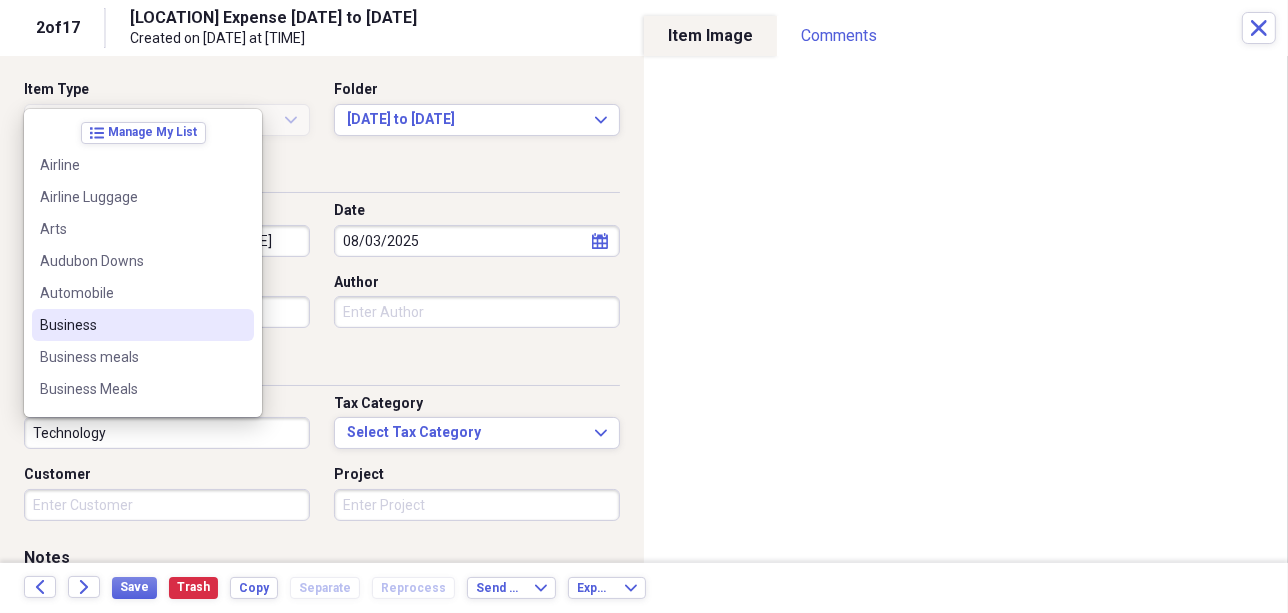 click on "Business" at bounding box center (131, 325) 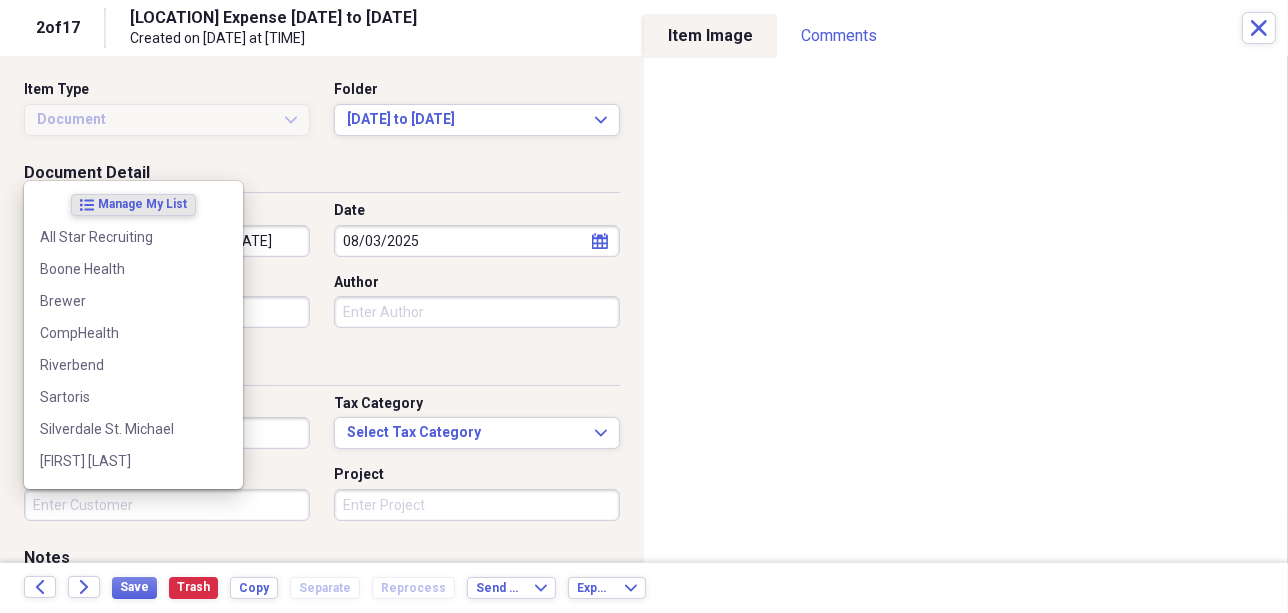 click on "Customer" at bounding box center (167, 505) 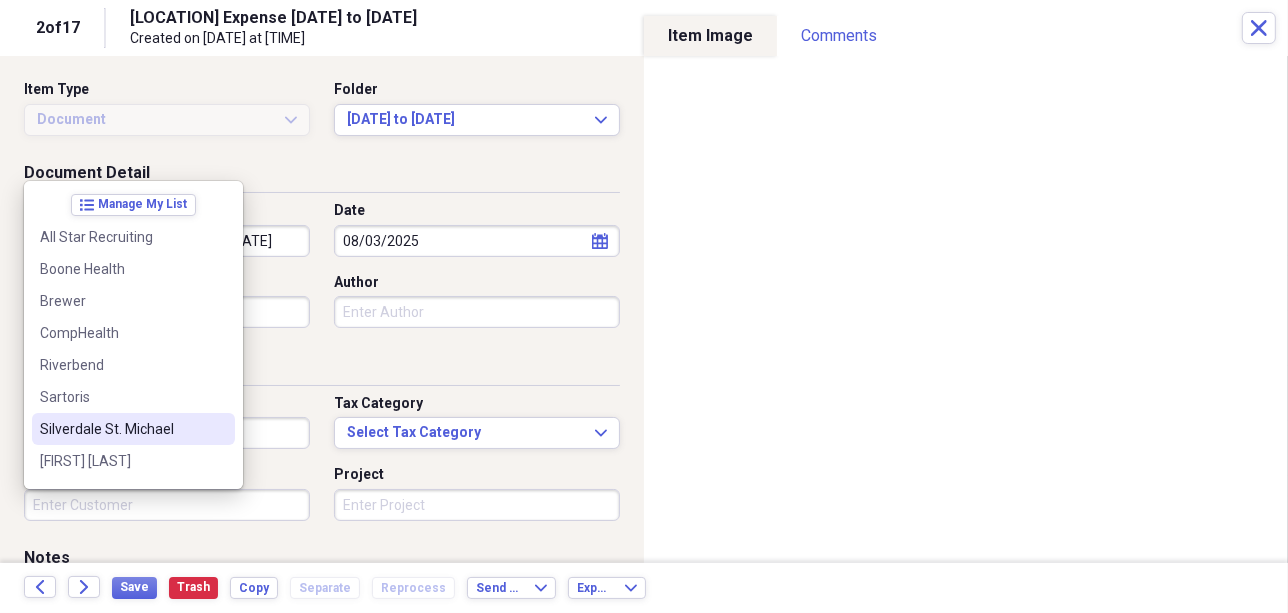 click on "Silverdale St. Michael" at bounding box center [121, 429] 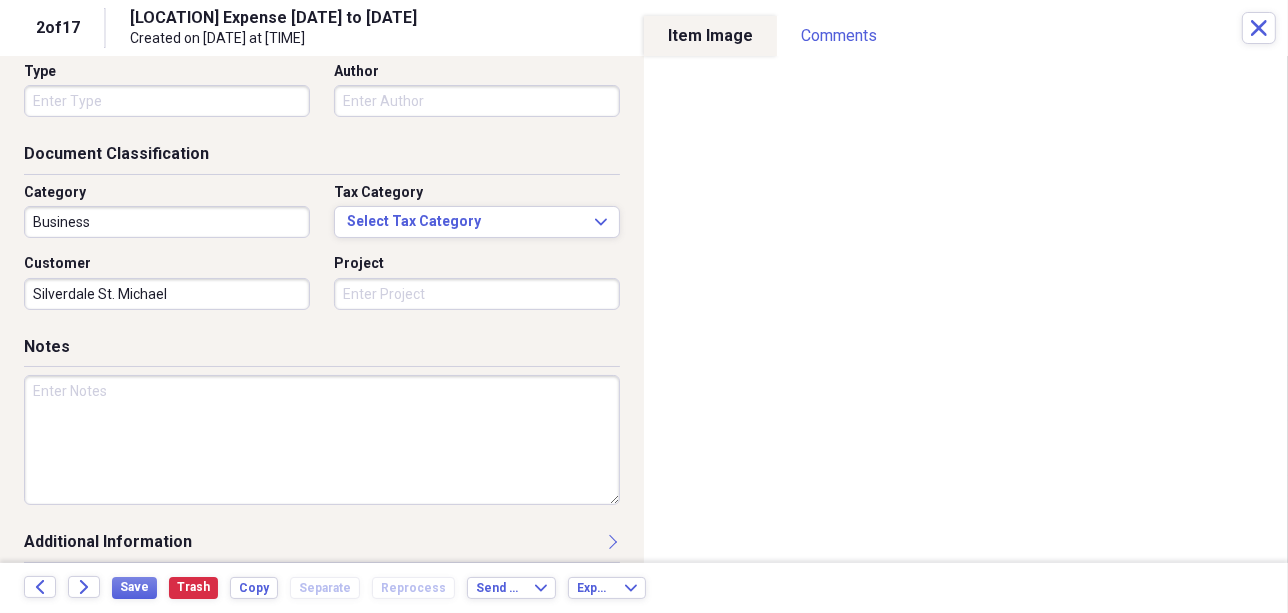scroll, scrollTop: 227, scrollLeft: 0, axis: vertical 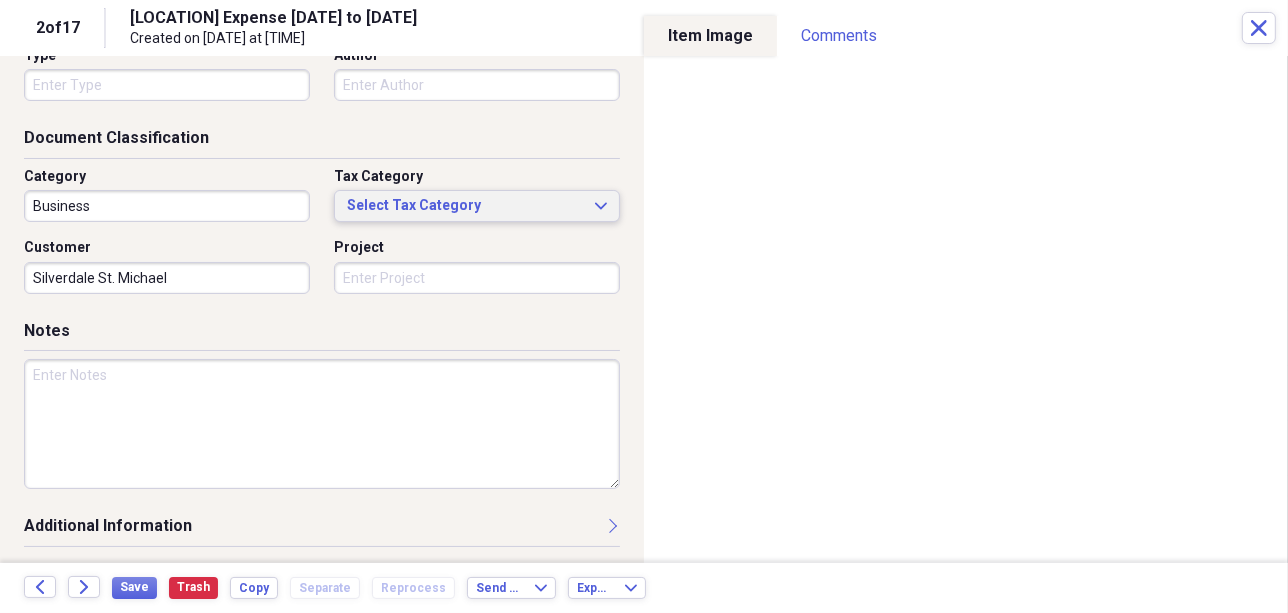 click on "Expand" 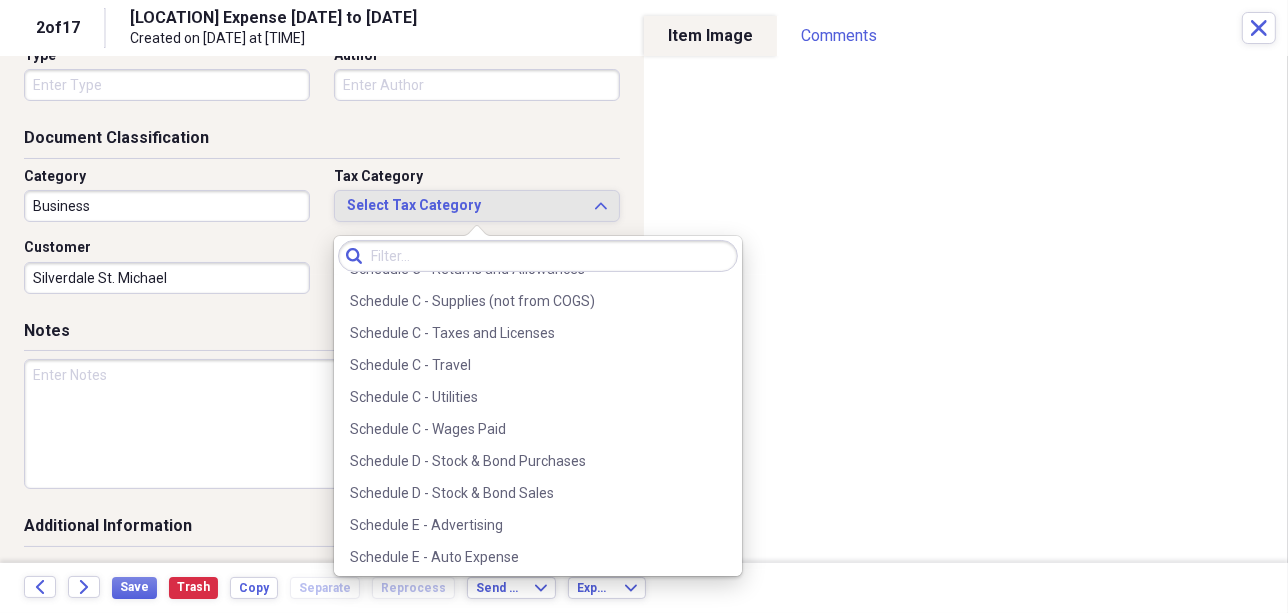 scroll, scrollTop: 4330, scrollLeft: 0, axis: vertical 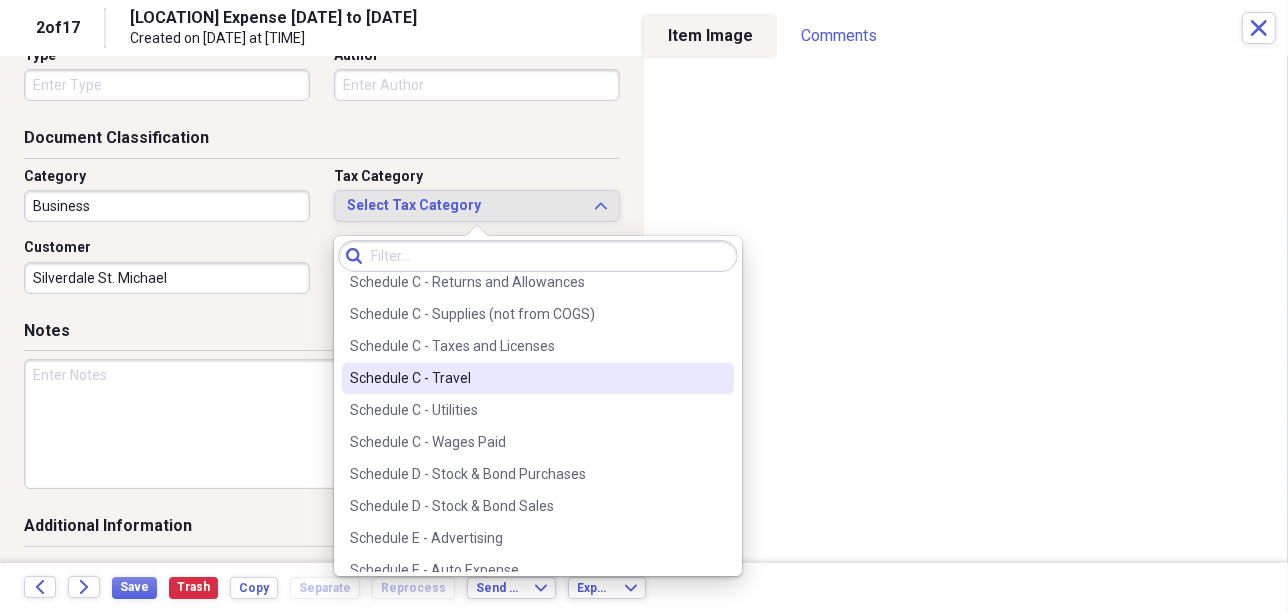 click on "Schedule C - Travel" at bounding box center [538, 378] 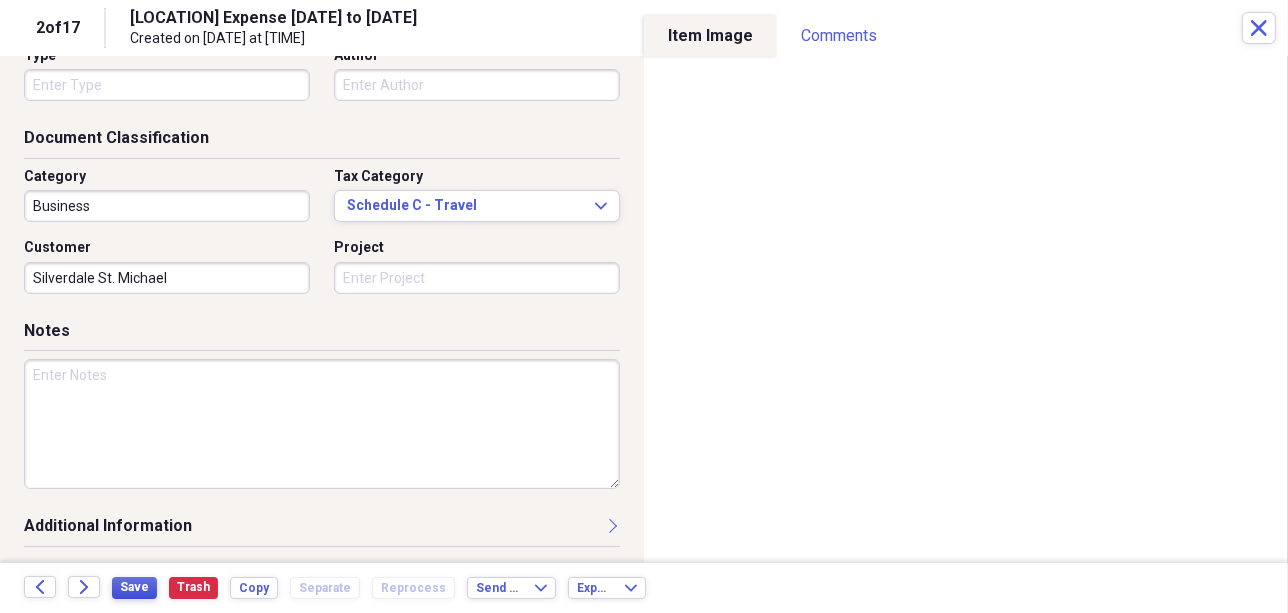click on "Save" at bounding box center [134, 587] 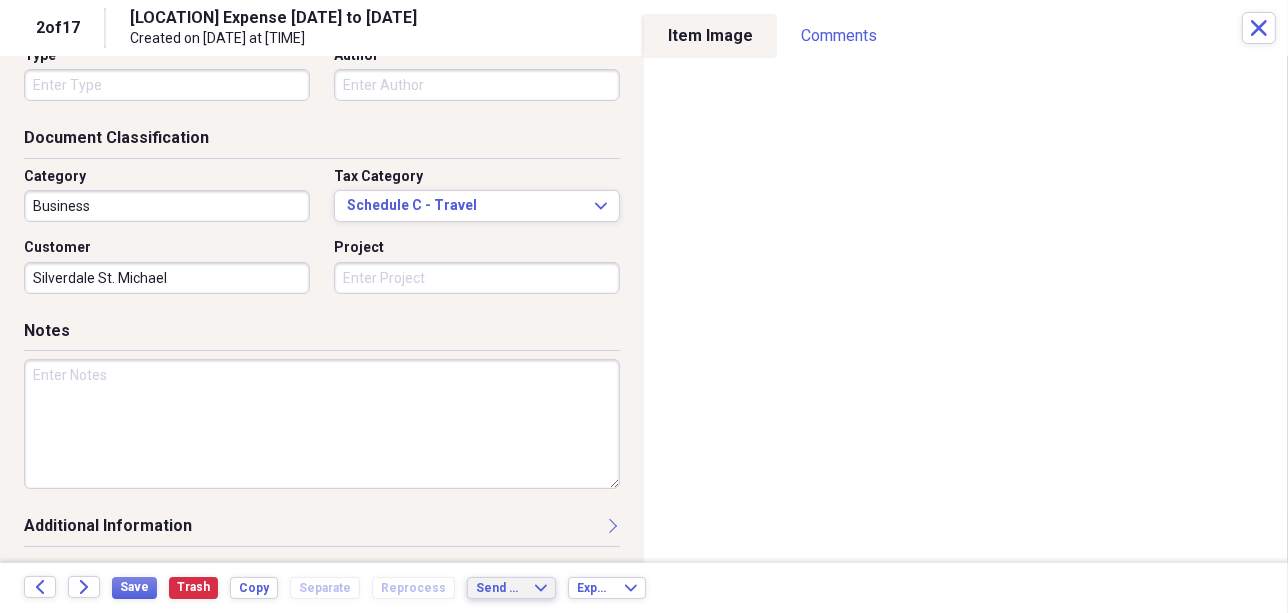 click on "Expand" 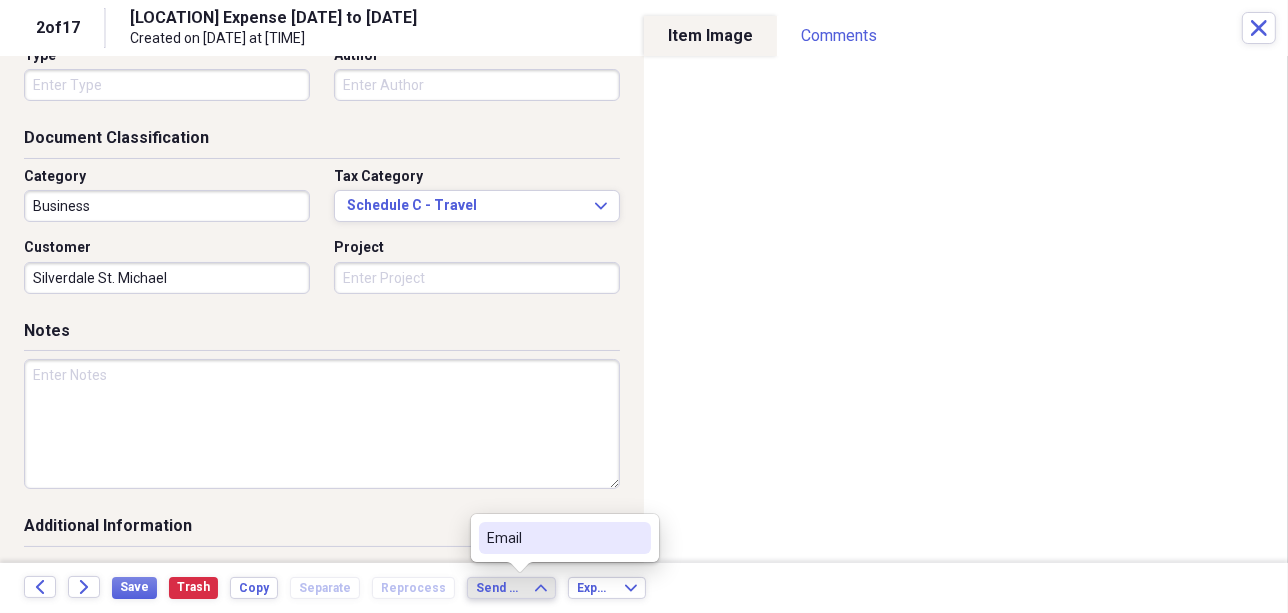 click 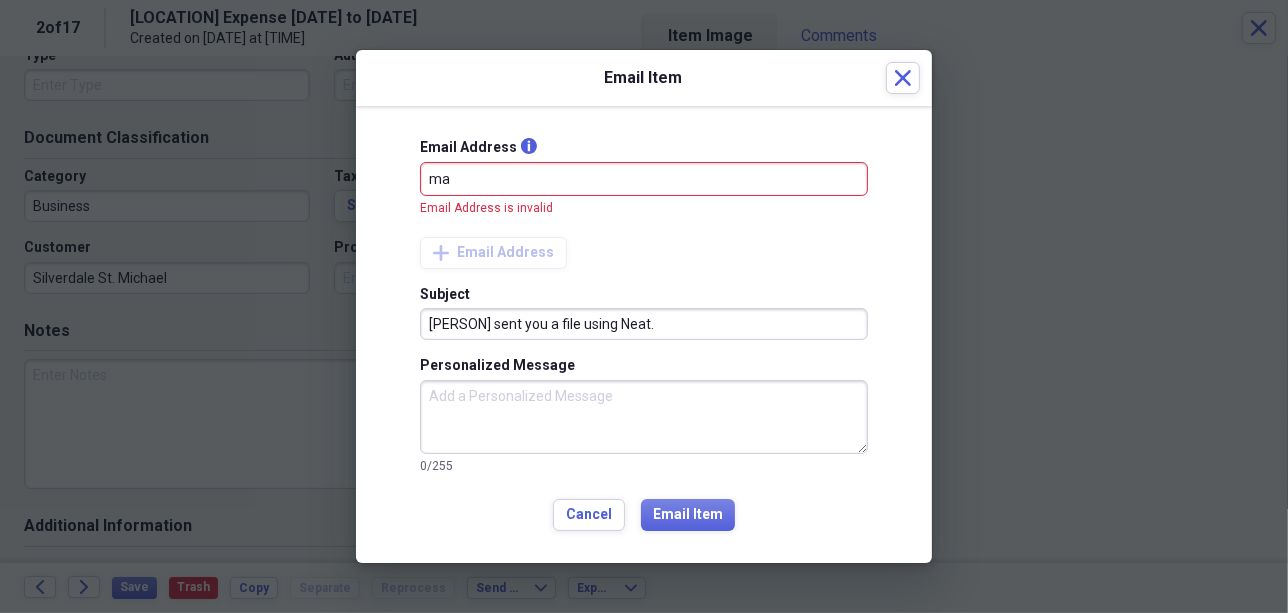 type on "m" 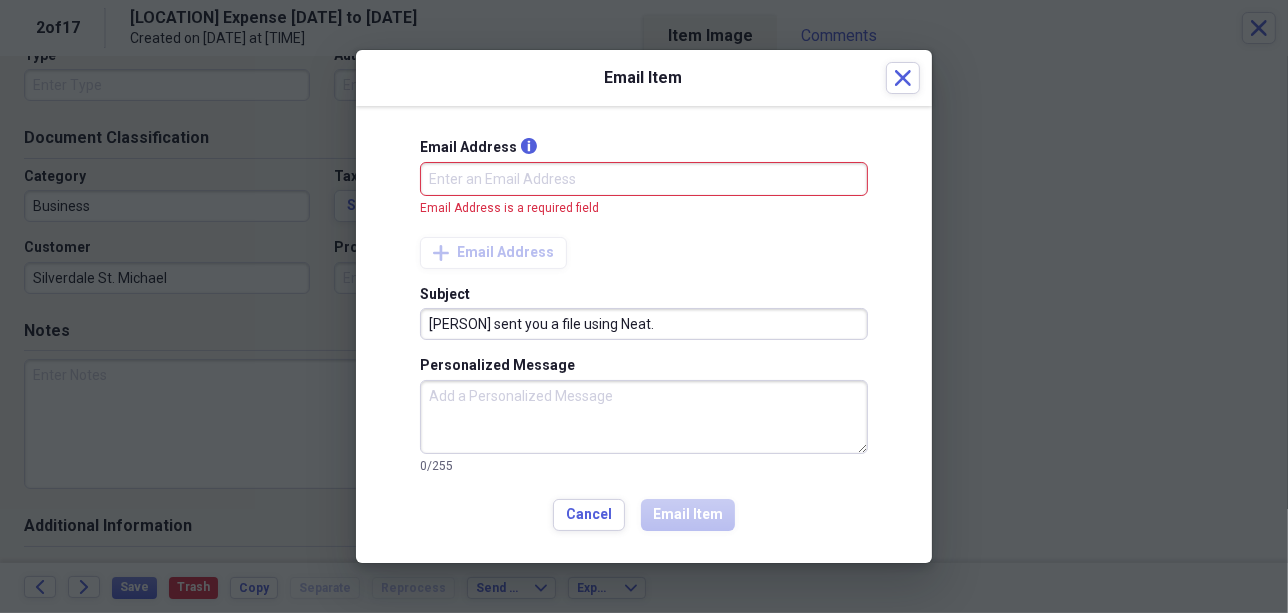 paste on "[EMAIL]" 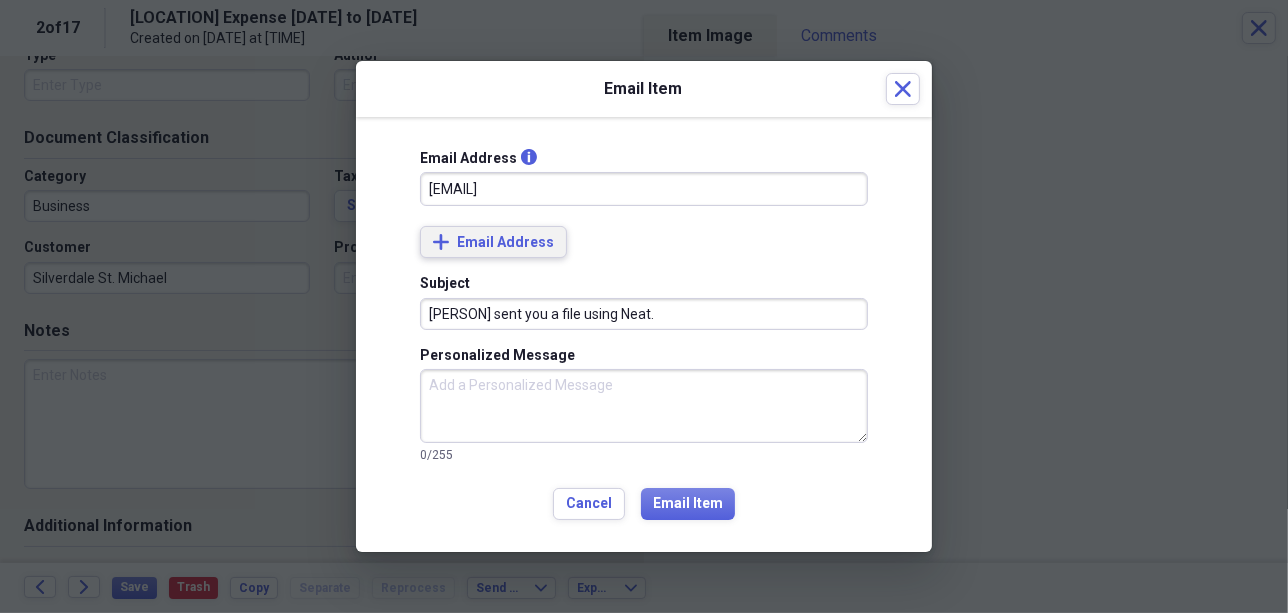 type on "[EMAIL]" 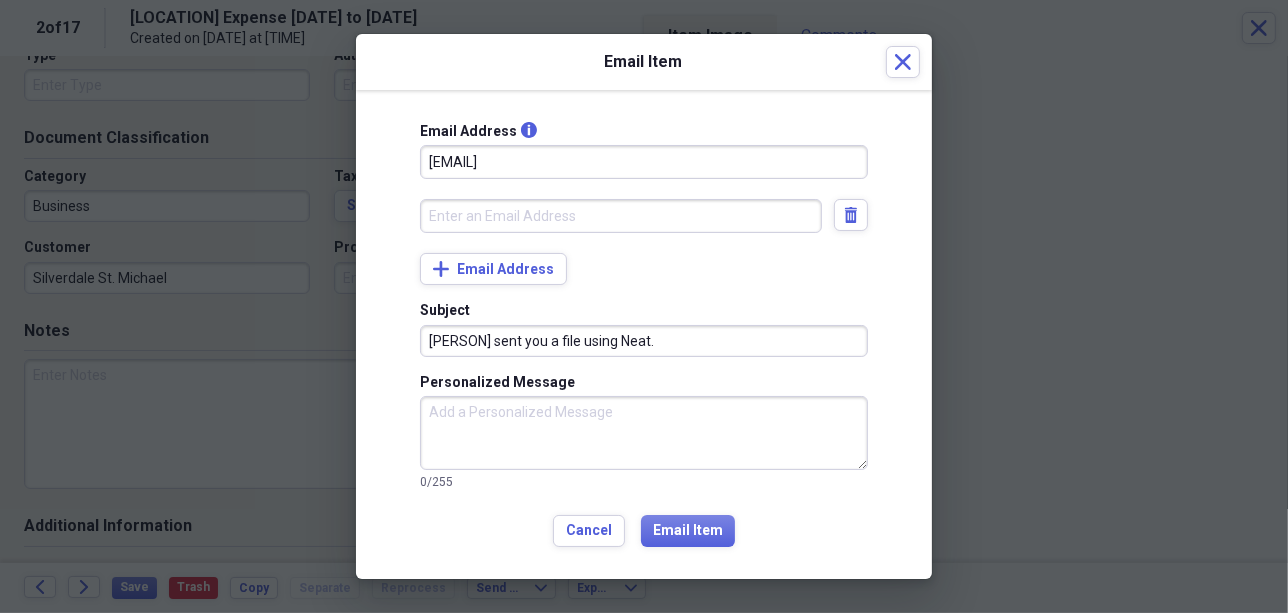 paste on "[EMAIL]" 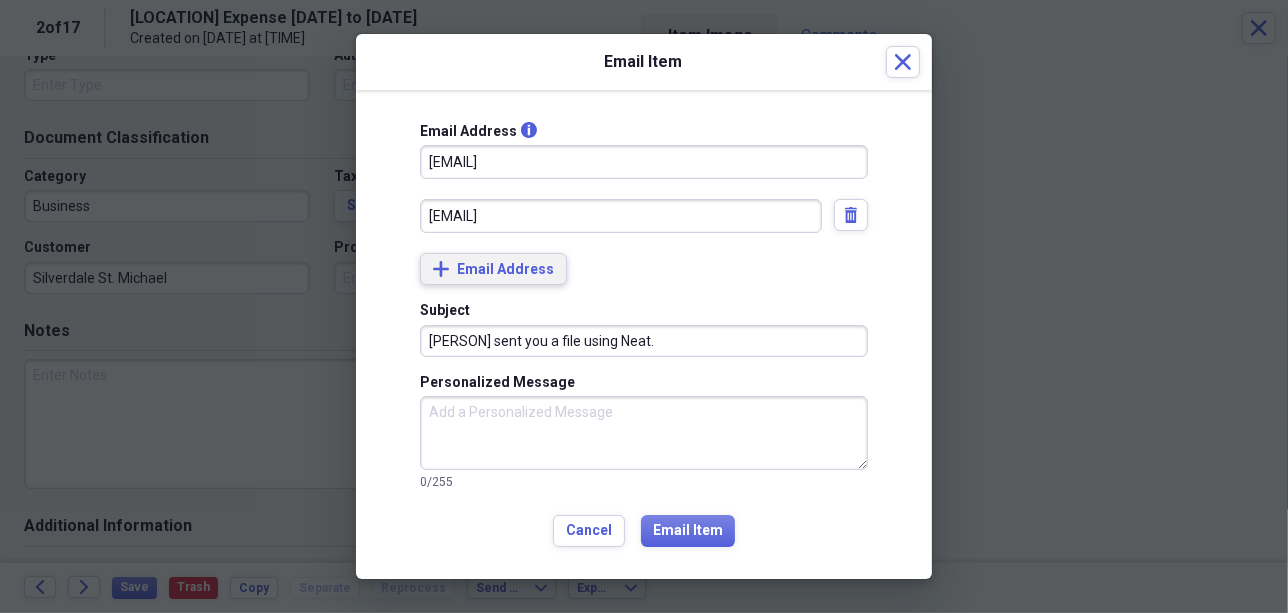 type on "[EMAIL]" 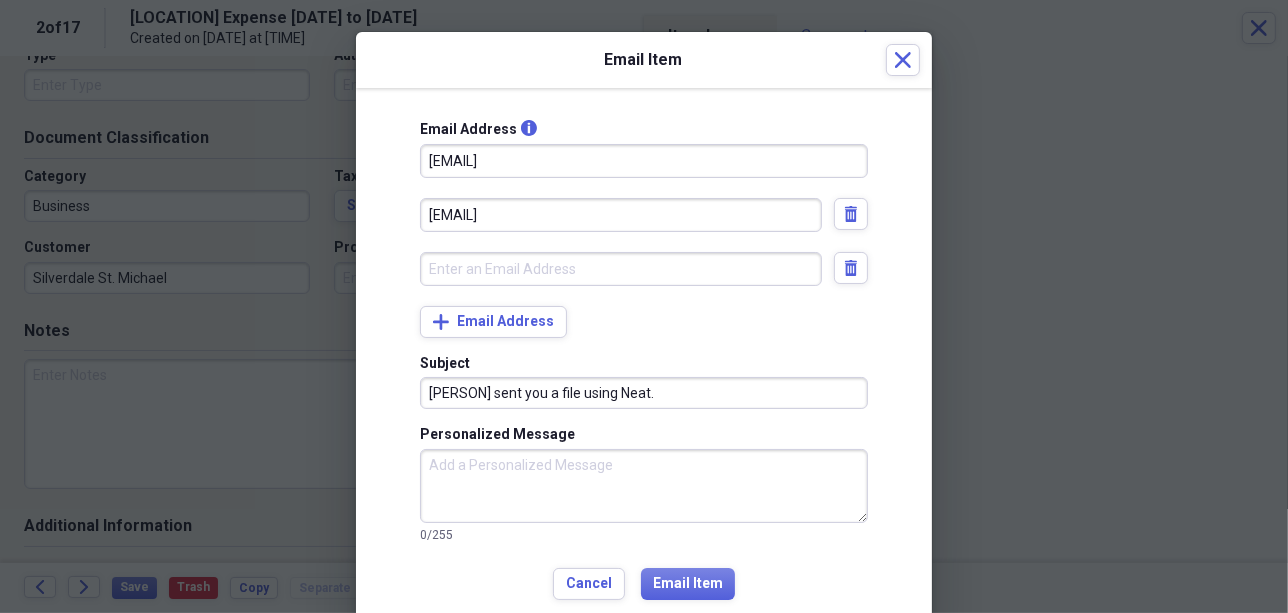 click at bounding box center (621, 269) 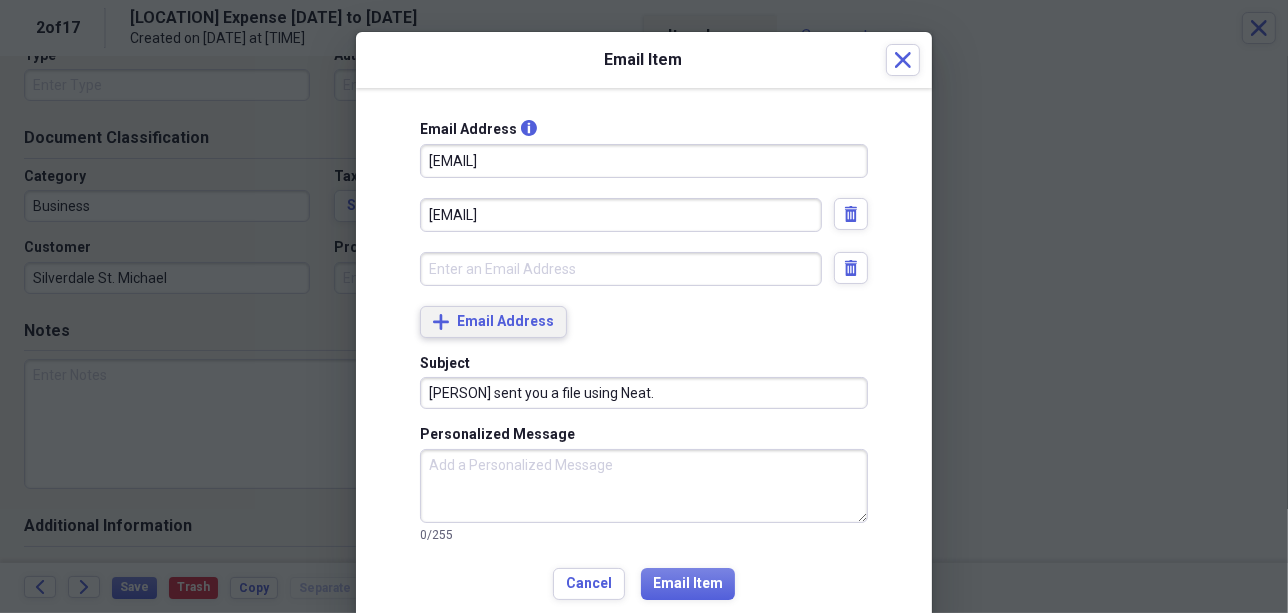 type on "[EMAIL]" 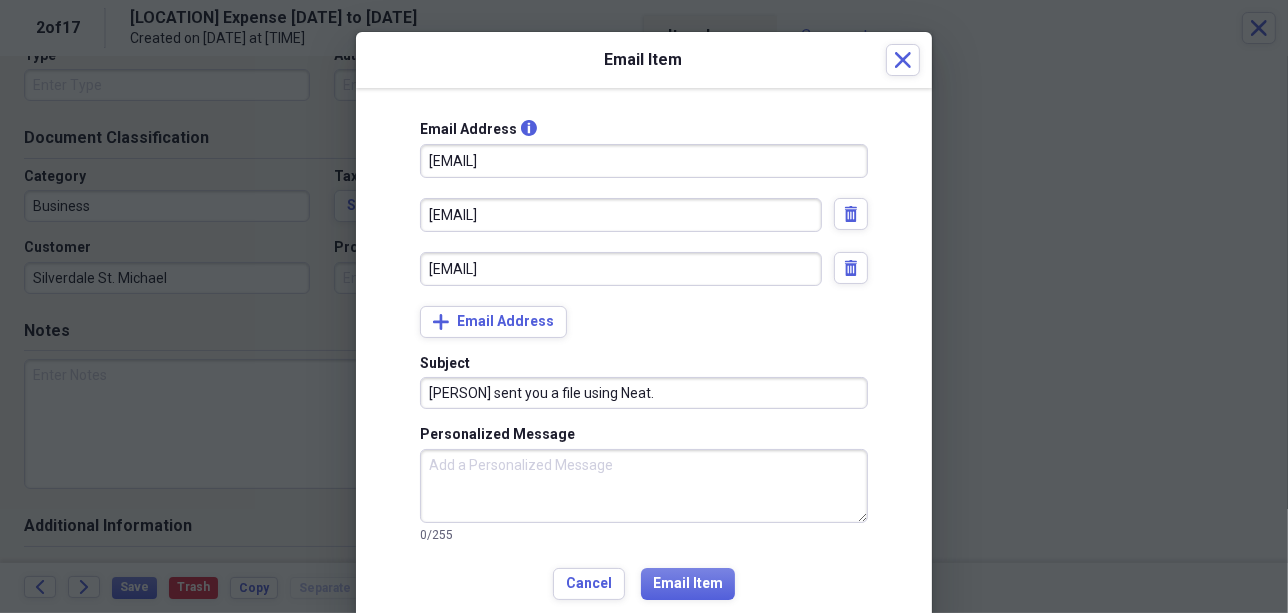 click on "[PERSON] sent you a file using Neat." at bounding box center [644, 393] 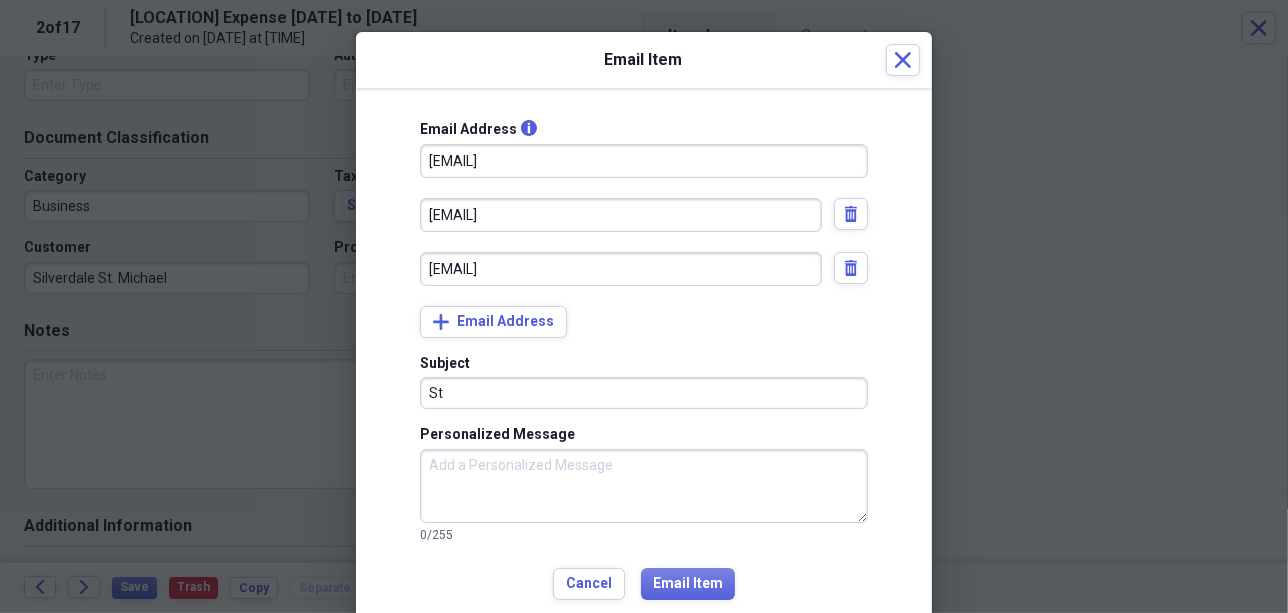 type on "S" 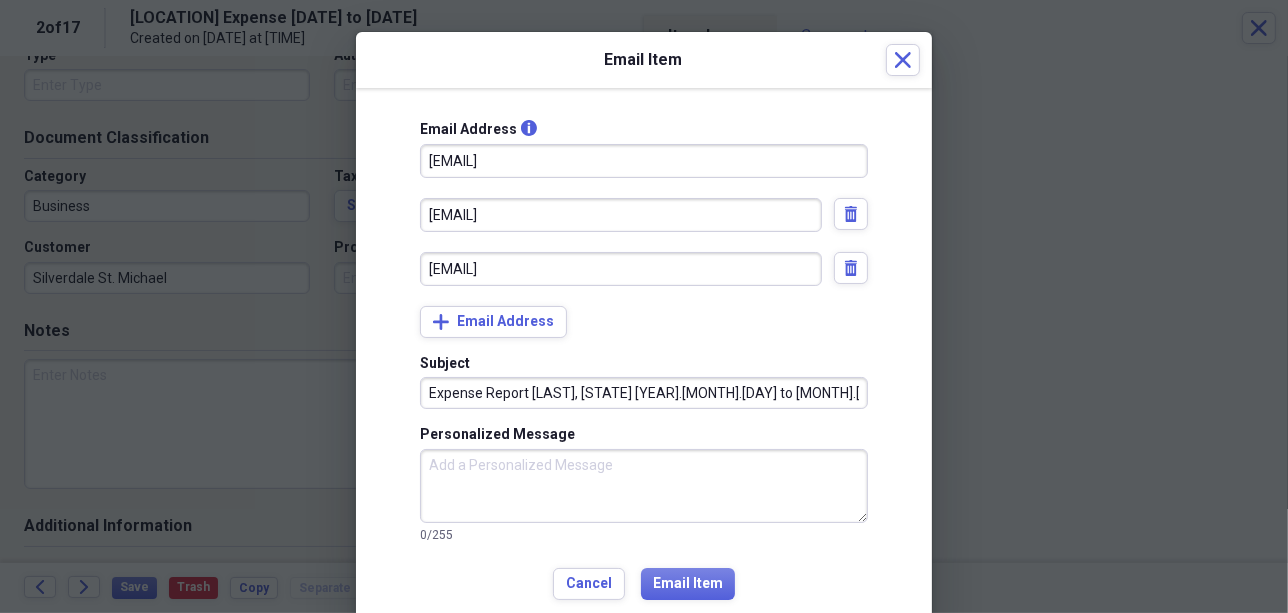 type on "Expense Report [LAST], [STATE] [YEAR].[MONTH].[DAY] to [MONTH].[DAY]" 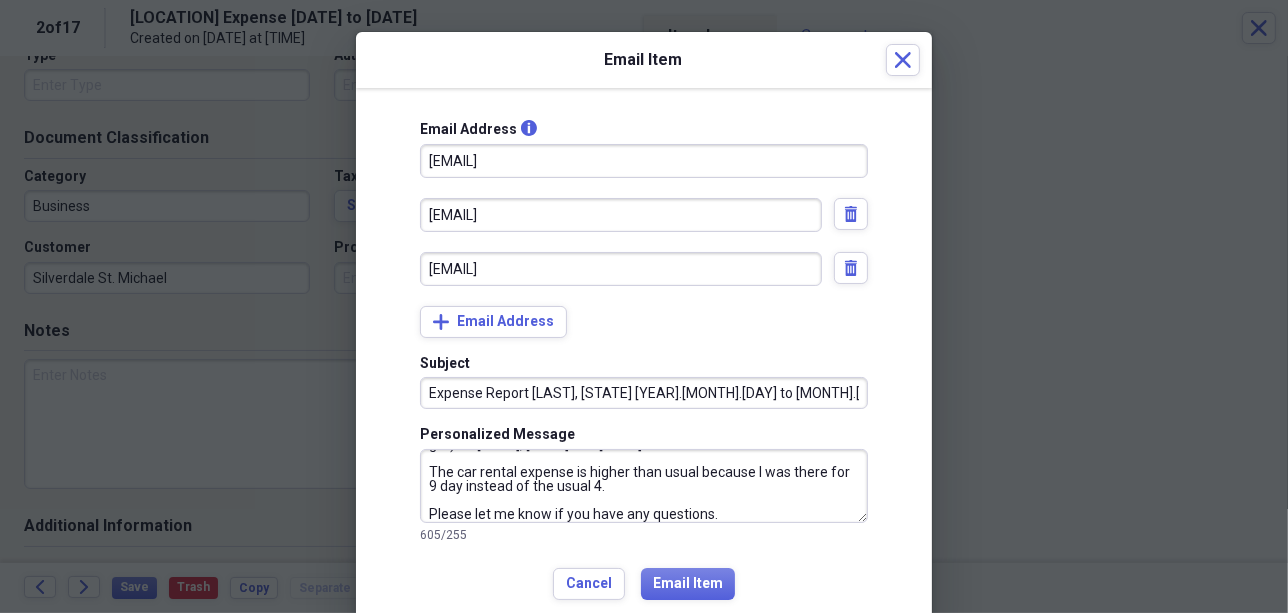 scroll, scrollTop: 133, scrollLeft: 0, axis: vertical 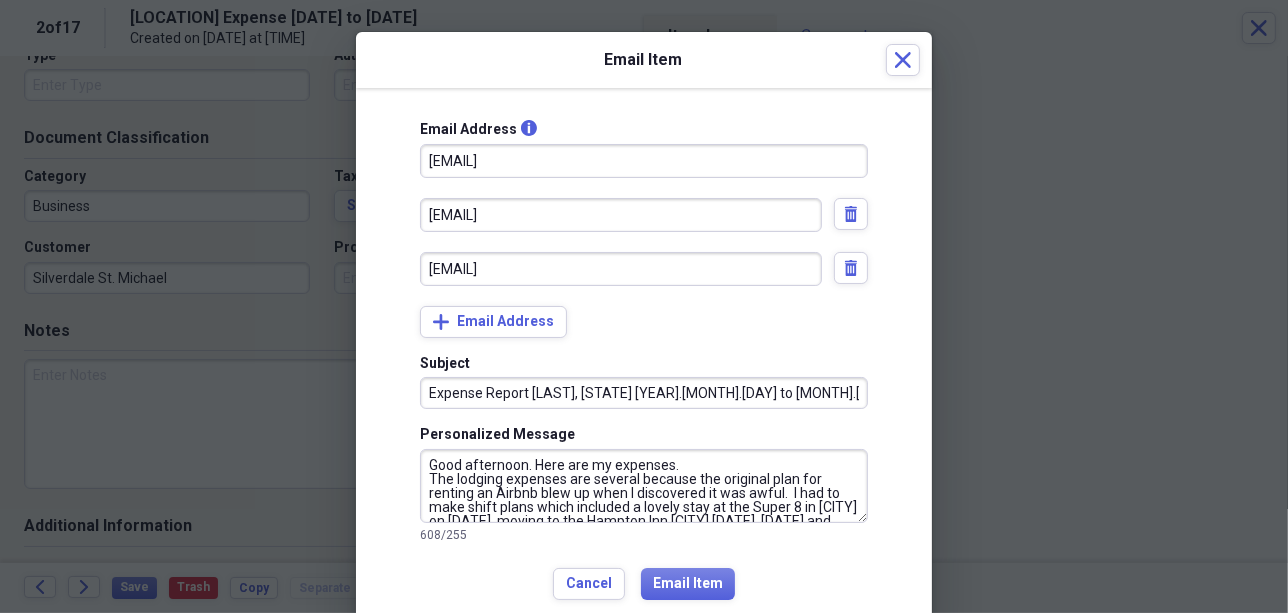 drag, startPoint x: 464, startPoint y: 512, endPoint x: 427, endPoint y: 470, distance: 55.97321 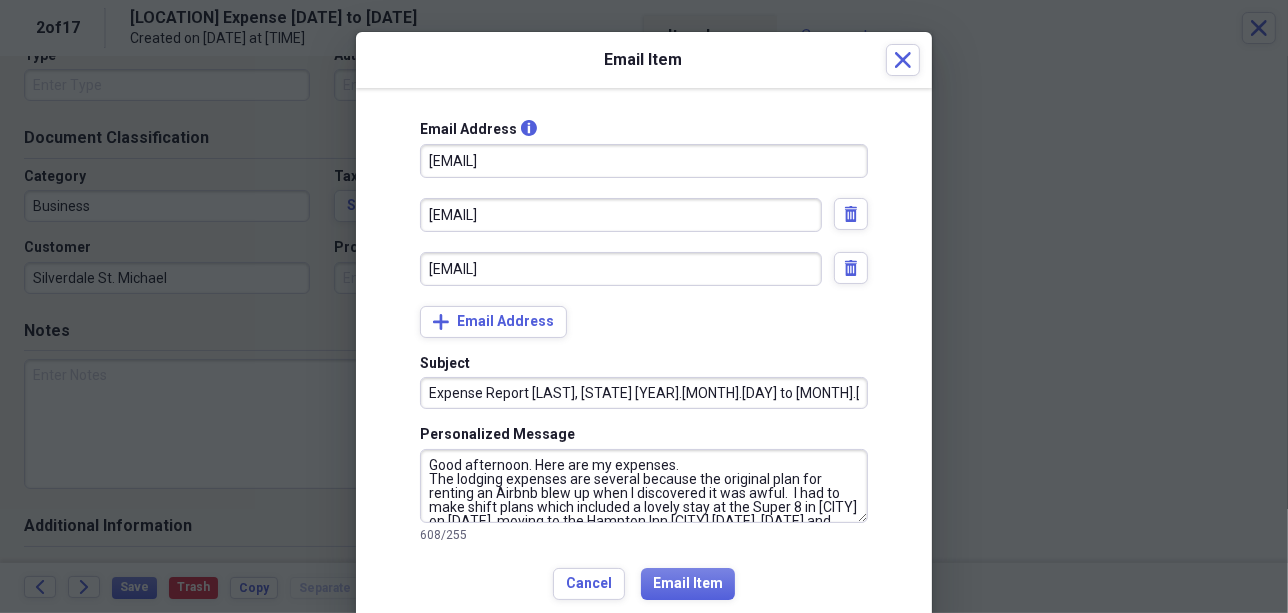 click on "Good afternoon. Here are my expenses.
The lodging expenses are several because the original plan for renting an Airbnb blew up when I discovered it was awful.  I had to make shift plans which included a lovely stay at the Super 8 in [CITY] on [DATE], moving to the Hampton Inn [CITY] [DATE], [DATE] and [DATE], moving to [PLACE] Suites in a room without a kitchen on [DATE] and [DATE] and finally a extended stay room (like I usually get) on [DATE], [DATE] and [DATE].
The car rental expense is higher than usual because I was there for 9 day instead of the usual 4.
Please let me know if you have any questions.
ST" at bounding box center (644, 486) 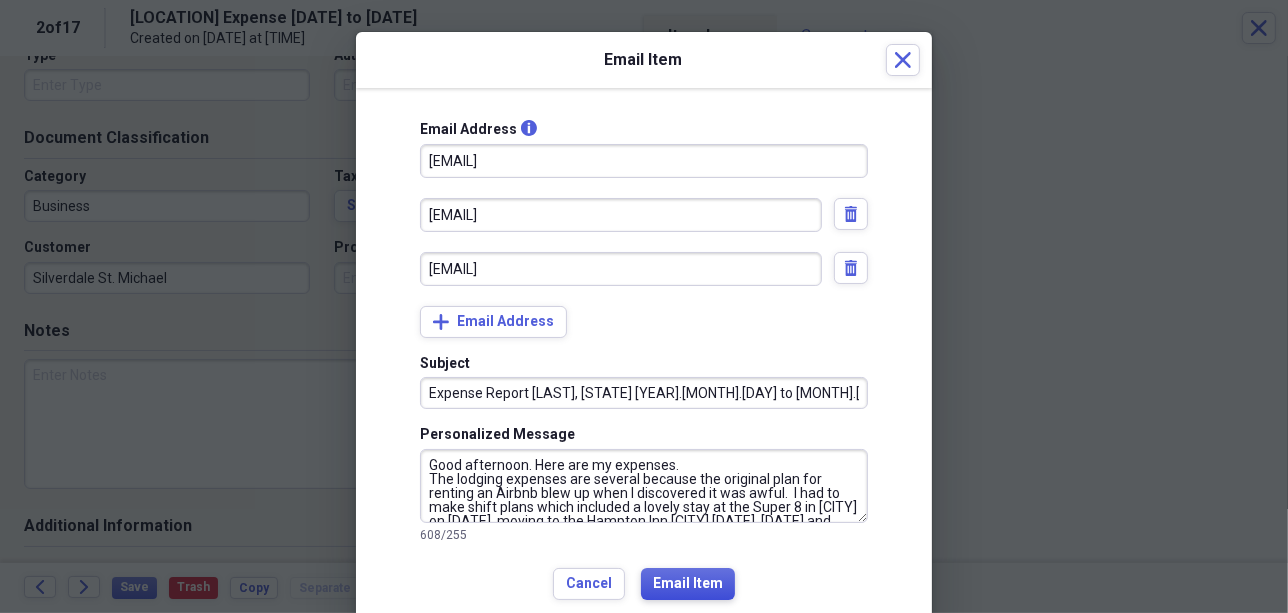 click on "Email Address info [EMAIL] [EMAIL] delete [EMAIL] delete add Email Address Subject Expense Report [NAME], MD [DATE] to [DATE] Personalized Message Good afternoon. Here are my expenses.
The lodging expenses are several because the original plan for renting an Airbnb blew up when I discovered it was awful.  I had to make shift plans which included a lovely stay at the Super 8 in Bremerton on [DATE], moving to the Hampton Inn Bremerton [DATE], [DATE] and [DATE], moving to Oxford Suites in a room without a kitchen on [DATE] and [DATE] and finally a extended stay room (like I usually get) on [DATE], [DATE] and [DATE].
The car rental expense is higher than usual because I was there for 9 day instead of the usual 4.
Please let me know if you have any questions.
ST 608 / 255 Cancel Email Item" at bounding box center [644, 360] 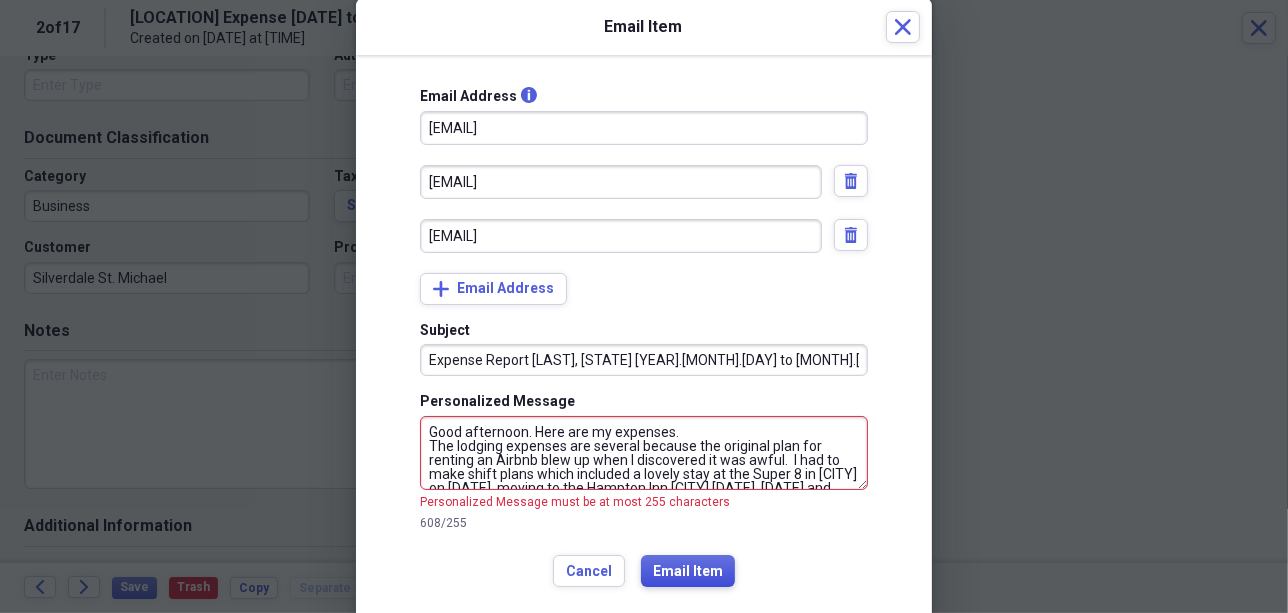 scroll, scrollTop: 72, scrollLeft: 0, axis: vertical 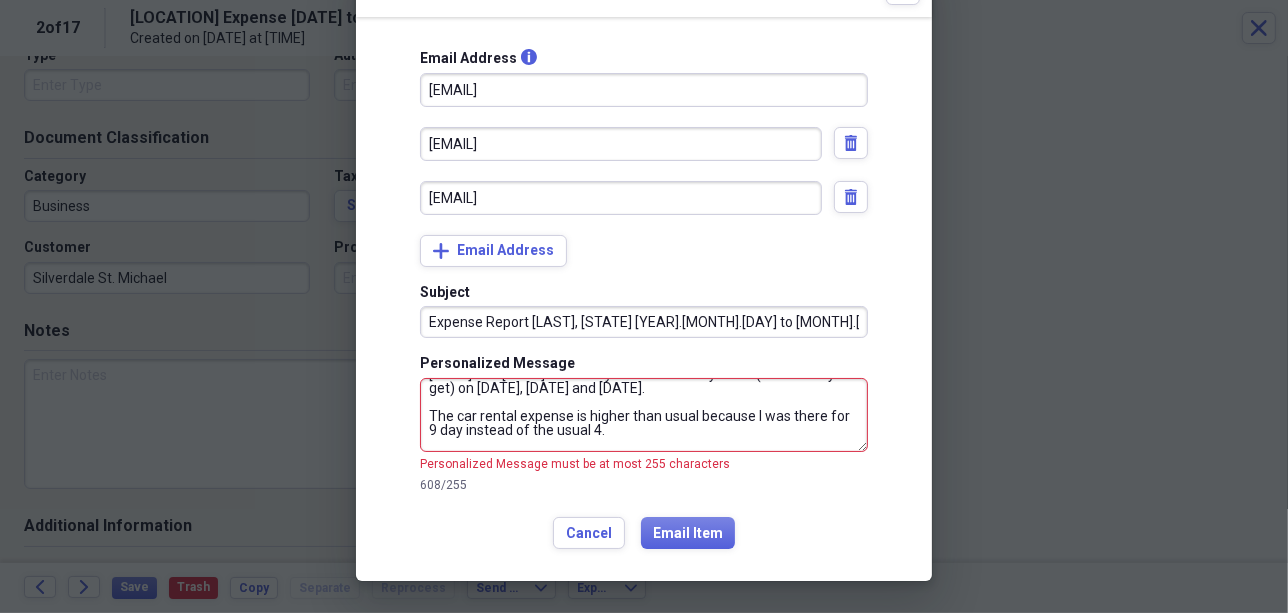 drag, startPoint x: 599, startPoint y: 435, endPoint x: 432, endPoint y: 416, distance: 168.07736 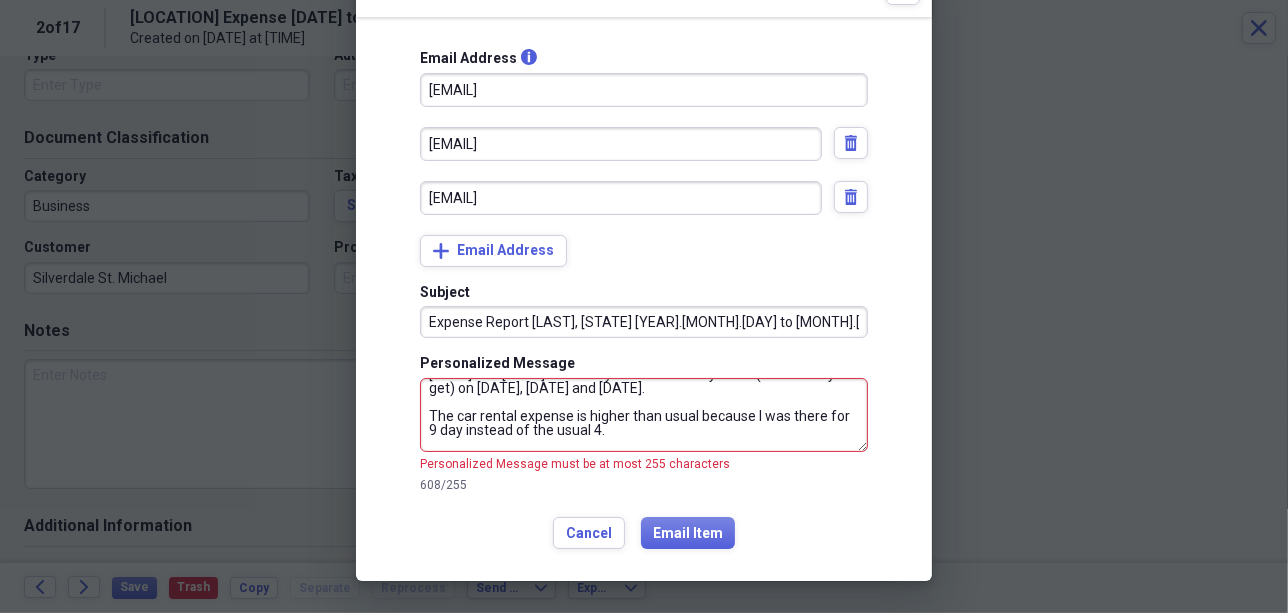 click on "Good afternoon. Here are my expenses.
The lodging expenses are several because the original plan for renting an Airbnb blew up when I discovered it was awful.  I had to make shift plans which included a lovely stay at the Super 8 in [CITY] on [DATE], moving to the Hampton Inn [CITY] [DATE], [DATE] and [DATE], moving to [PLACE] Suites in a room without a kitchen on [DATE] and [DATE] and finally a extended stay room (like I usually get) on [DATE], [DATE] and [DATE].
The car rental expense is higher than usual because I was there for 9 day instead of the usual 4.
Please let me know if you have any questions.
ST" at bounding box center (644, 415) 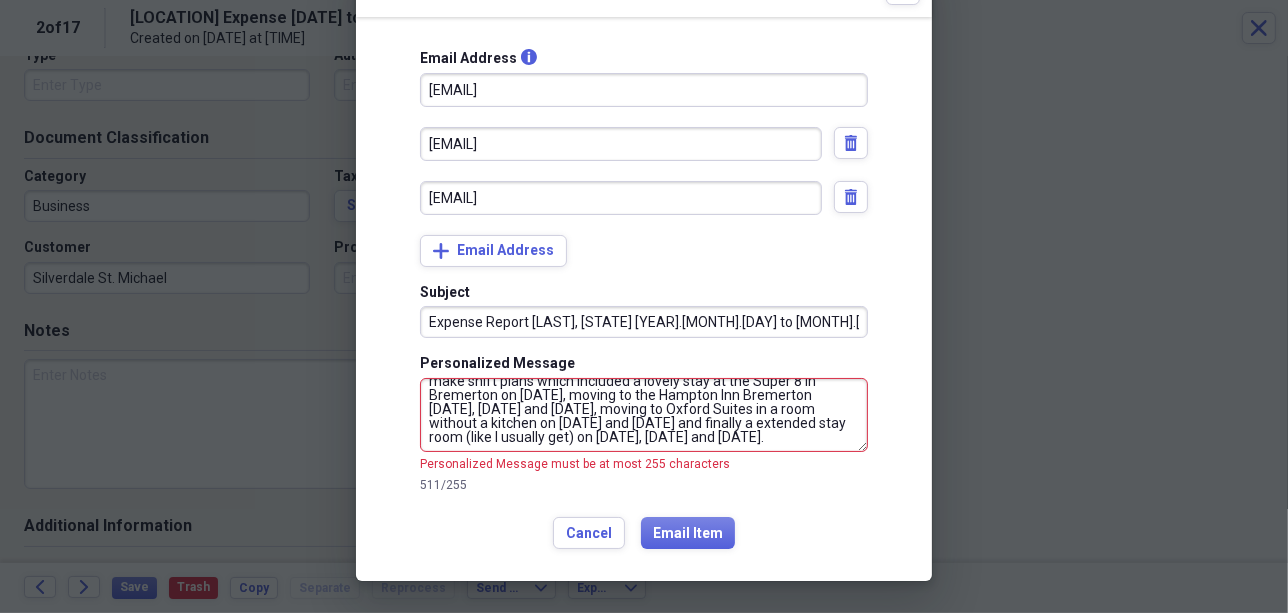 scroll, scrollTop: 31, scrollLeft: 0, axis: vertical 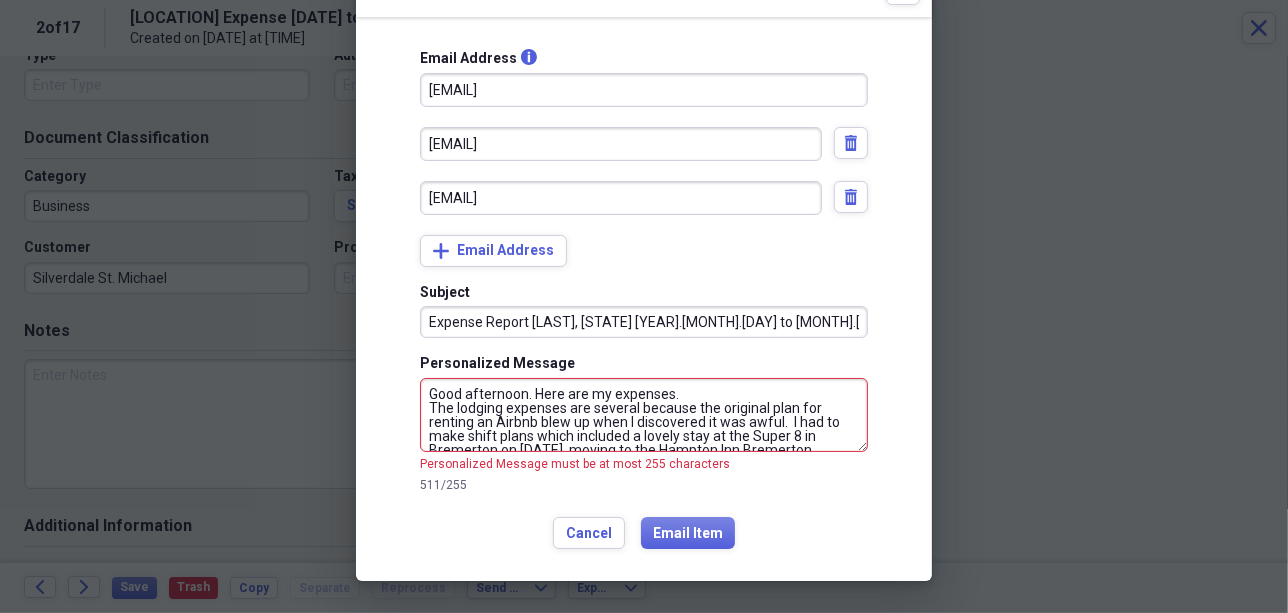drag, startPoint x: 457, startPoint y: 440, endPoint x: 435, endPoint y: 370, distance: 73.37575 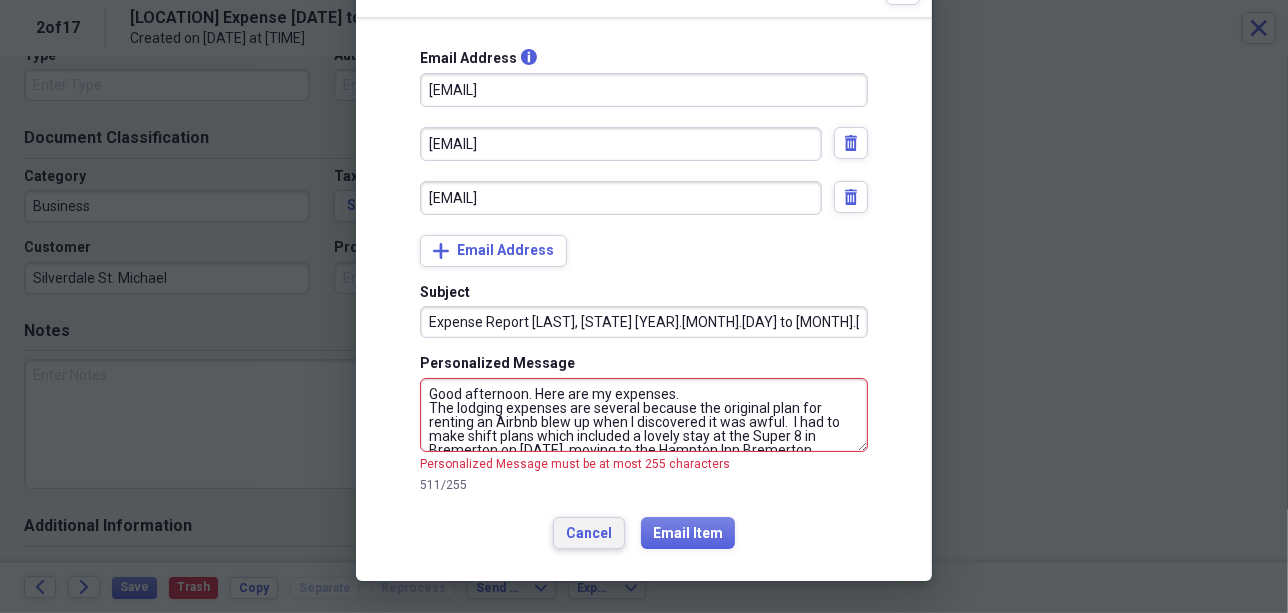 type on "Good afternoon. Here are my expenses.
The lodging expenses are several because the original plan for renting an Airbnb blew up when I discovered it was awful.  I had to make shift plans which included a lovely stay at the Super 8 in Bremerton on [DATE], moving to the Hampton Inn Bremerton [DATE], [DATE] and [DATE], moving to Oxford Suites in a room without a kitchen on [DATE] and [DATE] and finally a extended stay room (like I usually get) on [DATE], [DATE] and [DATE].
Please let me know if you have any questions.
[INITIALS]" 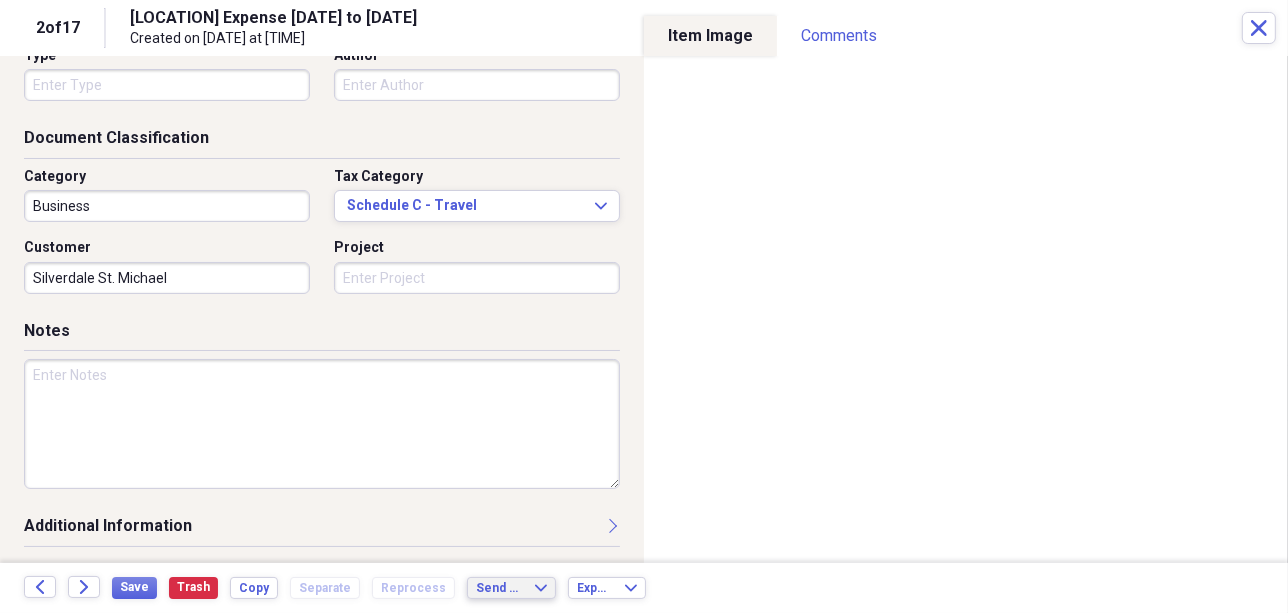 scroll, scrollTop: 0, scrollLeft: 0, axis: both 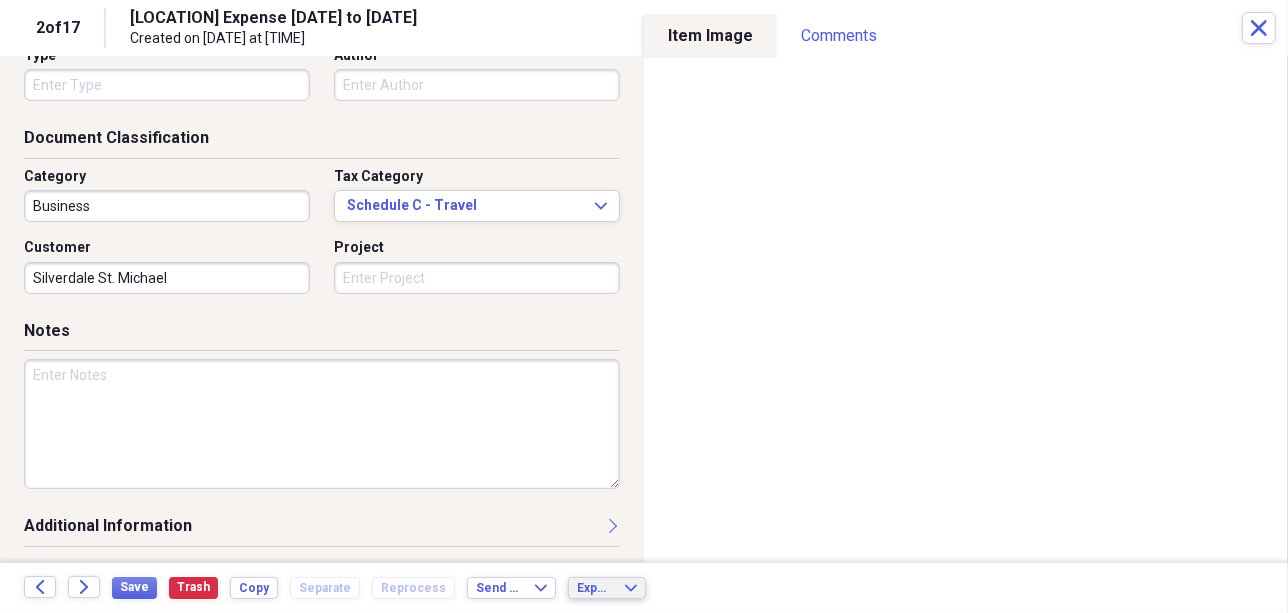click on "Expand" 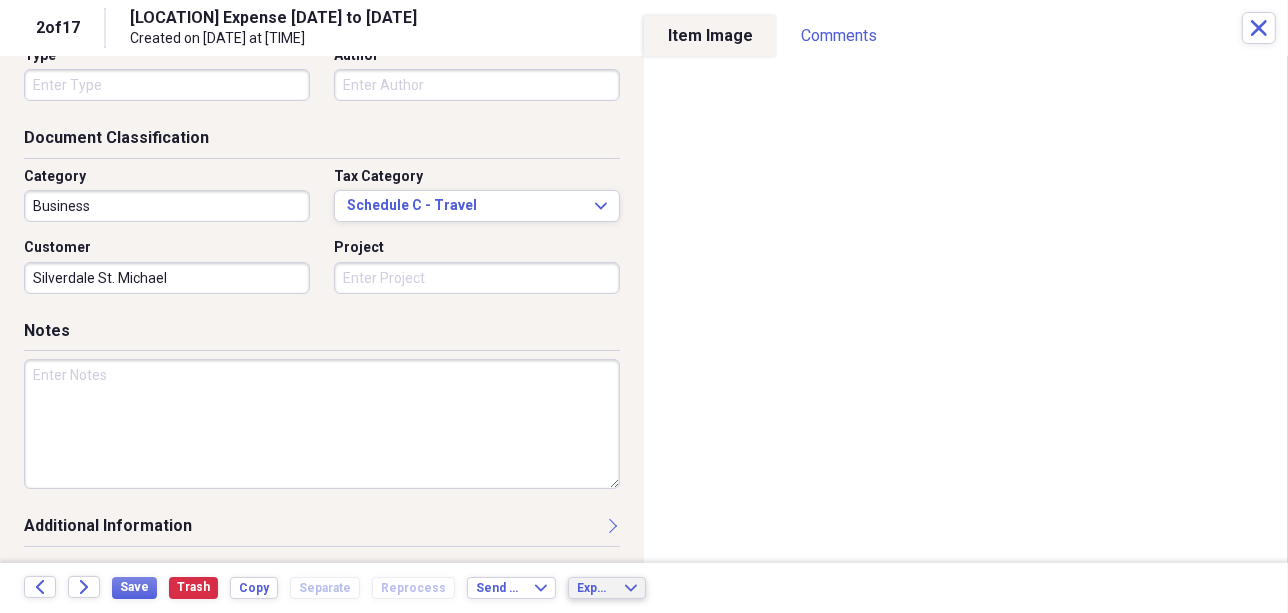 click on "Notes" at bounding box center (322, 335) 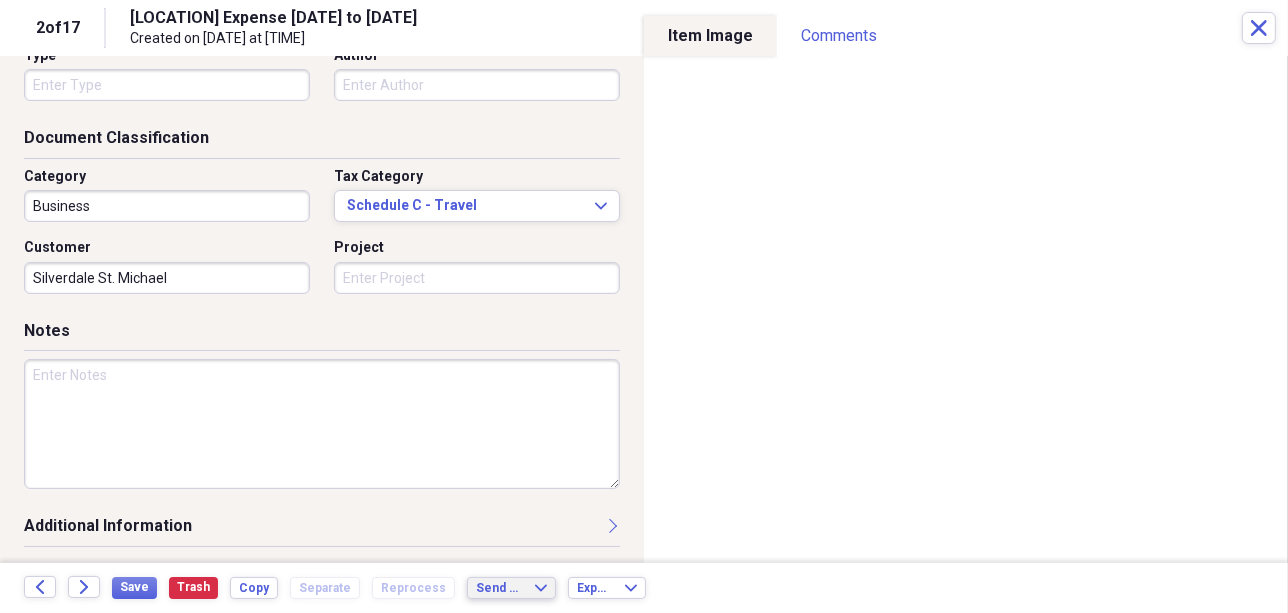 click 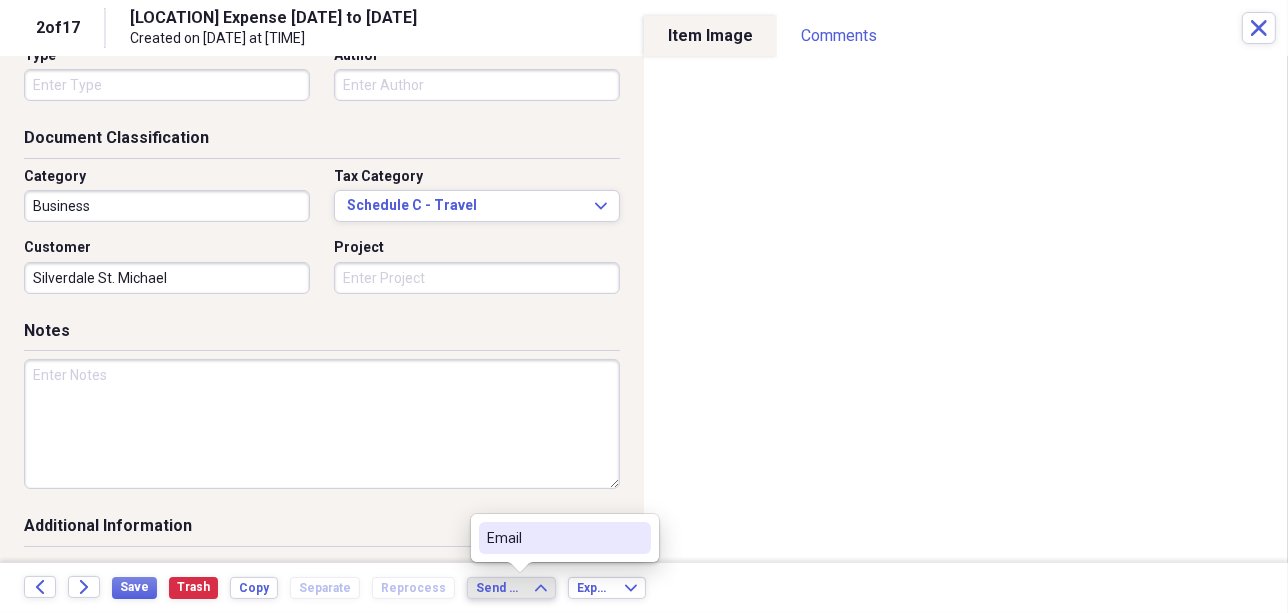 click on "Email" at bounding box center [553, 538] 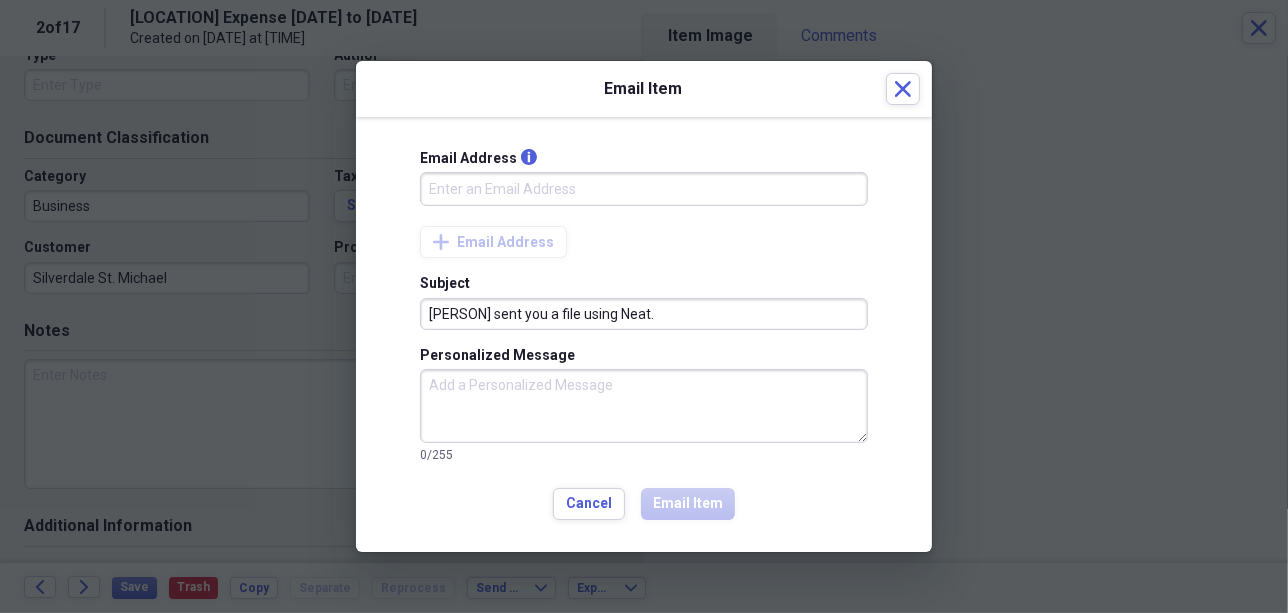 click on "Email Address info" at bounding box center [644, 189] 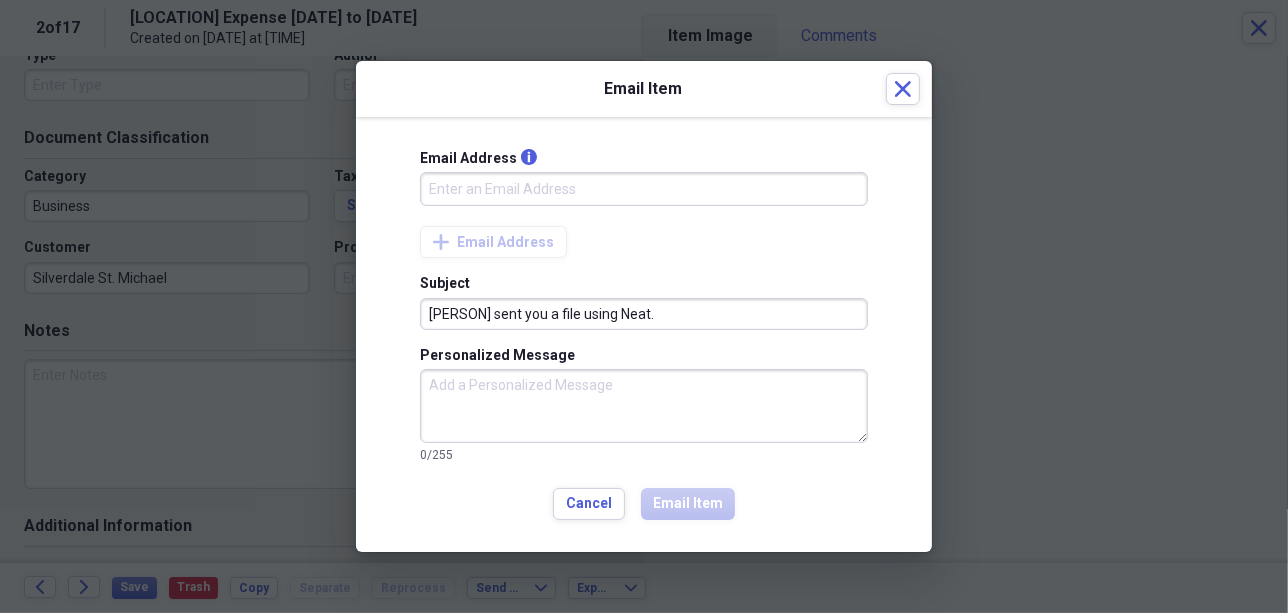 type on "[EMAIL]" 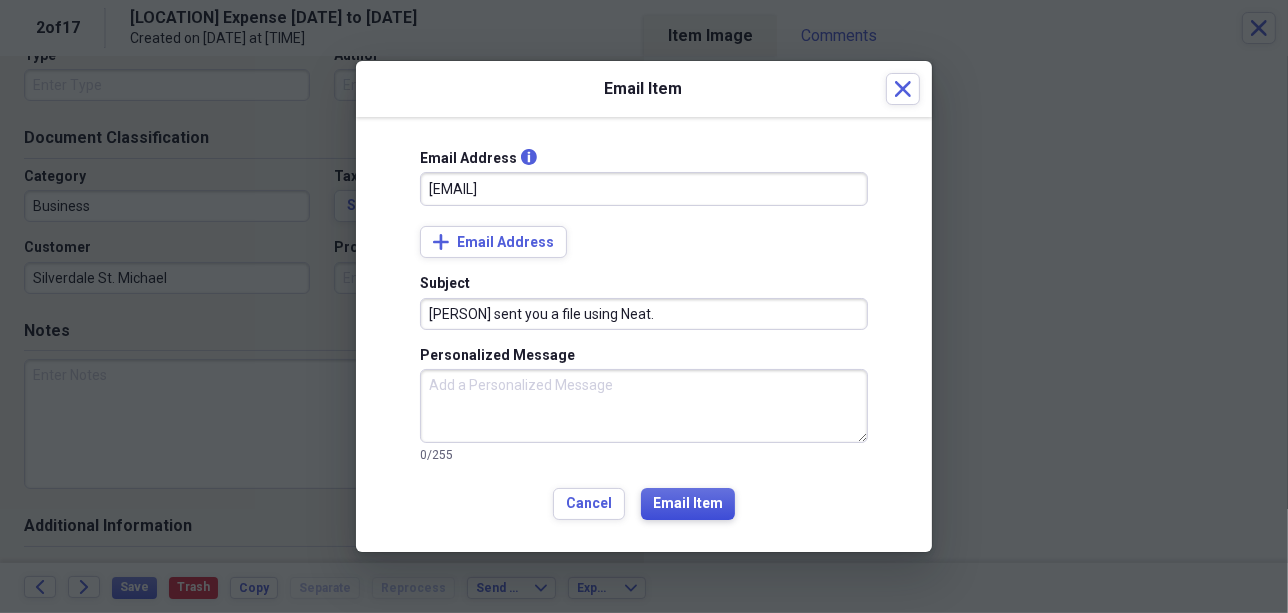 click on "Email Item" at bounding box center (688, 504) 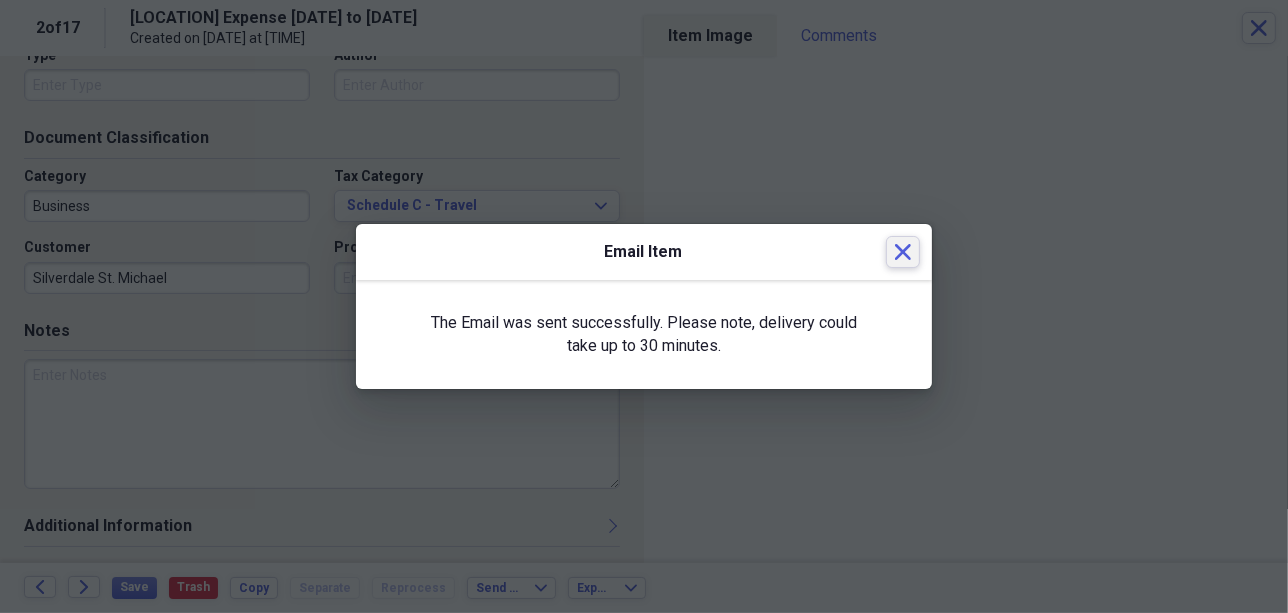 click 